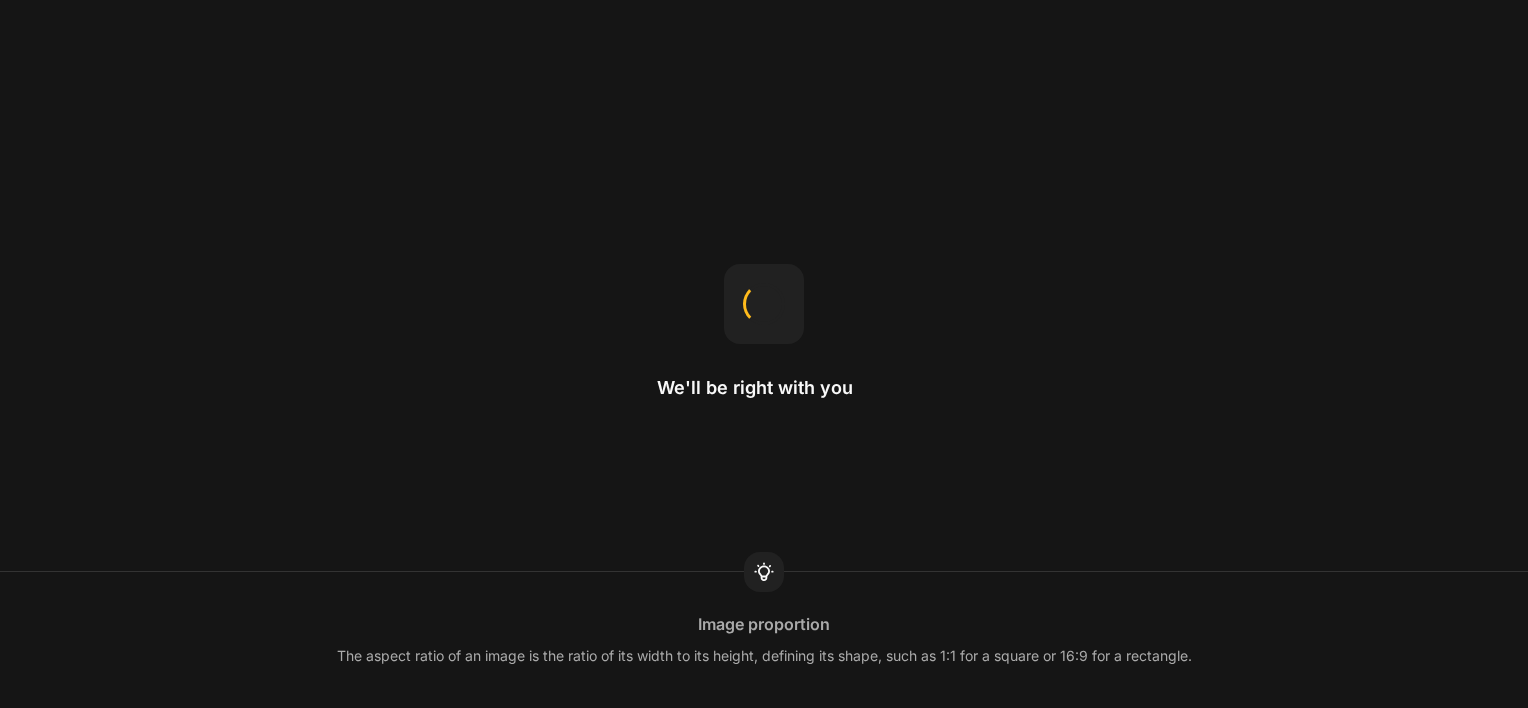 scroll, scrollTop: 0, scrollLeft: 0, axis: both 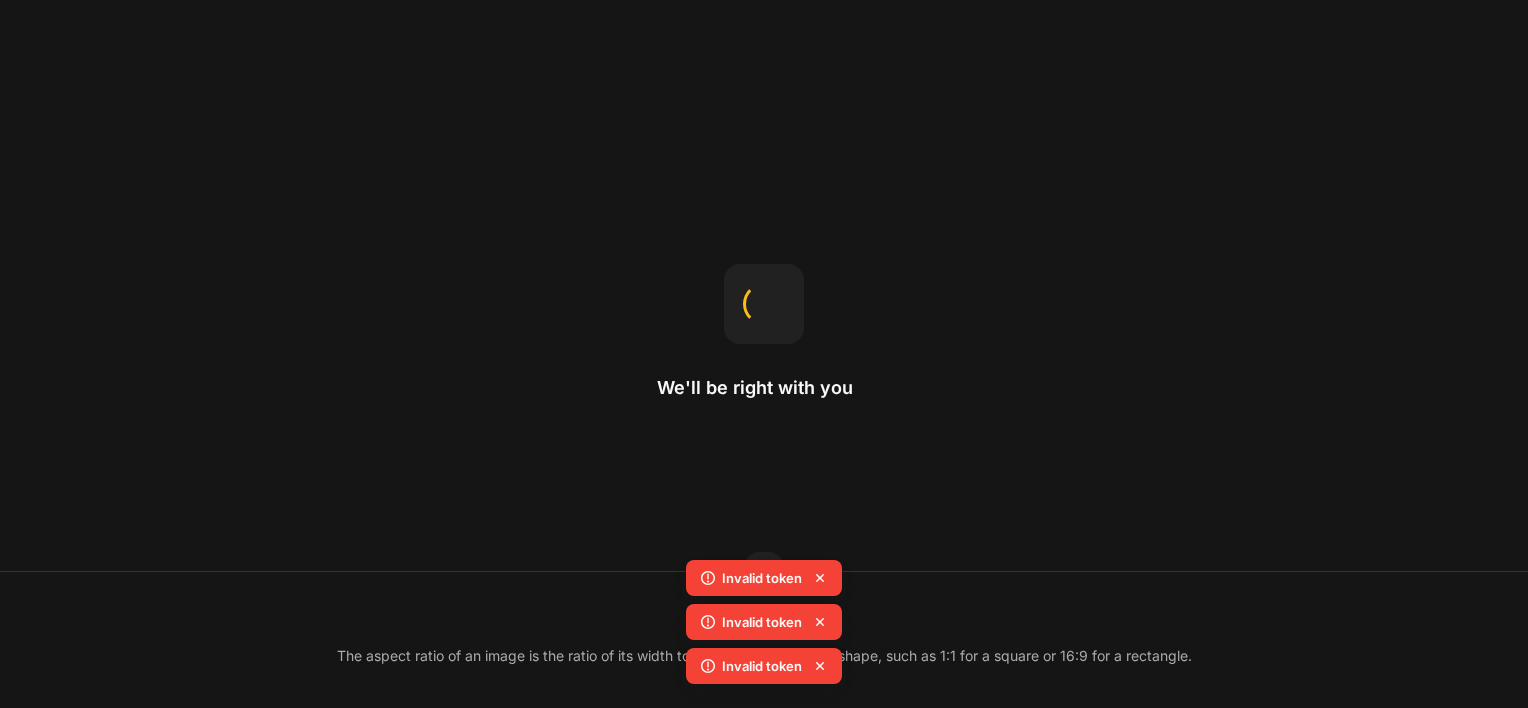 click 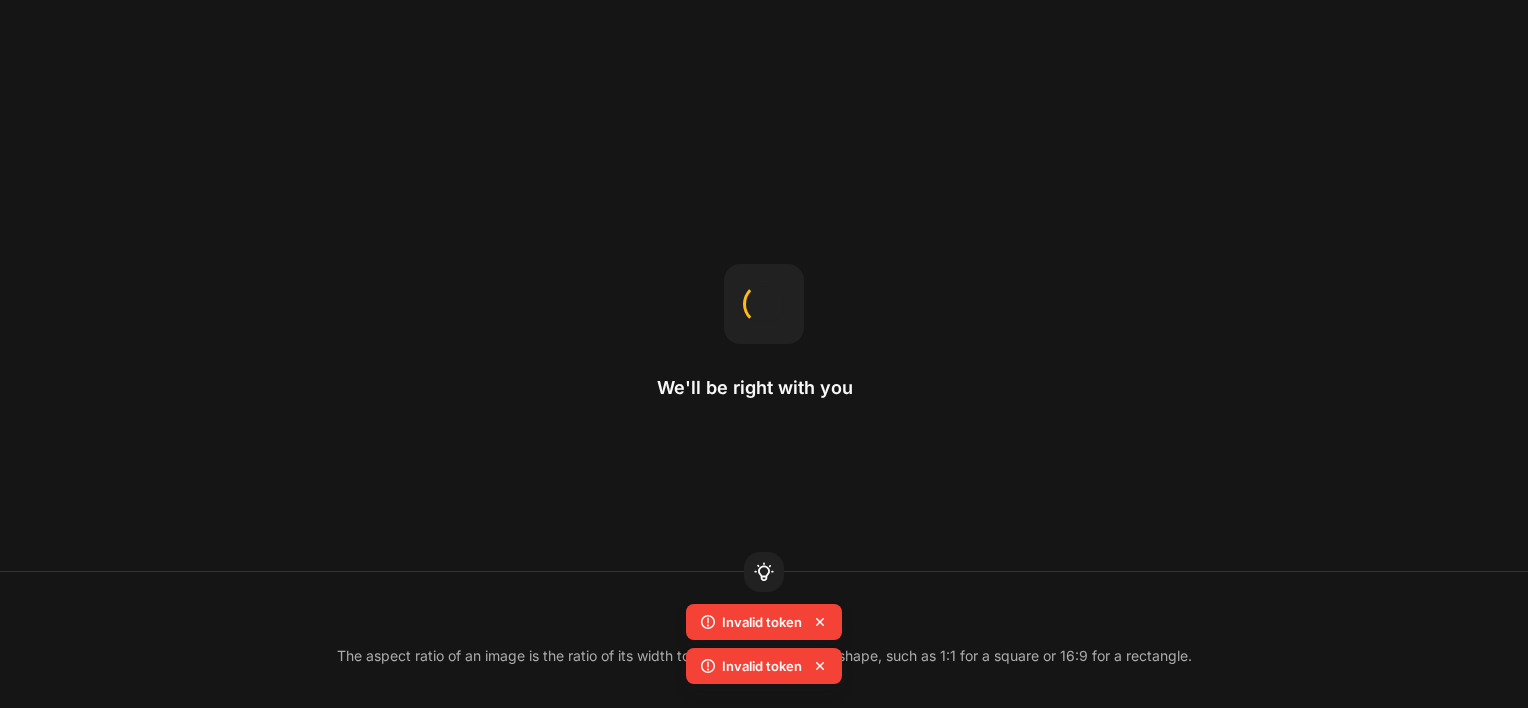 click 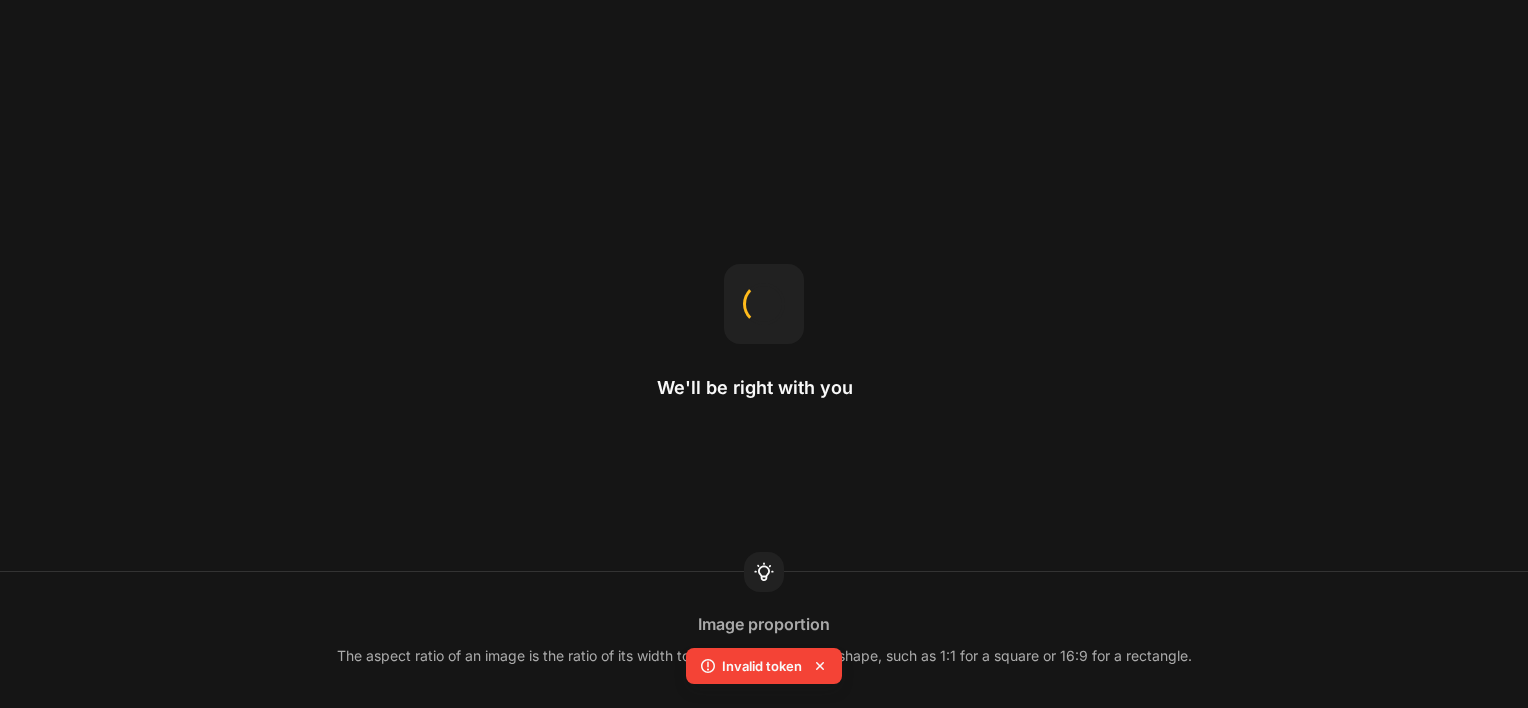click 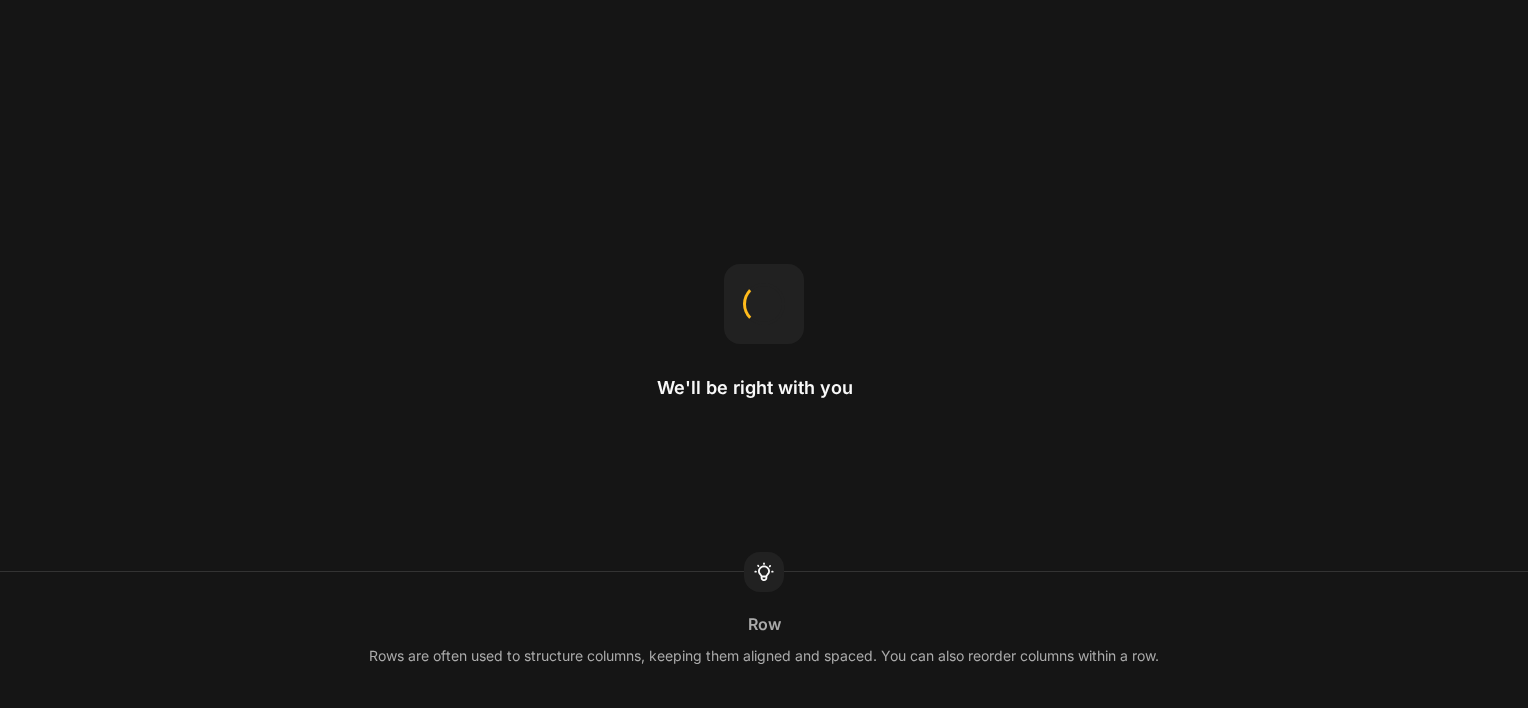 scroll, scrollTop: 0, scrollLeft: 0, axis: both 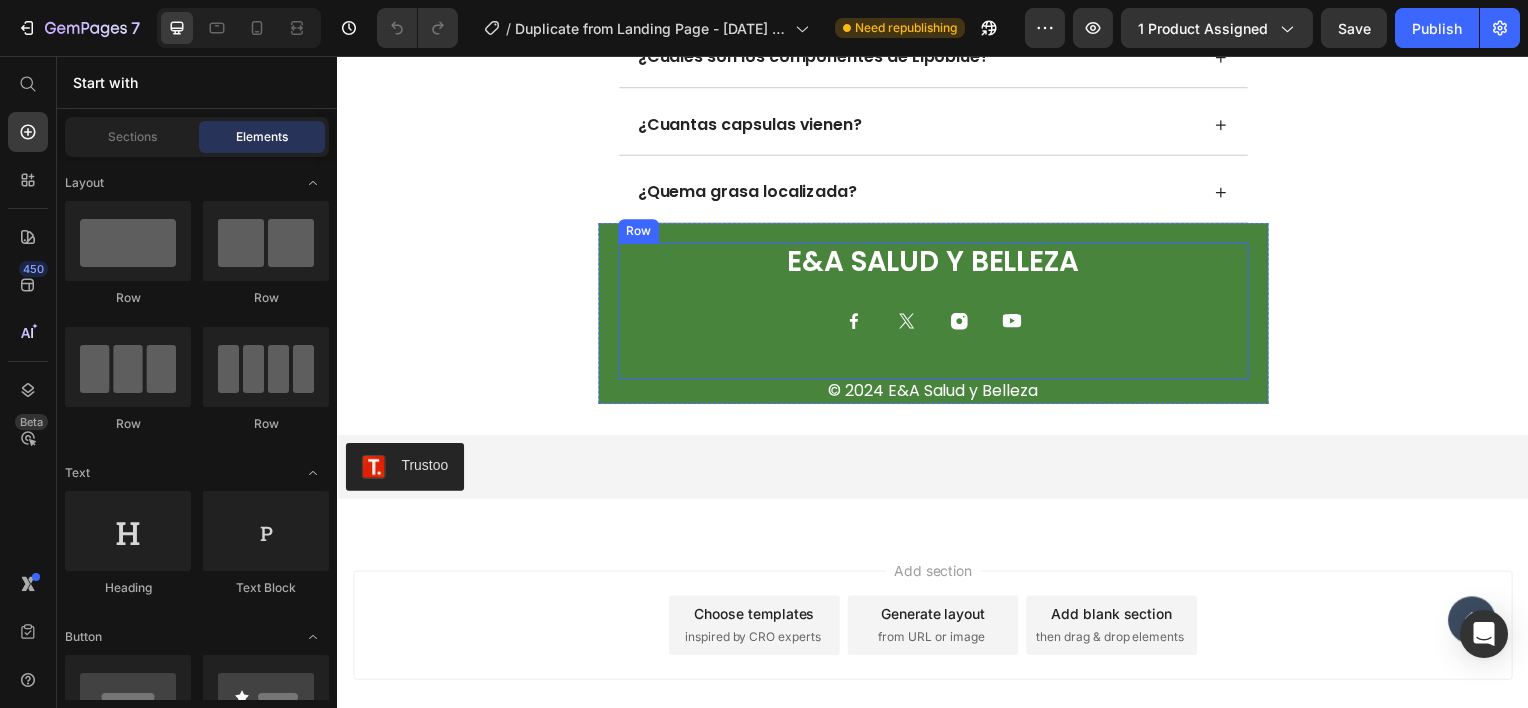 click on "E&A Salud y belleza Heading
Icon
Icon
Icon
Icon Row" at bounding box center [937, 313] 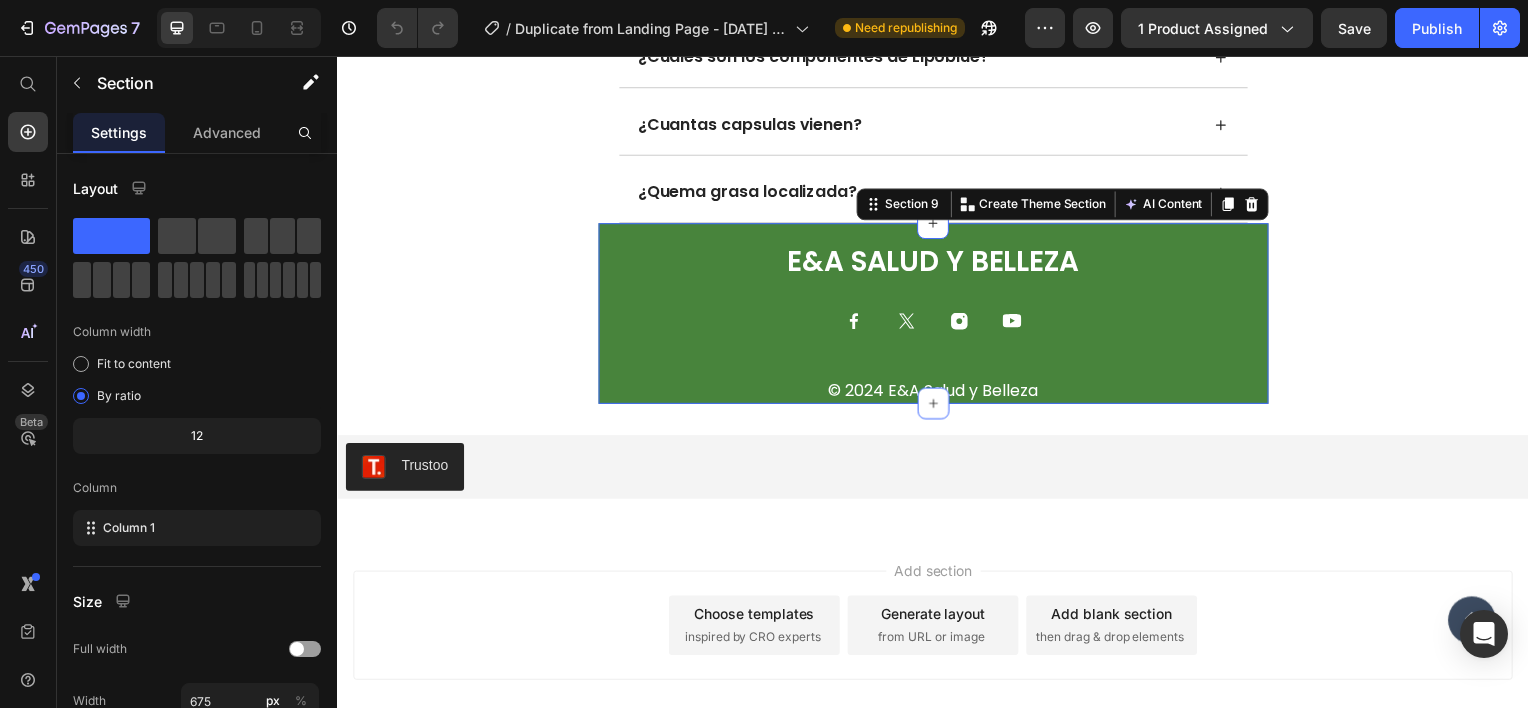 click on "E&A Salud y belleza Heading
Icon
Icon
Icon
Icon Row Row © 2024 E&A Salud y Belleza Text Block
Icon Section 9   You can create reusable sections Create Theme Section AI Content Write with [PERSON_NAME] What would you like to describe here? Tone and Voice Persuasive Product Getting products... Show more Generate" at bounding box center (937, 315) 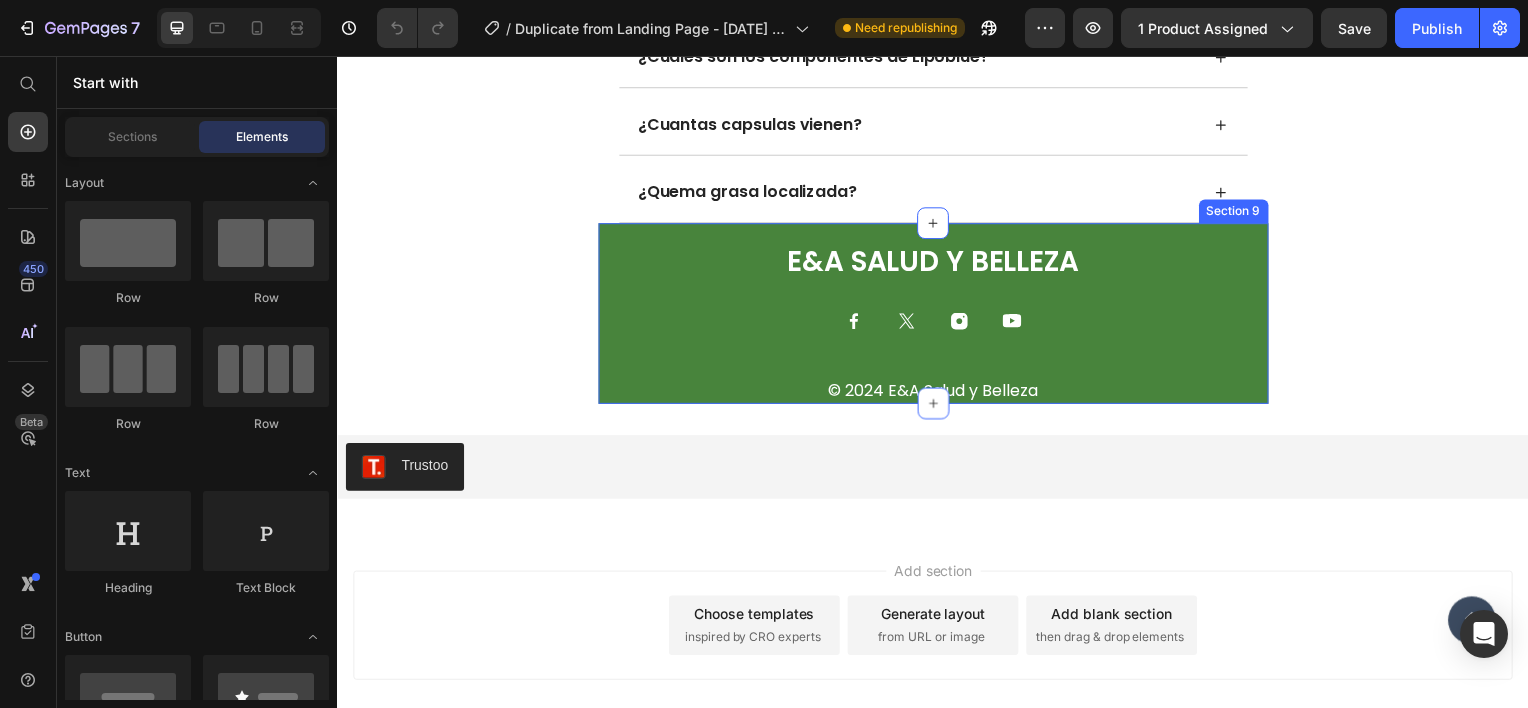 click on "E&A Salud y belleza Heading
Icon
Icon
Icon
Icon Row Row © 2024 E&A Salud y Belleza Text Block
Icon Section 9" at bounding box center (937, 315) 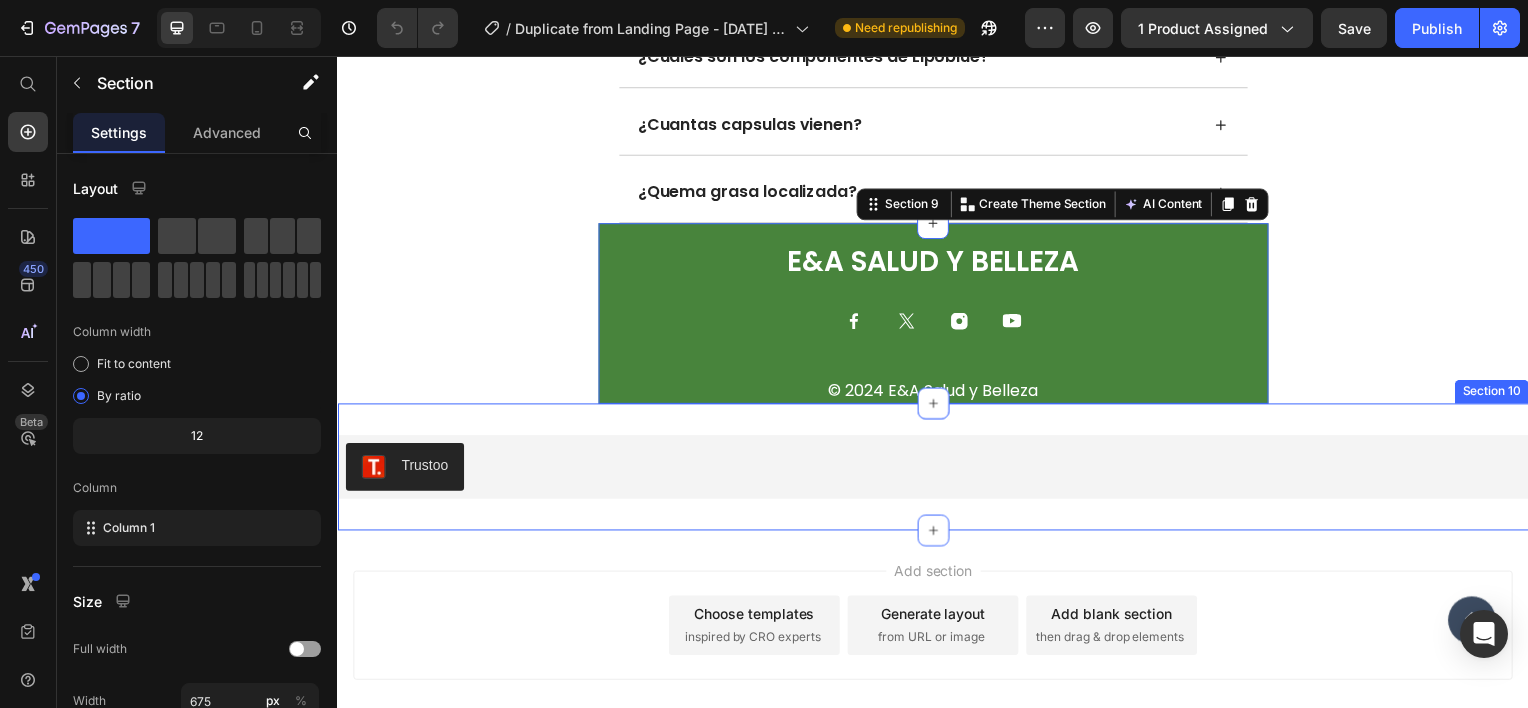 click on "Trustoo Trustoo Section 10" at bounding box center (937, 470) 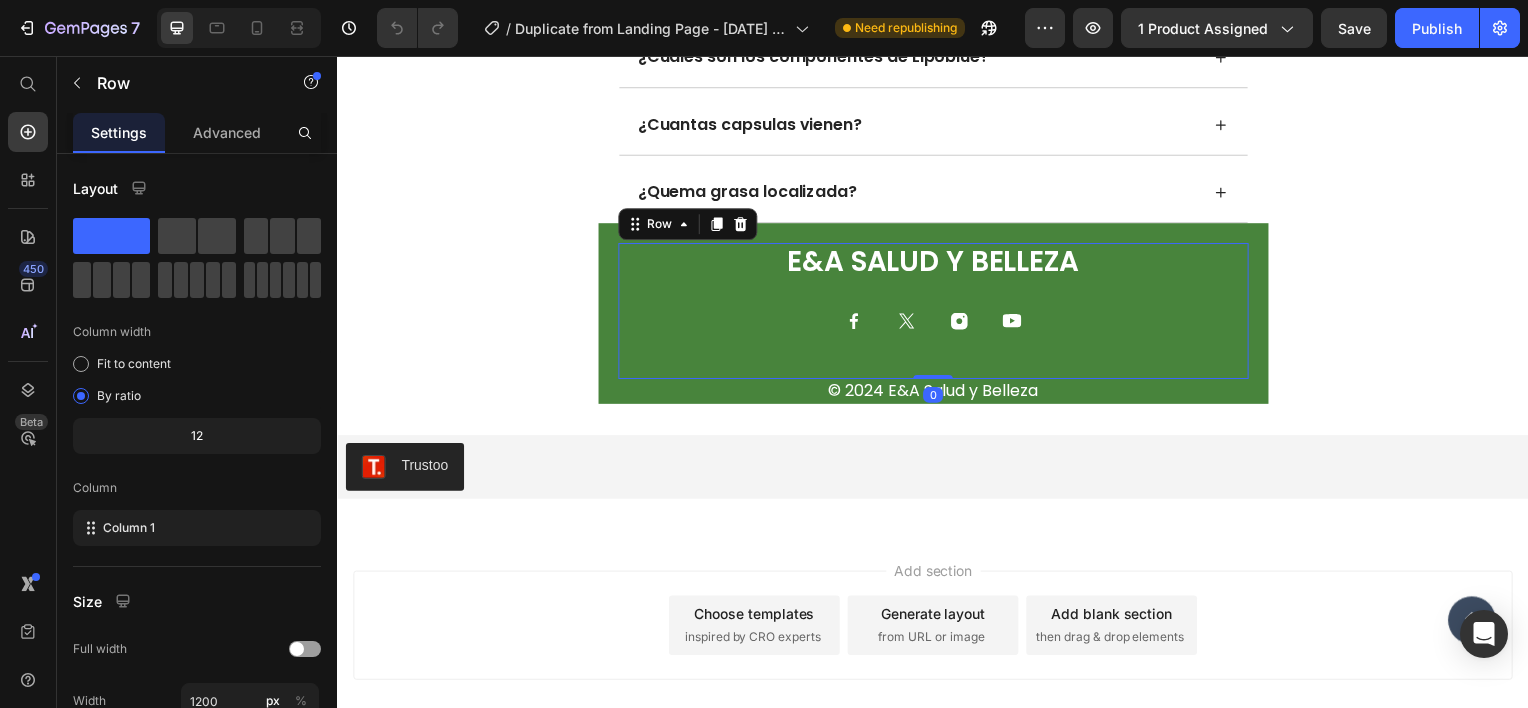click on "E&A Salud y belleza Heading
Icon
Icon
Icon
Icon Row" at bounding box center (937, 313) 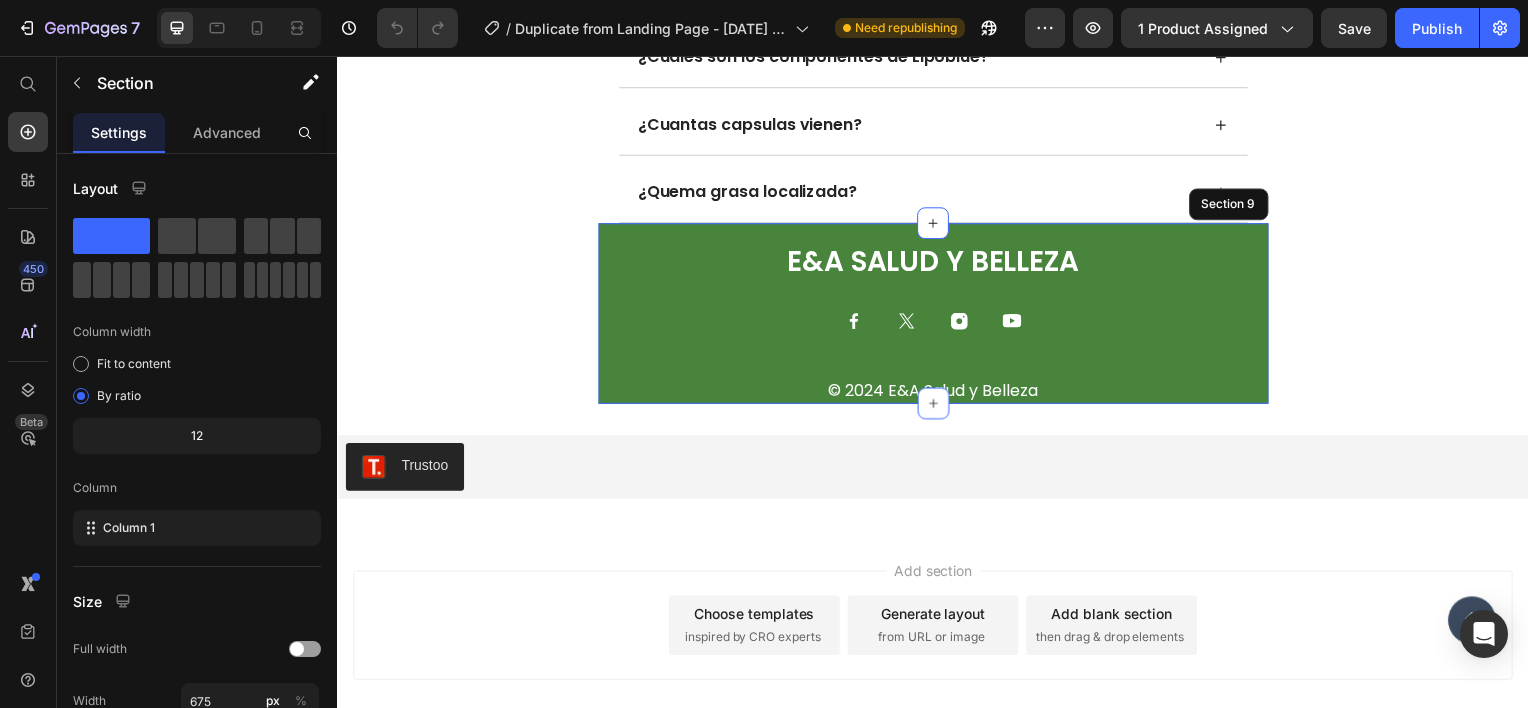 click on "E&A Salud y belleza Heading
Icon
Icon
Icon
Icon Row Row   0 © 2024 E&A Salud y Belleza Text Block
Icon Section 9" at bounding box center [937, 315] 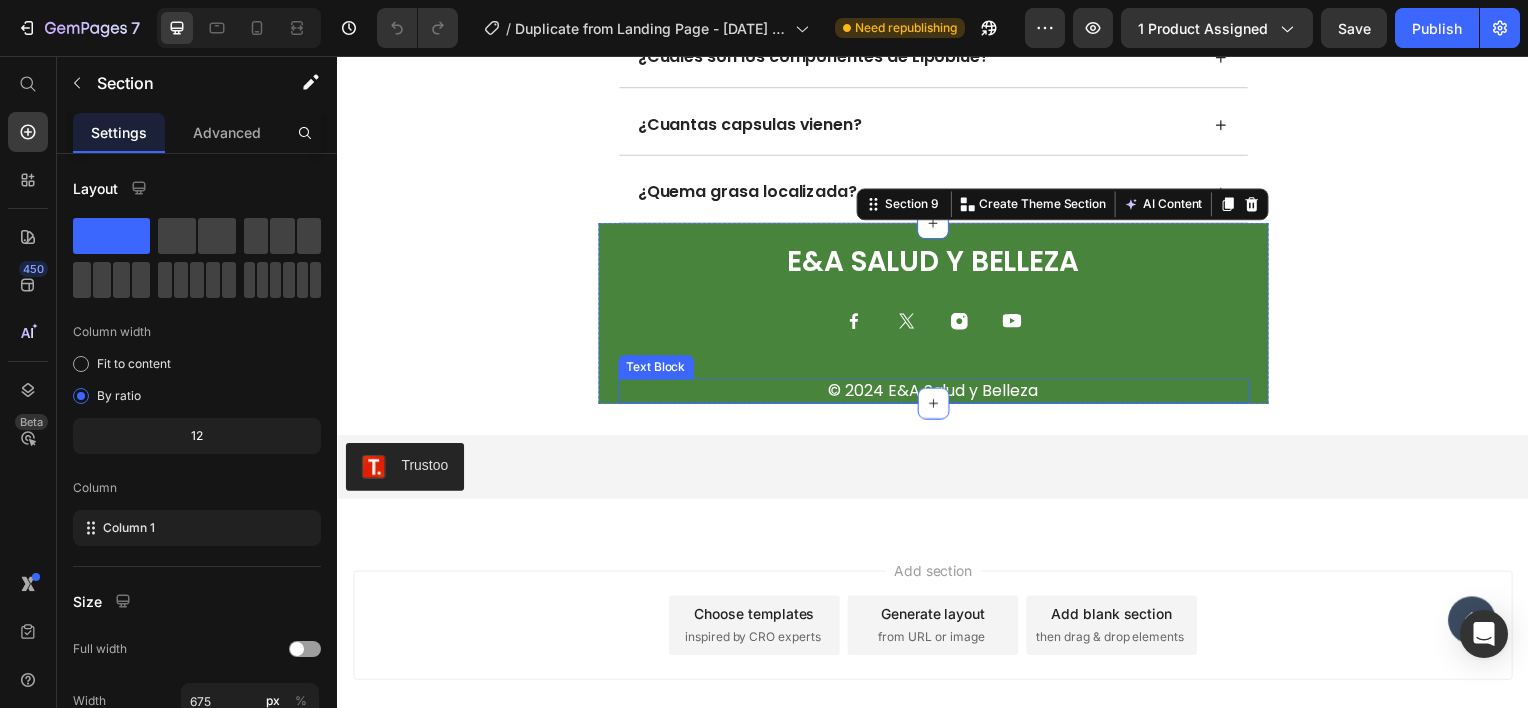 click on "© 2024 E&A Salud y Belleza" at bounding box center [937, 393] 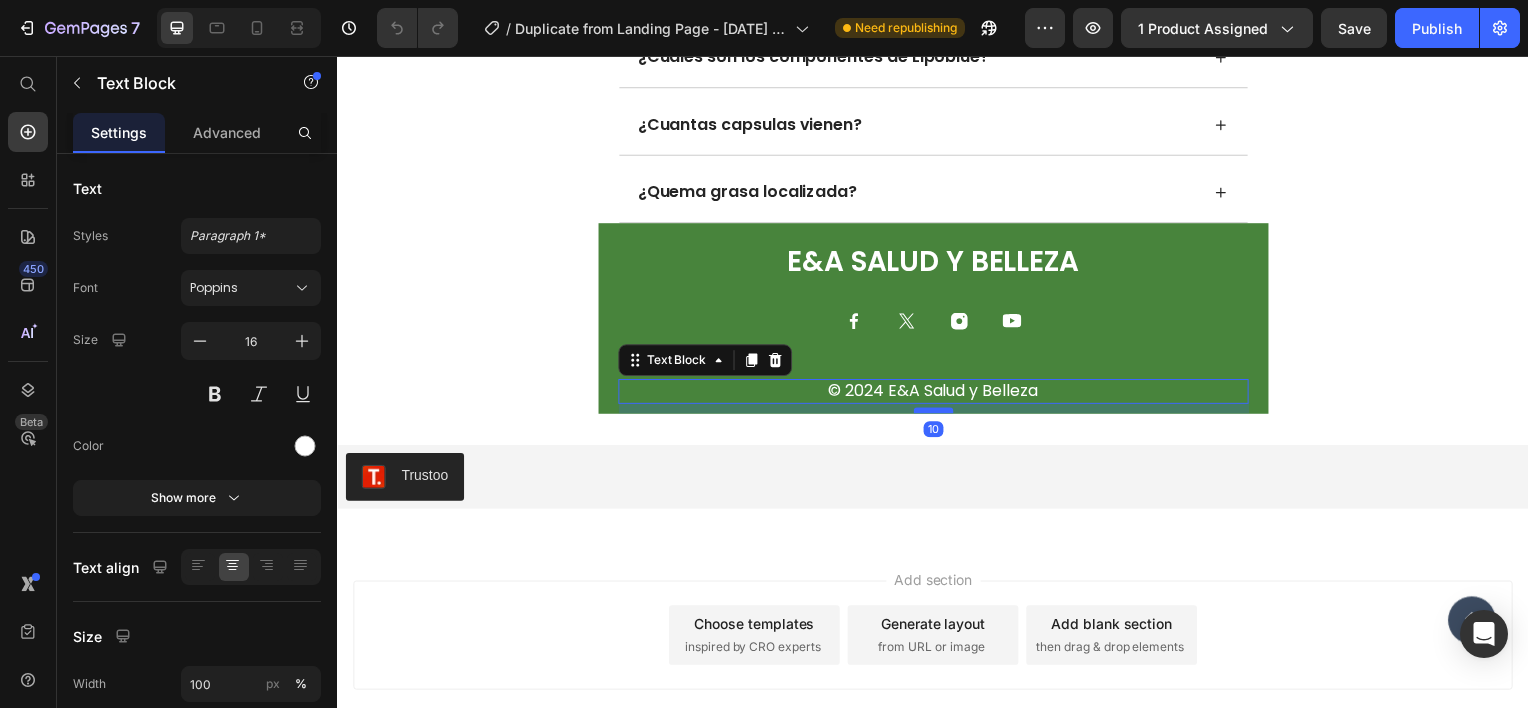 drag, startPoint x: 929, startPoint y: 395, endPoint x: 927, endPoint y: 405, distance: 10.198039 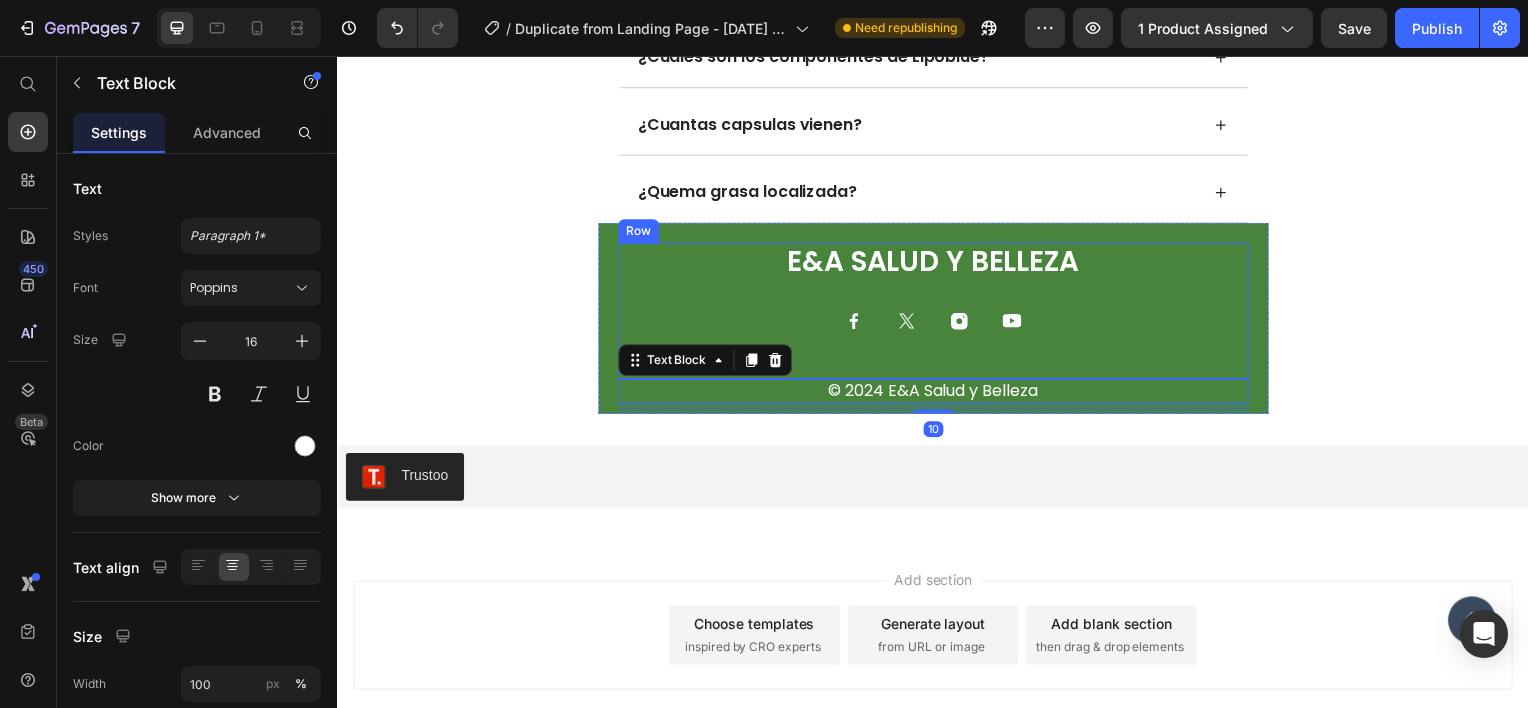 click on "E&A Salud y belleza Heading
Icon
Icon
Icon
Icon Row" at bounding box center [937, 313] 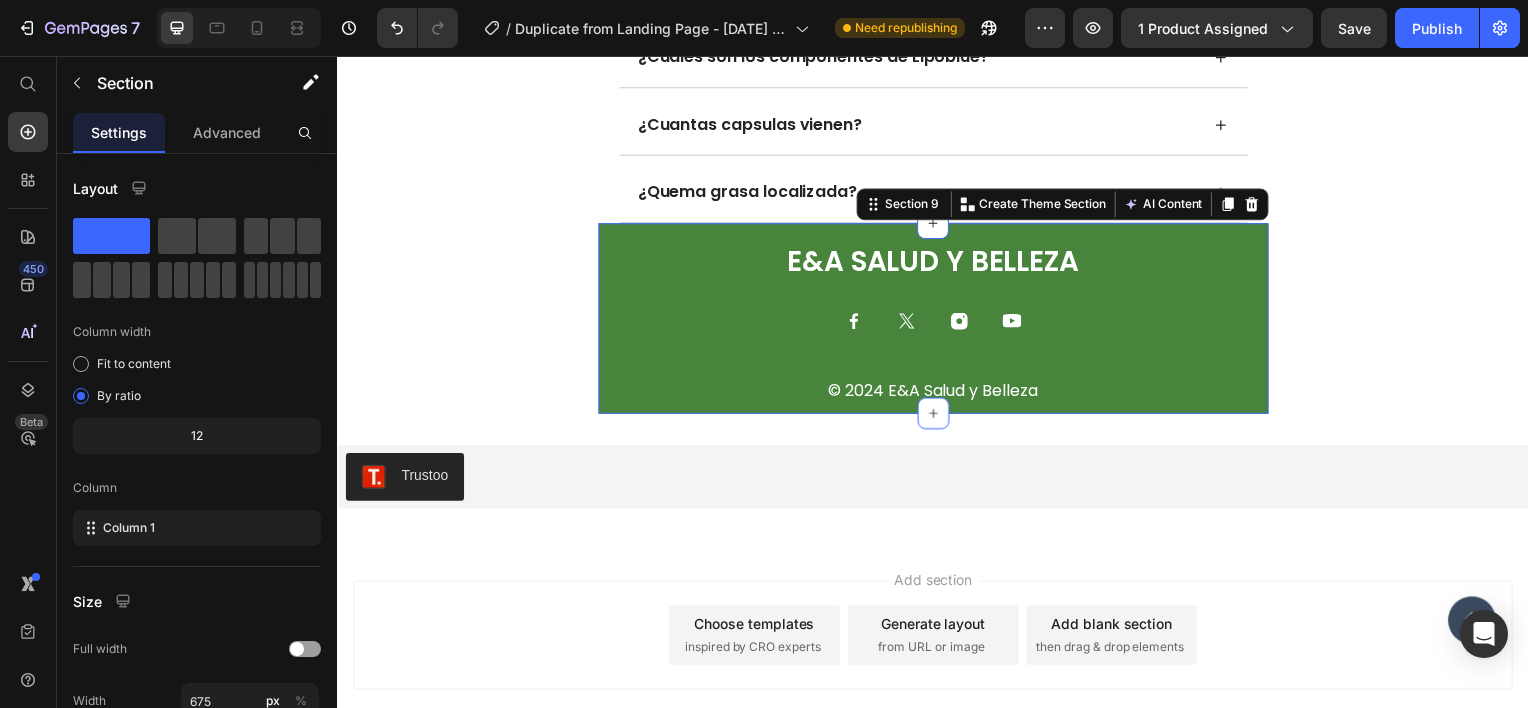 click on "E&A Salud y belleza Heading
Icon
Icon
Icon
Icon Row Row © 2024 E&A Salud y Belleza Text Block
Icon Section 9   You can create reusable sections Create Theme Section AI Content Write with [PERSON_NAME] What would you like to describe here? Tone and Voice Persuasive Product LIPOBLUE™ Show more Generate" at bounding box center [937, 320] 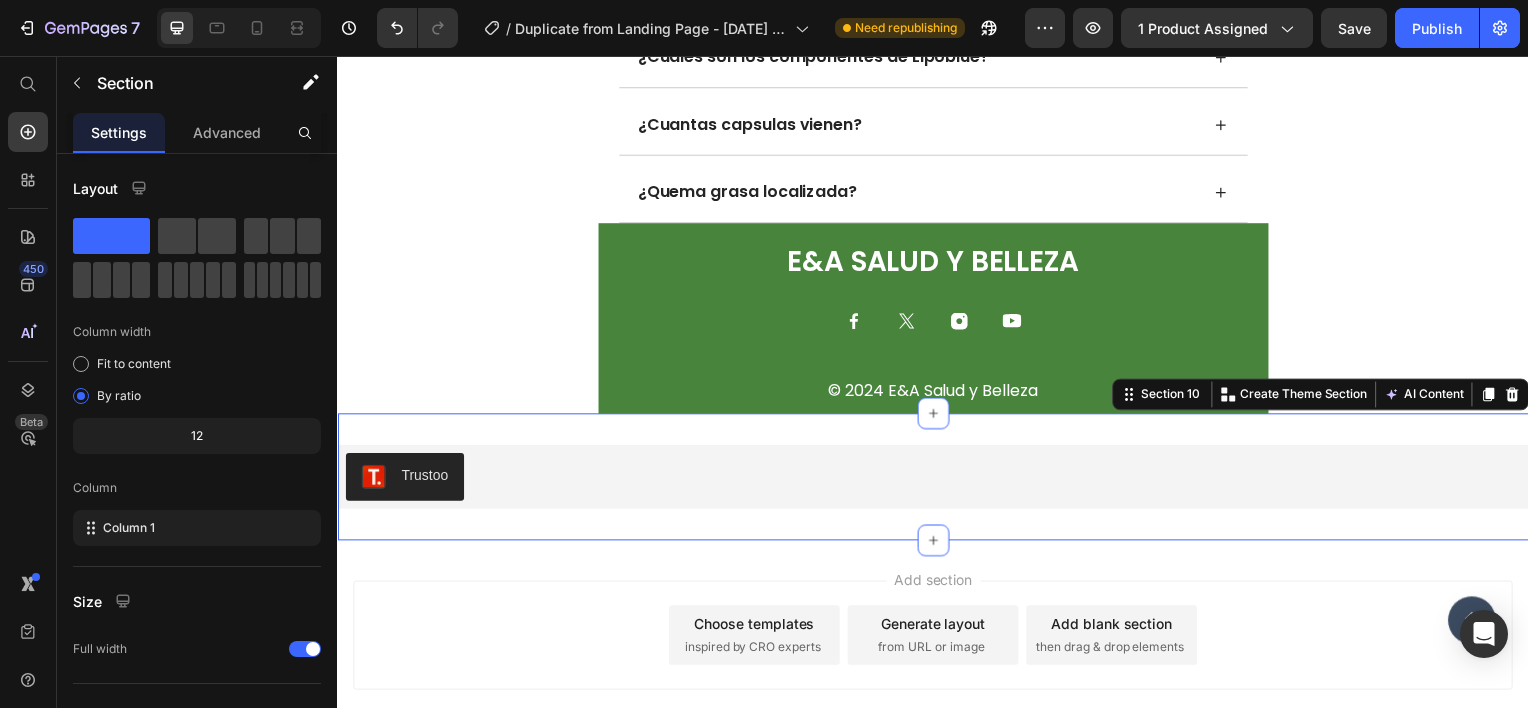click on "Trustoo Trustoo Section 10   You can create reusable sections Create Theme Section AI Content Write with [PERSON_NAME] What would you like to describe here? Tone and Voice Persuasive Product LIPOBLUE™ Show more Generate" at bounding box center [937, 480] 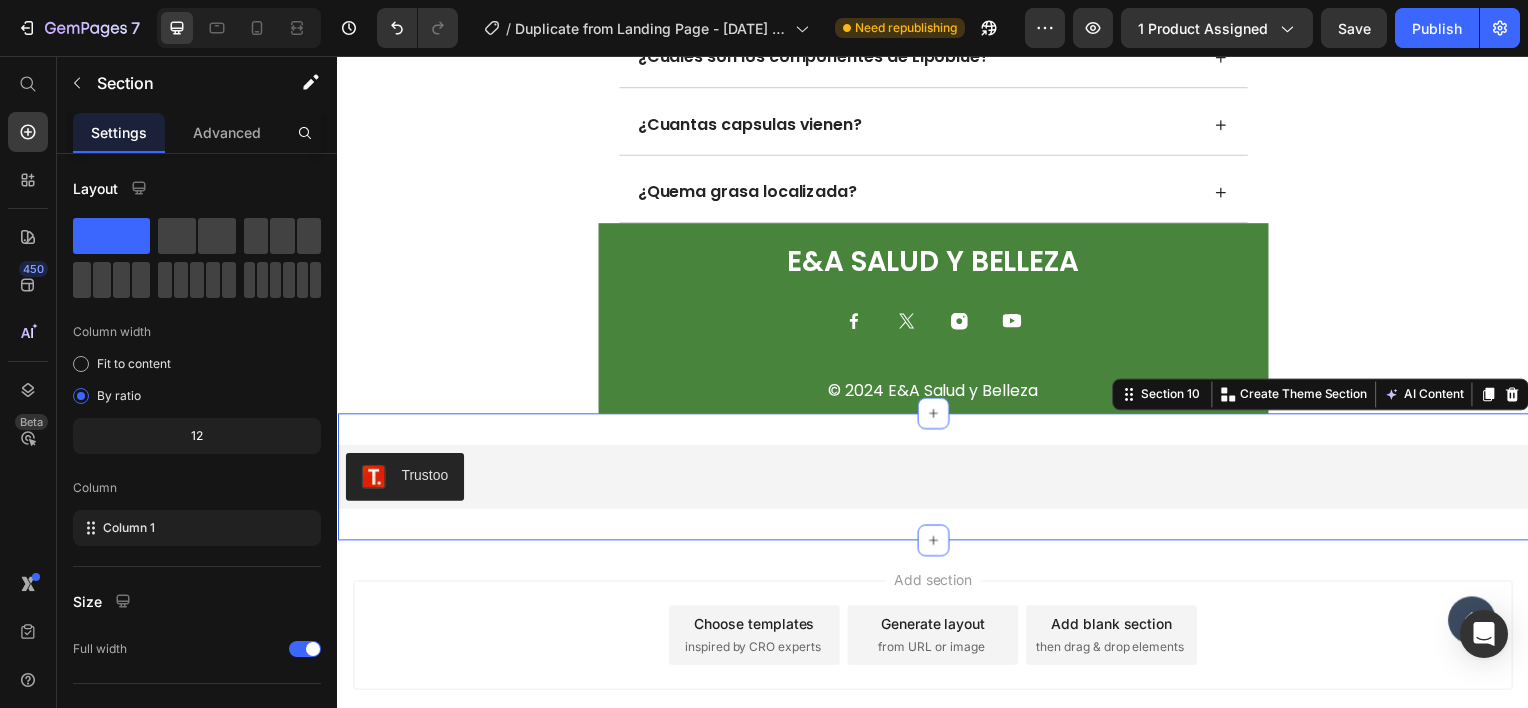 click on "PREGUNTAS FRECUENTES Heading
¿Hay efecto rebote? No hay efecto rebote debido a que lipoblue está compuesto de componentes naturales. De hecho, no hay ningún efecto secundario. Text Block
¿Cuáles son las contra indicaciones?
¿En cuántos días veo resultados?
¿Tiene registro invima?
¿Hacen entregas a todo el país?
¿Cuáles son los efectos secundarios?
¿Hay garantias?
¿Cuáles son los componentes de Lipoblue?
¿Cuantas capsulas vienen?
¿Quema grasa localizada? Accordion Row Section 8 E&A Salud y belleza Heading
Icon
Icon
Icon
Icon Row Row © 2024 E&A Salud y Belleza Text Block
Icon Section 9 Trustoo Trustoo Section 10   You can create reusable sections Create Theme Section AI Content Write with [PERSON_NAME] What would you like to describe here? Tone and Voice Persuasive Product LIPOBLUE™ Show more Generate Root" at bounding box center (937, -2145) 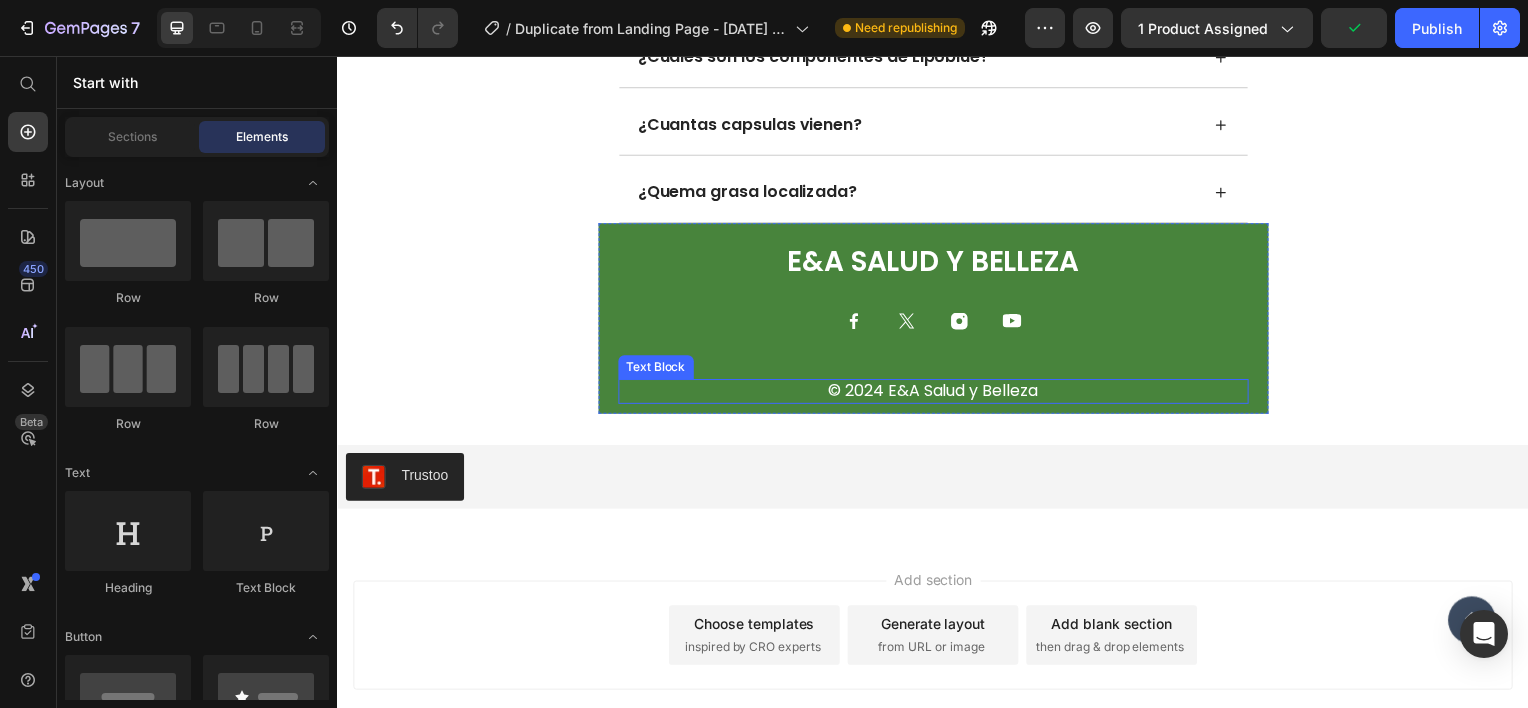 click on "© 2024 E&A Salud y Belleza" at bounding box center [937, 393] 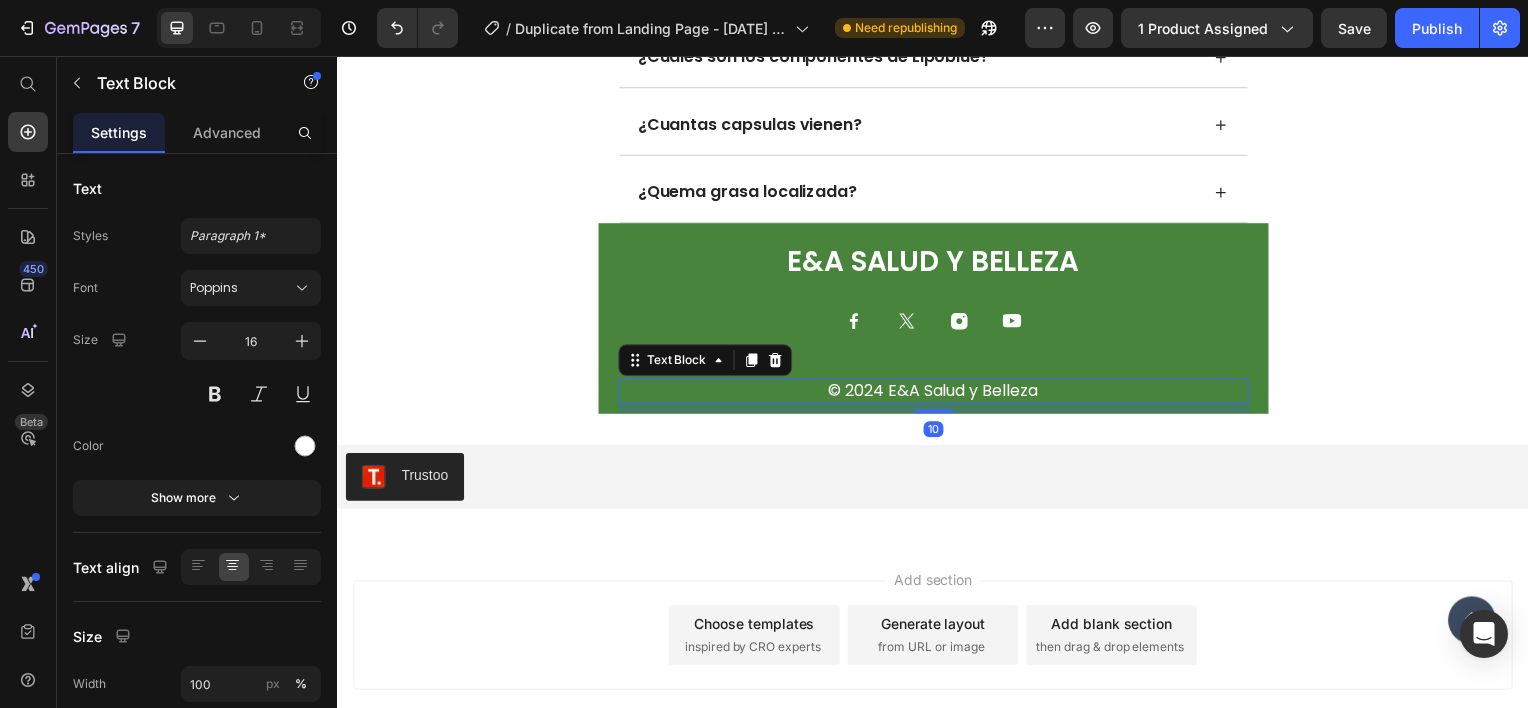 click on "10" at bounding box center [937, 411] 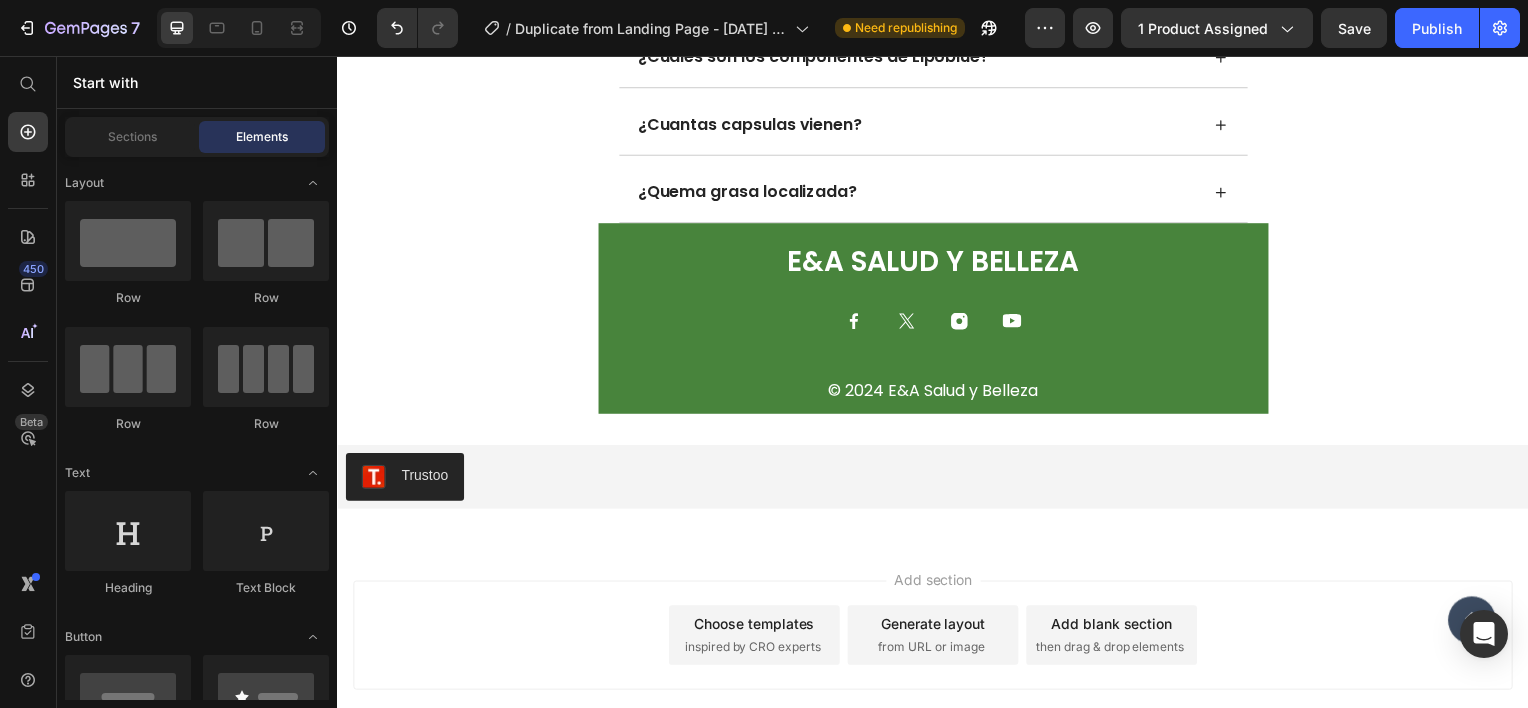 click on "PREGUNTAS FRECUENTES Heading
¿Hay efecto rebote? No hay efecto rebote debido a que lipoblue está compuesto de componentes naturales. De hecho, no hay ningún efecto secundario. Text Block
¿Cuáles son las contra indicaciones?
¿En cuántos días veo resultados?
¿Tiene registro invima?
¿Hacen entregas a todo el país?
¿Cuáles son los efectos secundarios?
¿Hay garantias?
¿Cuáles son los componentes de Lipoblue?
¿Cuantas capsulas vienen?
¿Quema grasa localizada? Accordion Row Section 8 E&A Salud y belleza Heading
Icon
Icon
Icon
Icon Row Row © 2024 E&A Salud y Belleza Text Block
Icon Section 9 Trustoo Trustoo Section 10 Root" at bounding box center (937, -2145) 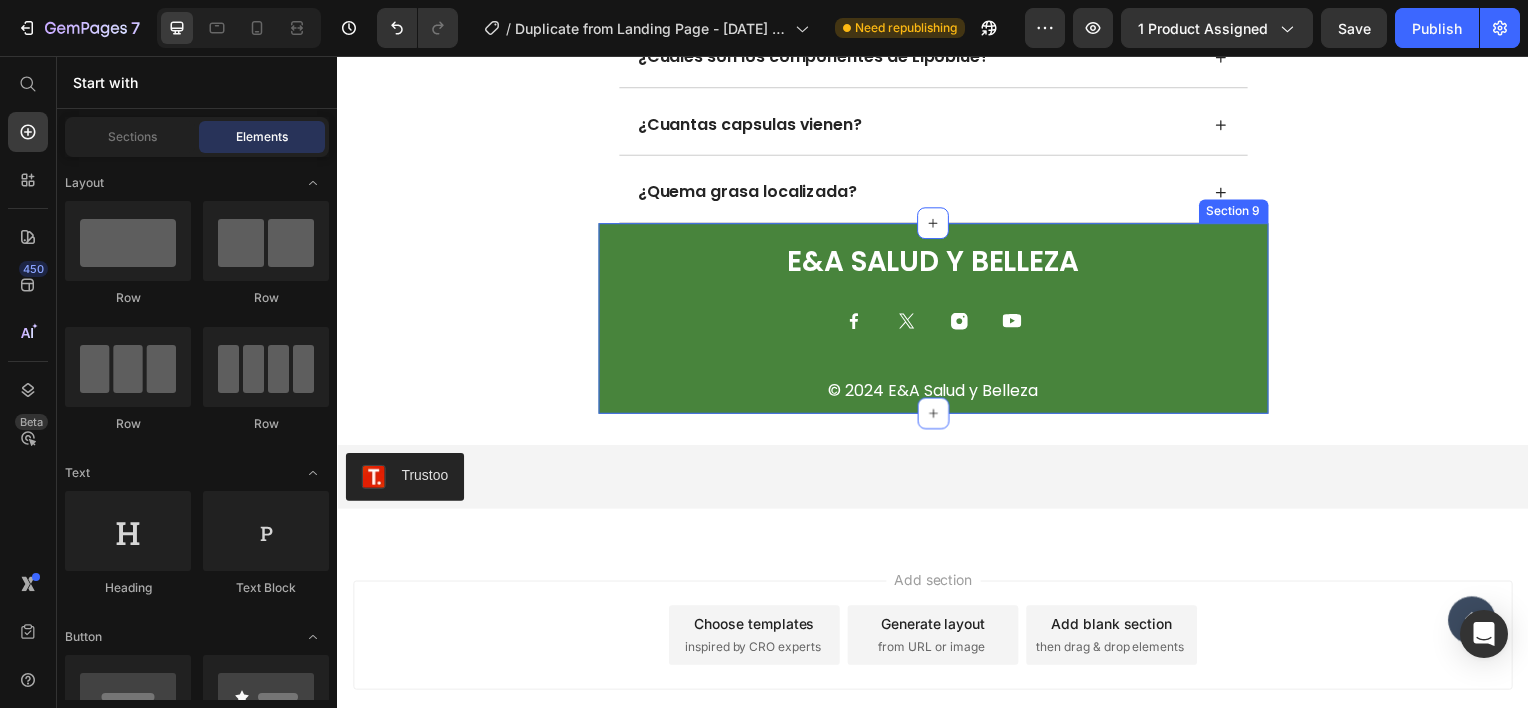 click on "E&A Salud y belleza Heading
Icon
Icon
Icon
Icon Row Row © 2024 E&A Salud y Belleza Text Block
Icon Section 9" at bounding box center (937, 320) 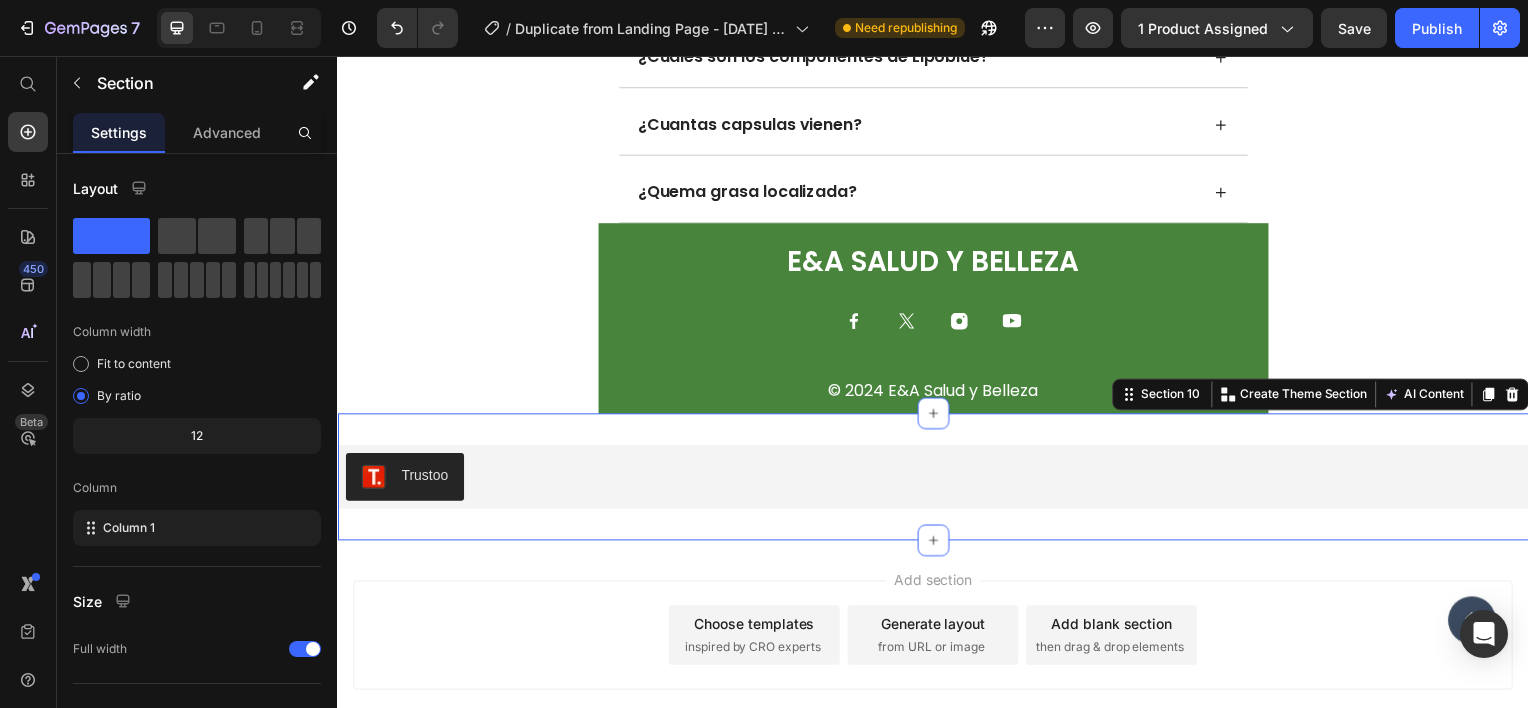 click on "Trustoo Trustoo Section 10   You can create reusable sections Create Theme Section AI Content Write with [PERSON_NAME] What would you like to describe here? Tone and Voice Persuasive Product Show more Generate" at bounding box center [937, 480] 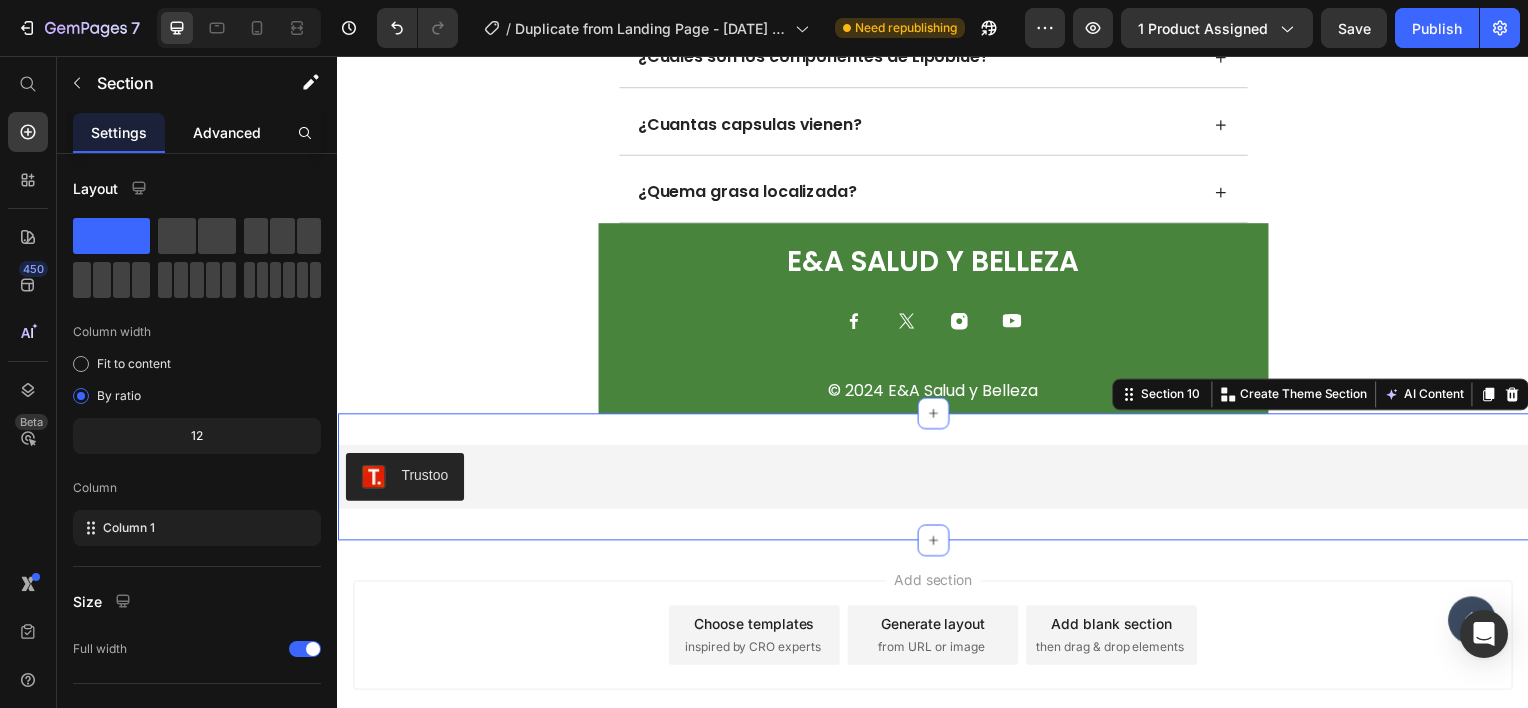 click on "Advanced" at bounding box center [227, 132] 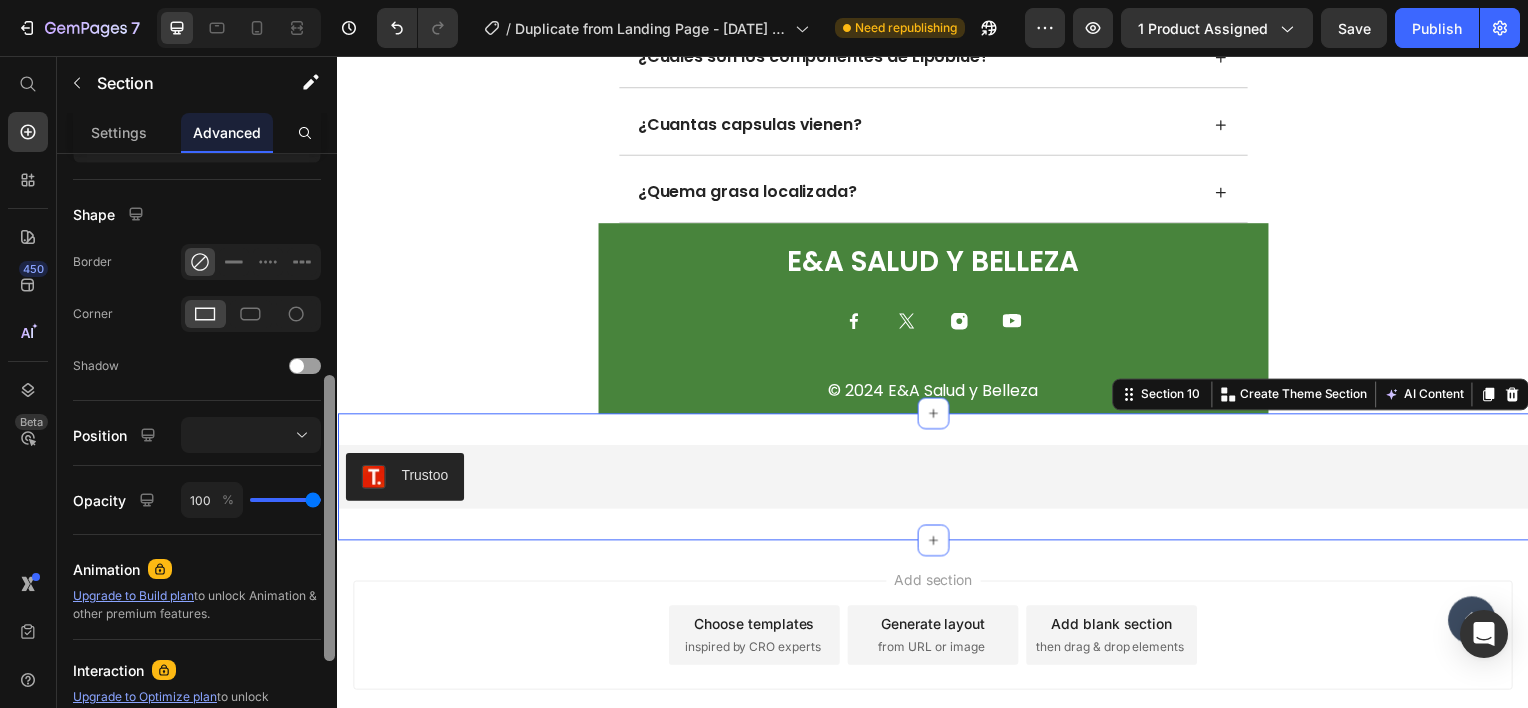 scroll, scrollTop: 470, scrollLeft: 0, axis: vertical 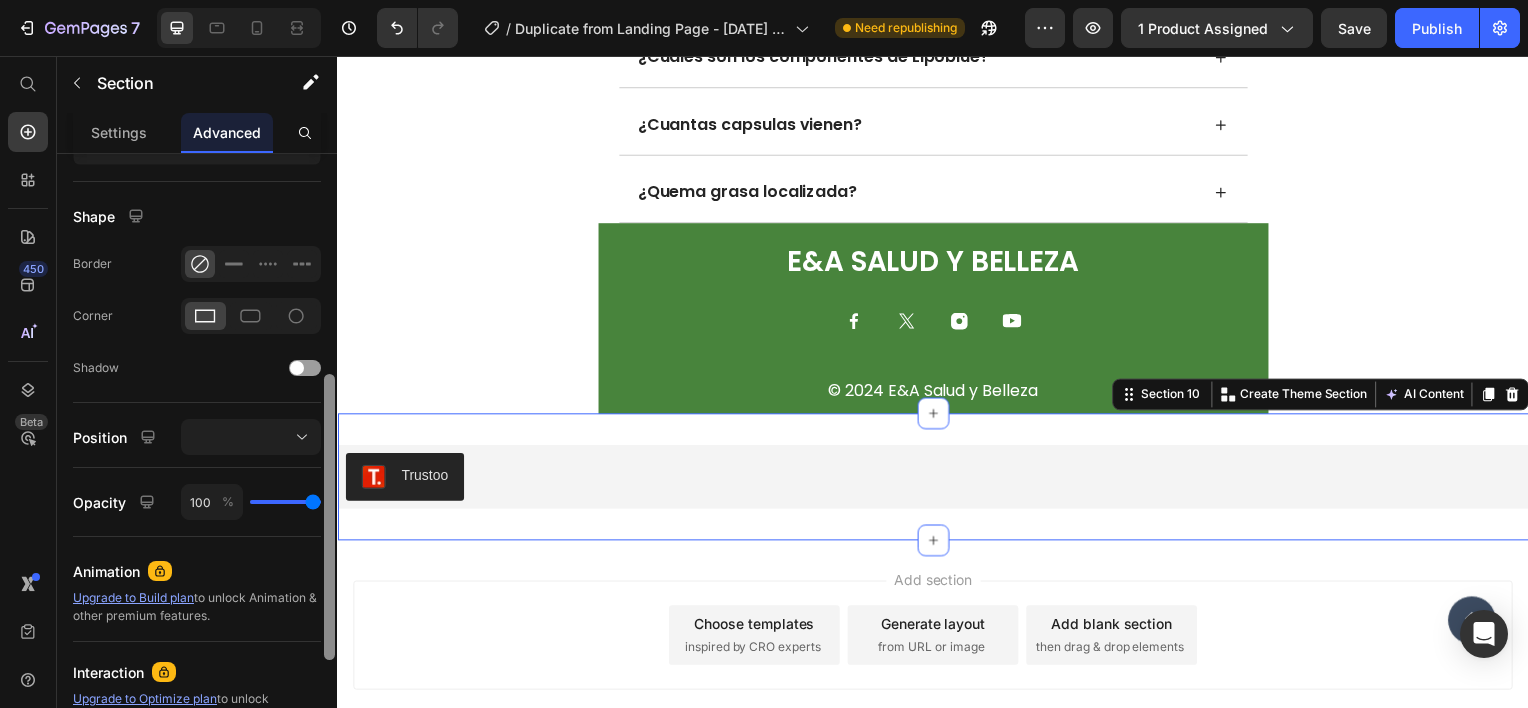 drag, startPoint x: 328, startPoint y: 327, endPoint x: 328, endPoint y: 548, distance: 221 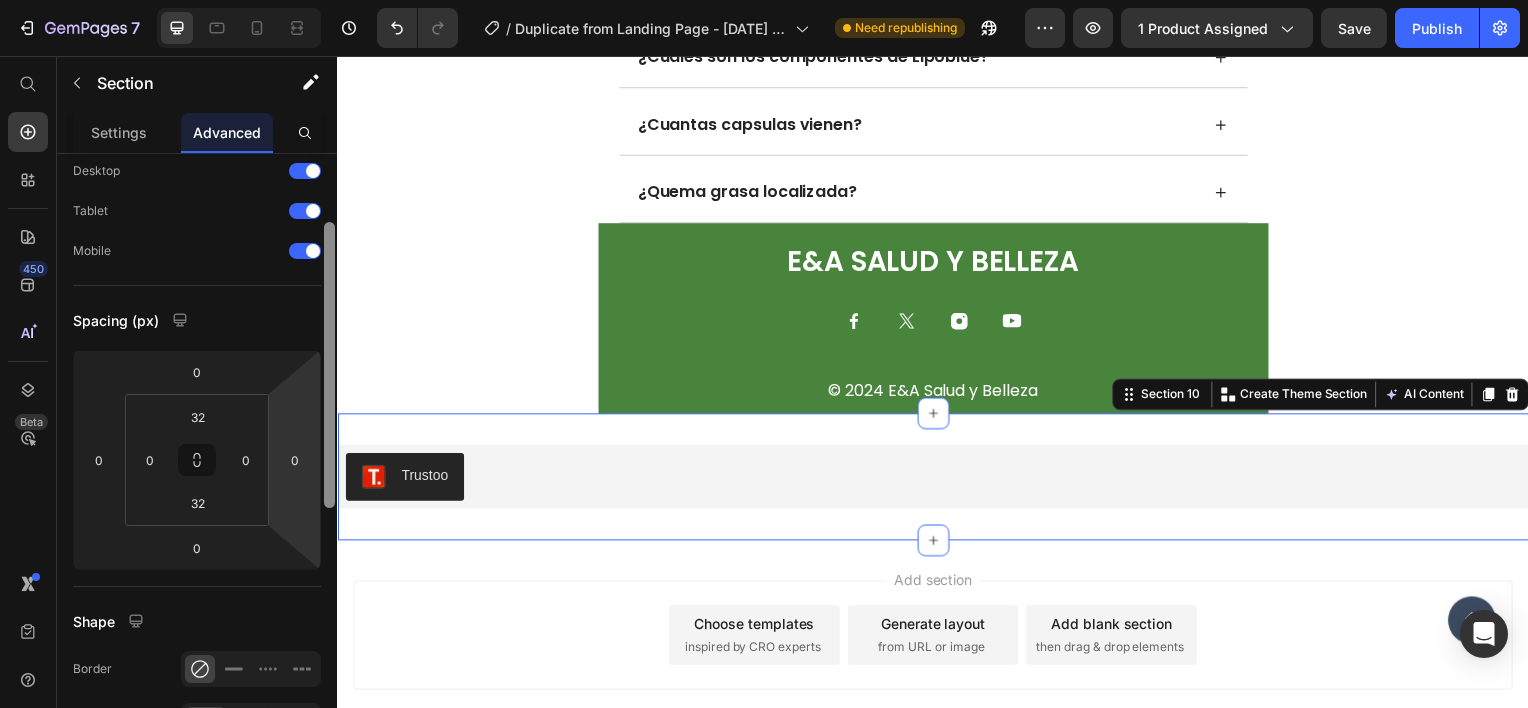 scroll, scrollTop: 0, scrollLeft: 0, axis: both 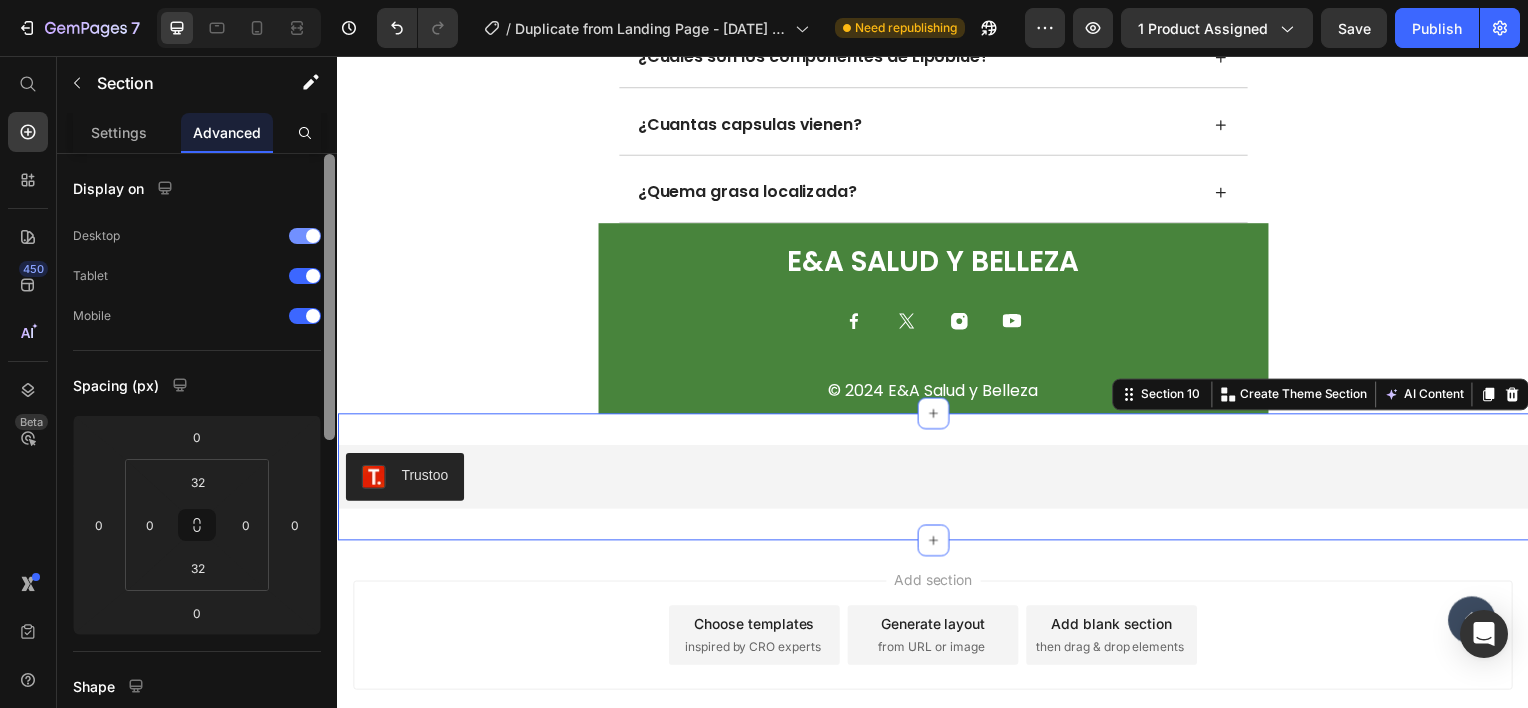 drag, startPoint x: 328, startPoint y: 546, endPoint x: 300, endPoint y: 228, distance: 319.23032 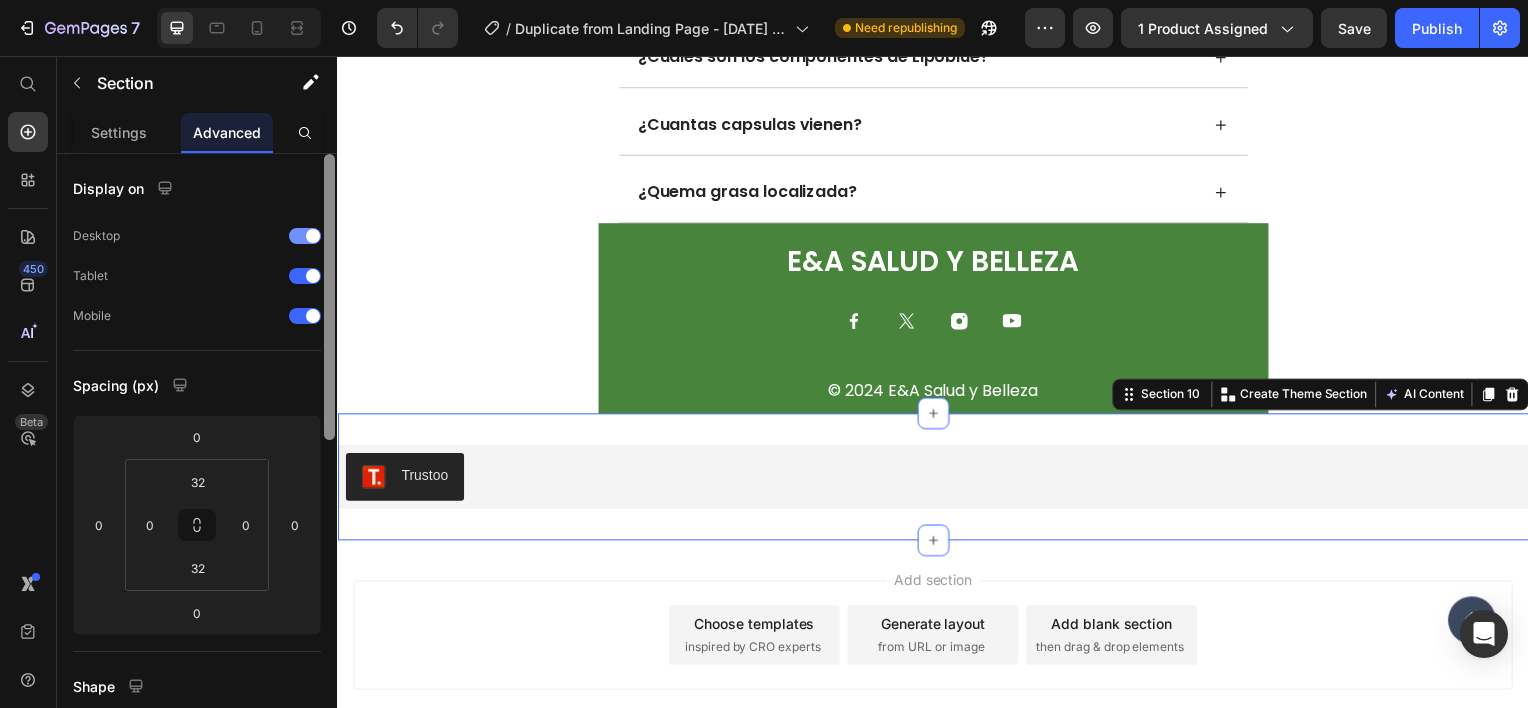 click on "Display on Desktop Tablet Mobile Spacing (px) 0 0 0 0 32 0 32 0 Shape Border Corner Shadow Position Opacity 100 % Animation Upgrade to Build plan  to unlock Animation & other premium features. Interaction Upgrade to Optimize plan  to unlock Interaction & other premium features. CSS class  Delete element" at bounding box center (197, 459) 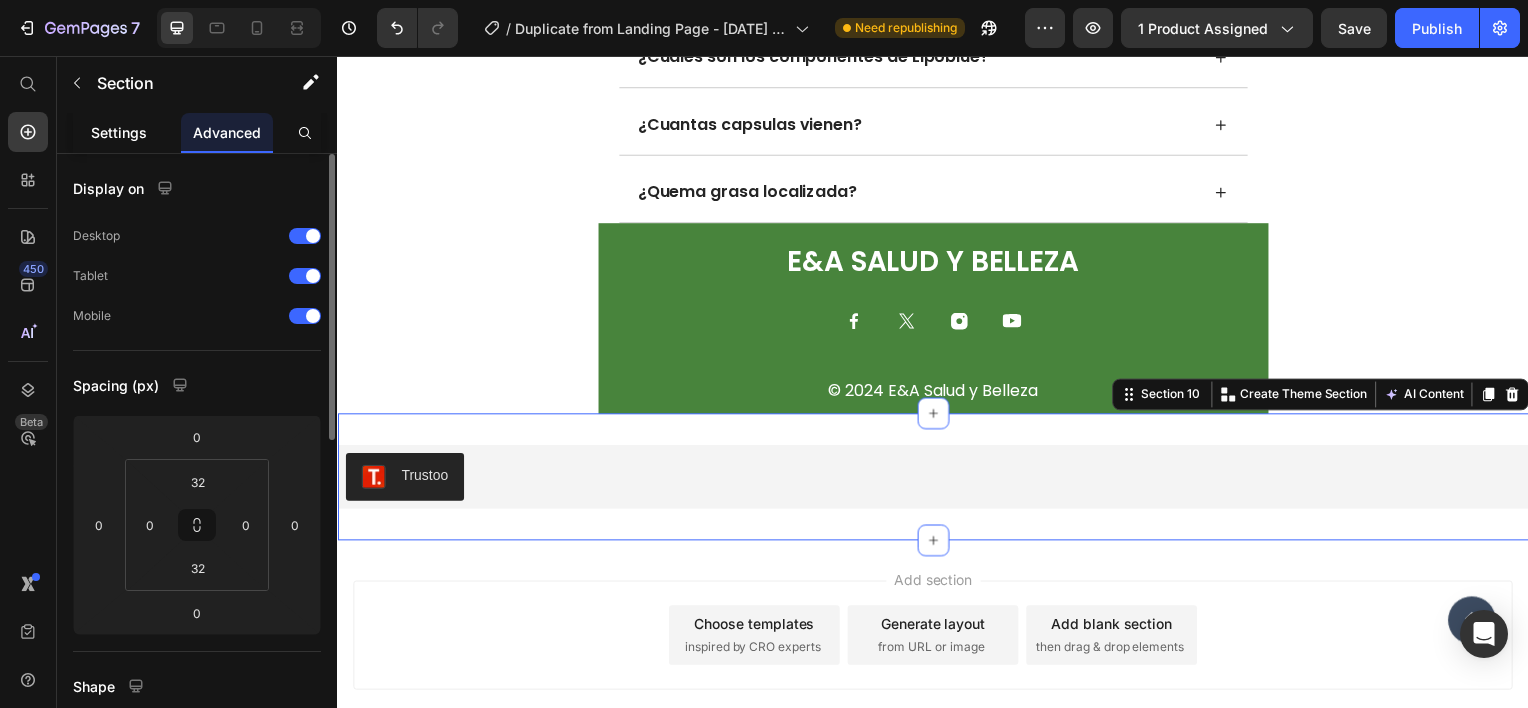 click on "Settings" at bounding box center (119, 132) 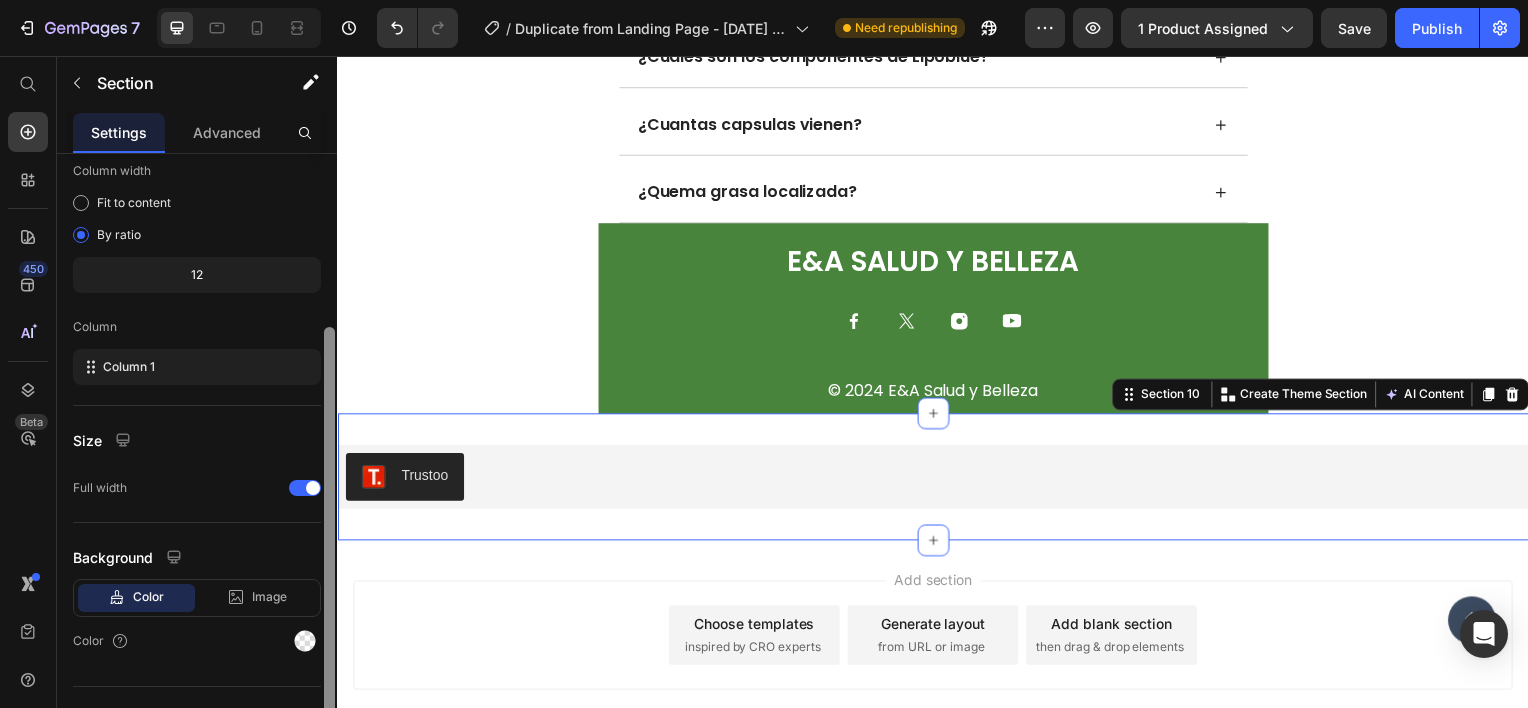 scroll, scrollTop: 195, scrollLeft: 0, axis: vertical 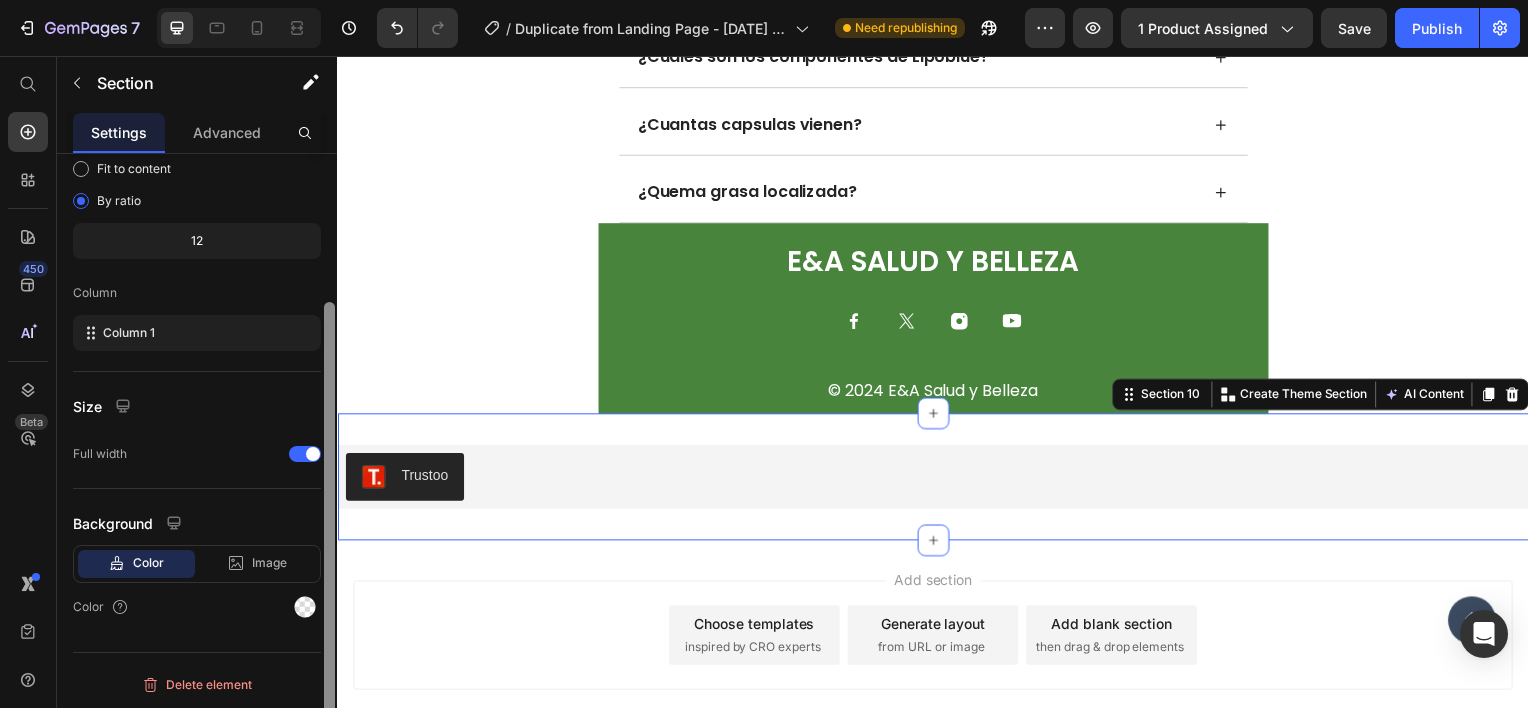 drag, startPoint x: 664, startPoint y: 322, endPoint x: 337, endPoint y: 452, distance: 351.89346 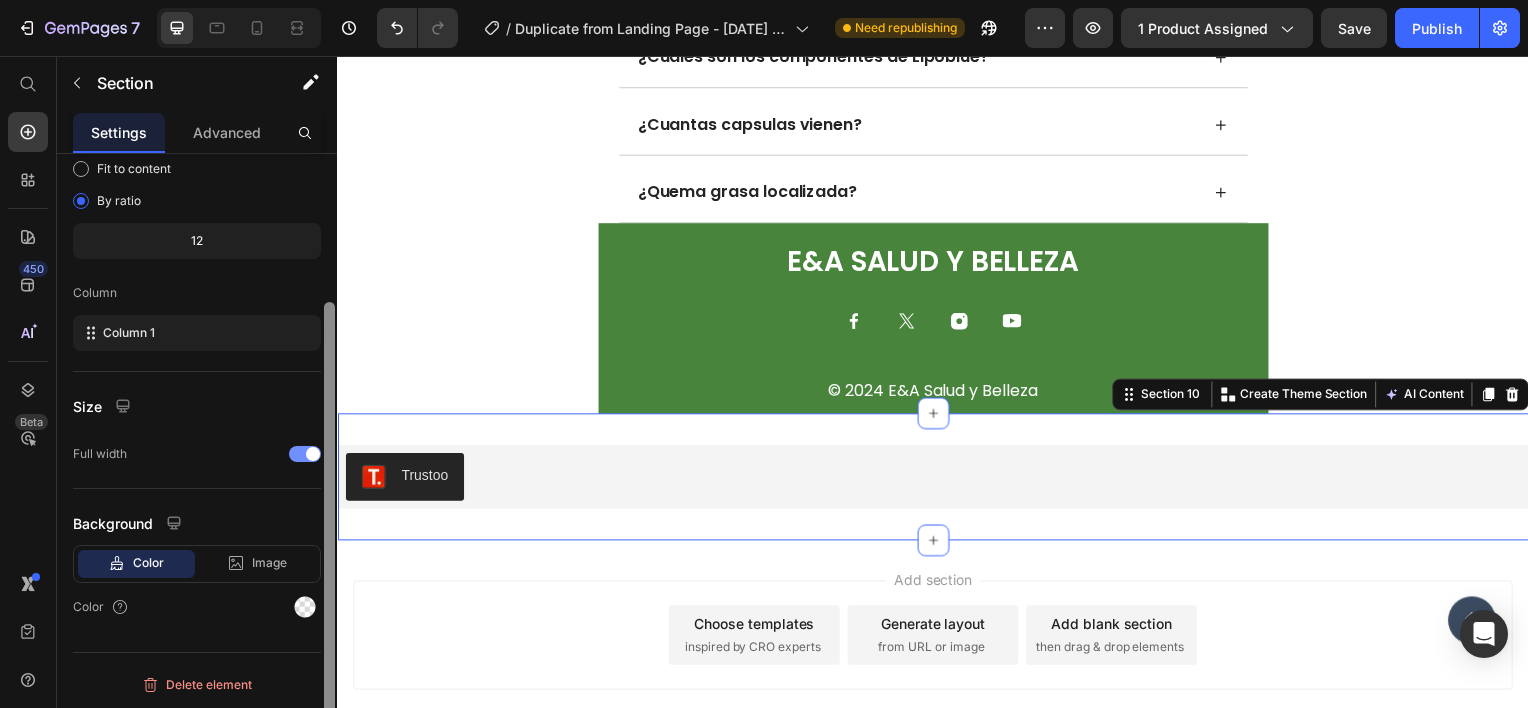 click at bounding box center (305, 454) 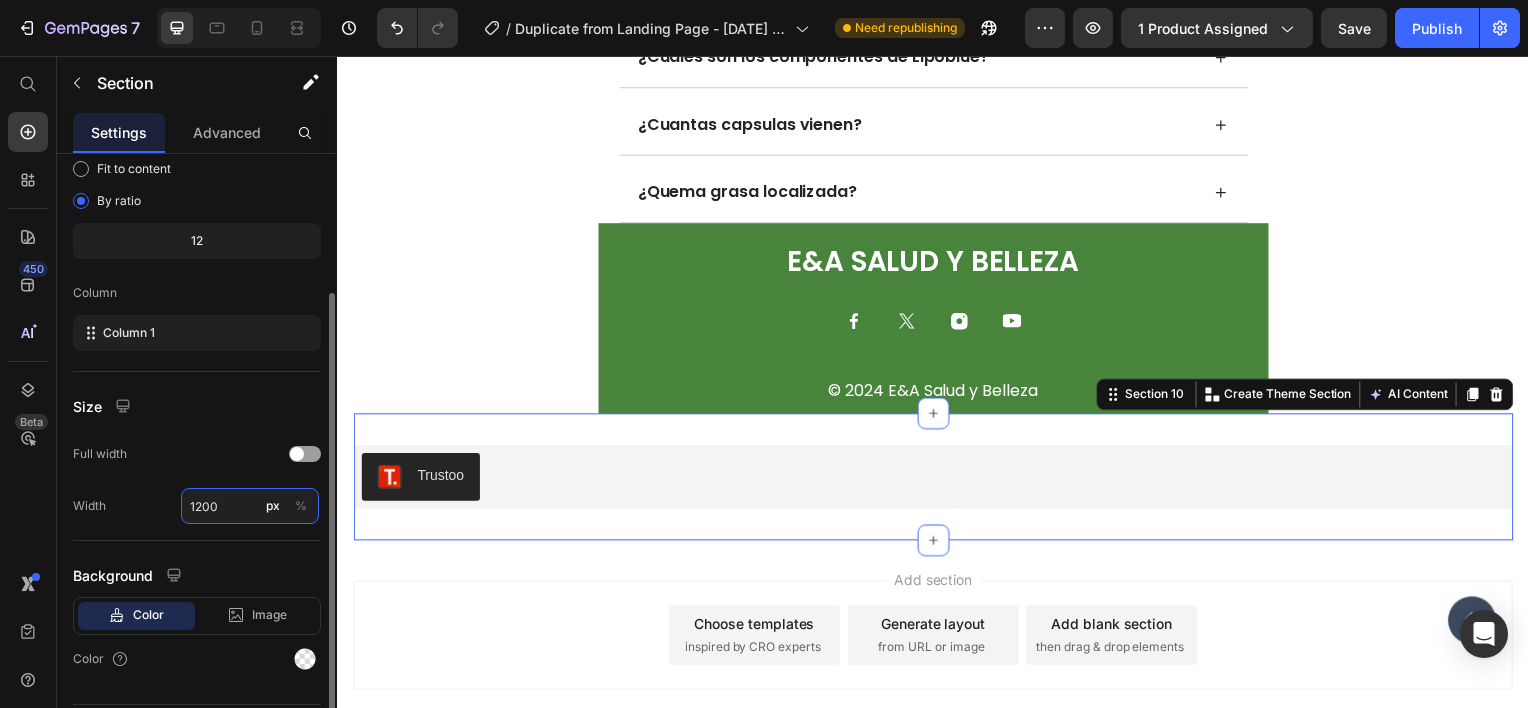 click on "1200" at bounding box center (250, 506) 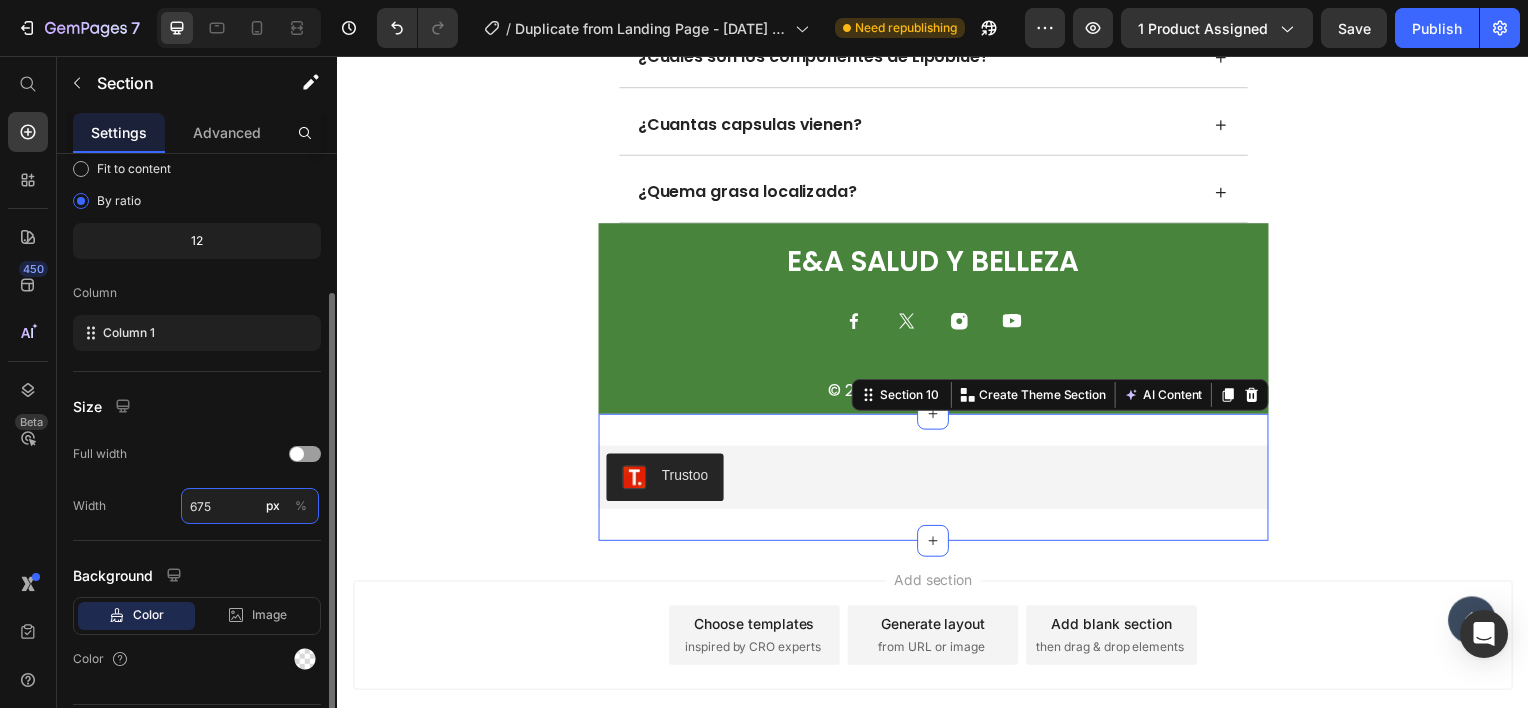 type on "675" 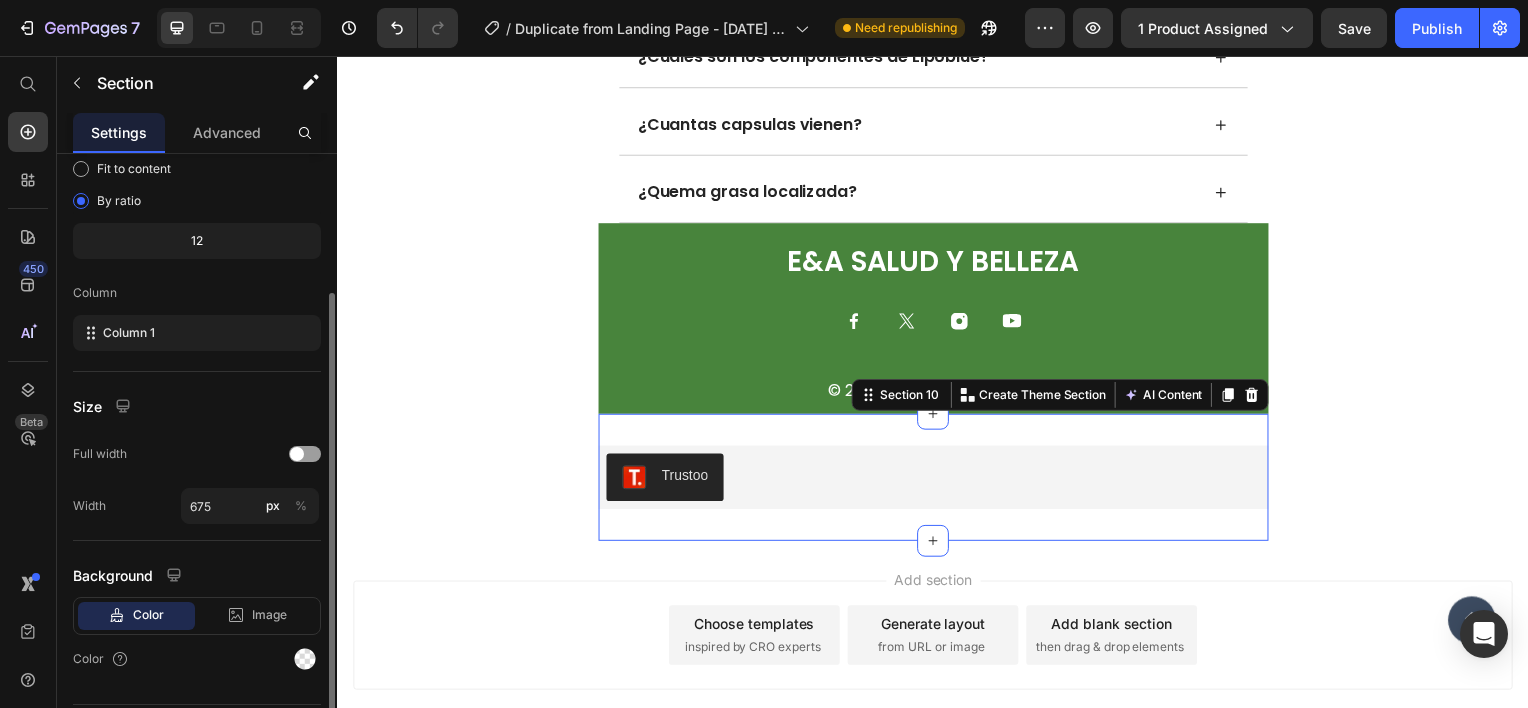 click on "Size" at bounding box center (197, 406) 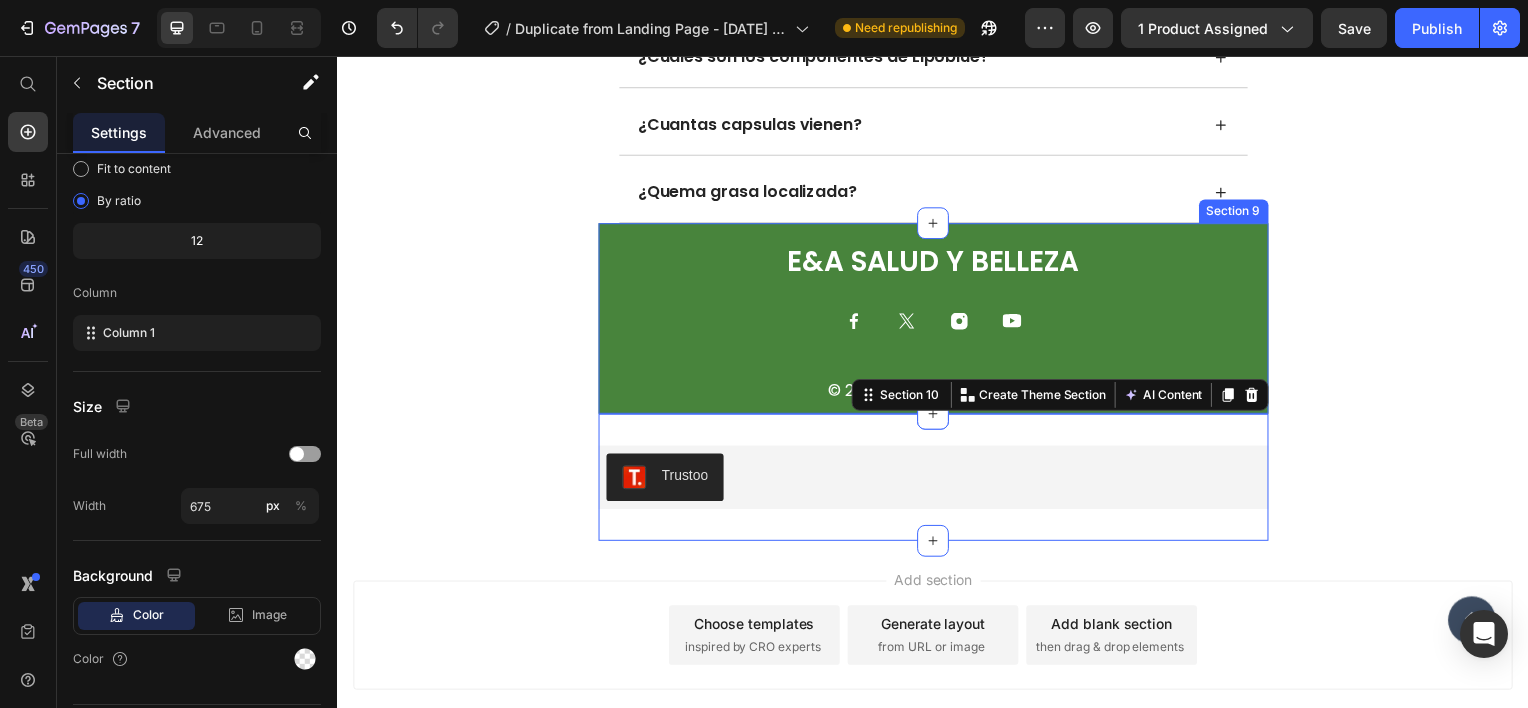 click on "E&A Salud y belleza Heading
Icon
Icon
Icon
Icon Row Row © 2024 E&A Salud y Belleza Text Block
Icon" at bounding box center (937, 330) 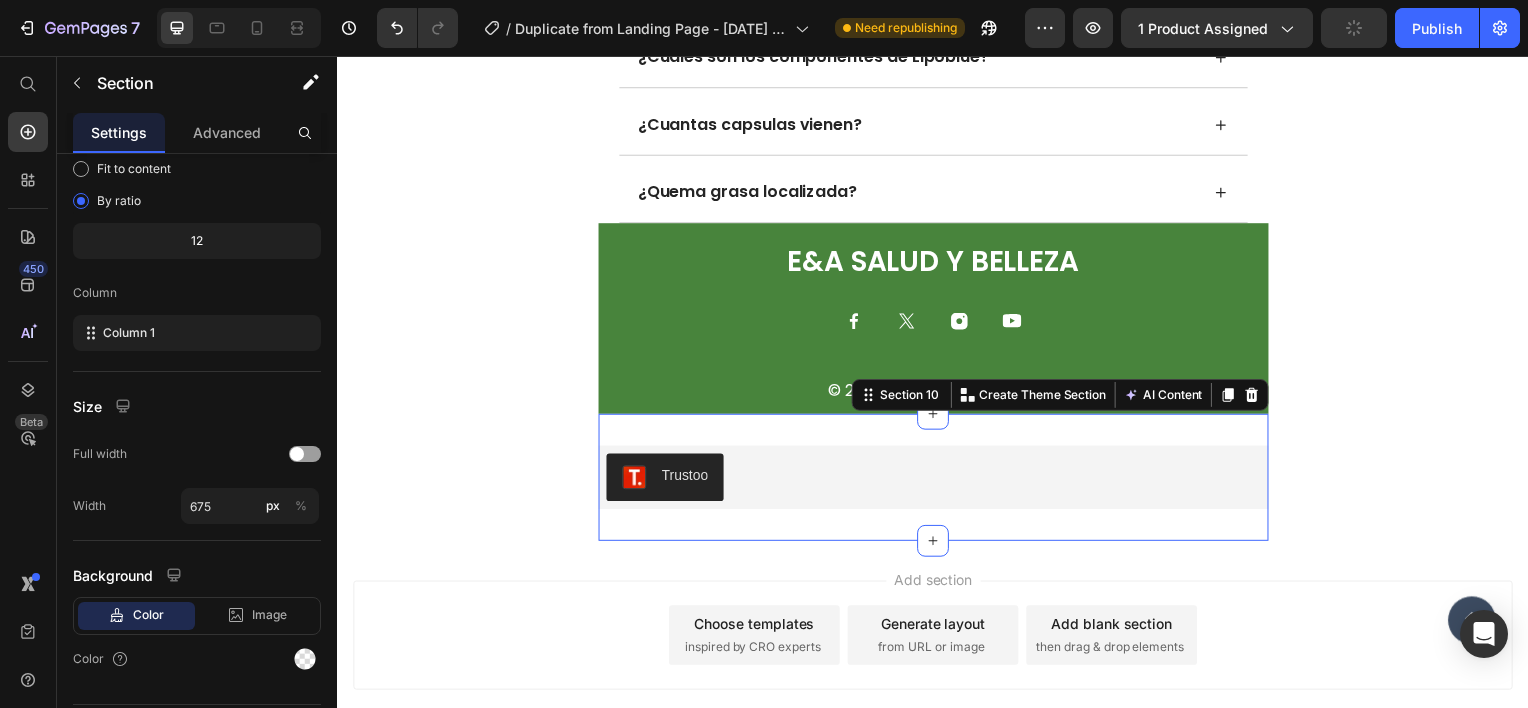 click on "Trustoo Trustoo Section 10   You can create reusable sections Create Theme Section AI Content Write with [PERSON_NAME] What would you like to describe here? Tone and Voice Persuasive Product LIPOBLUE™ Show more Generate" at bounding box center [937, 480] 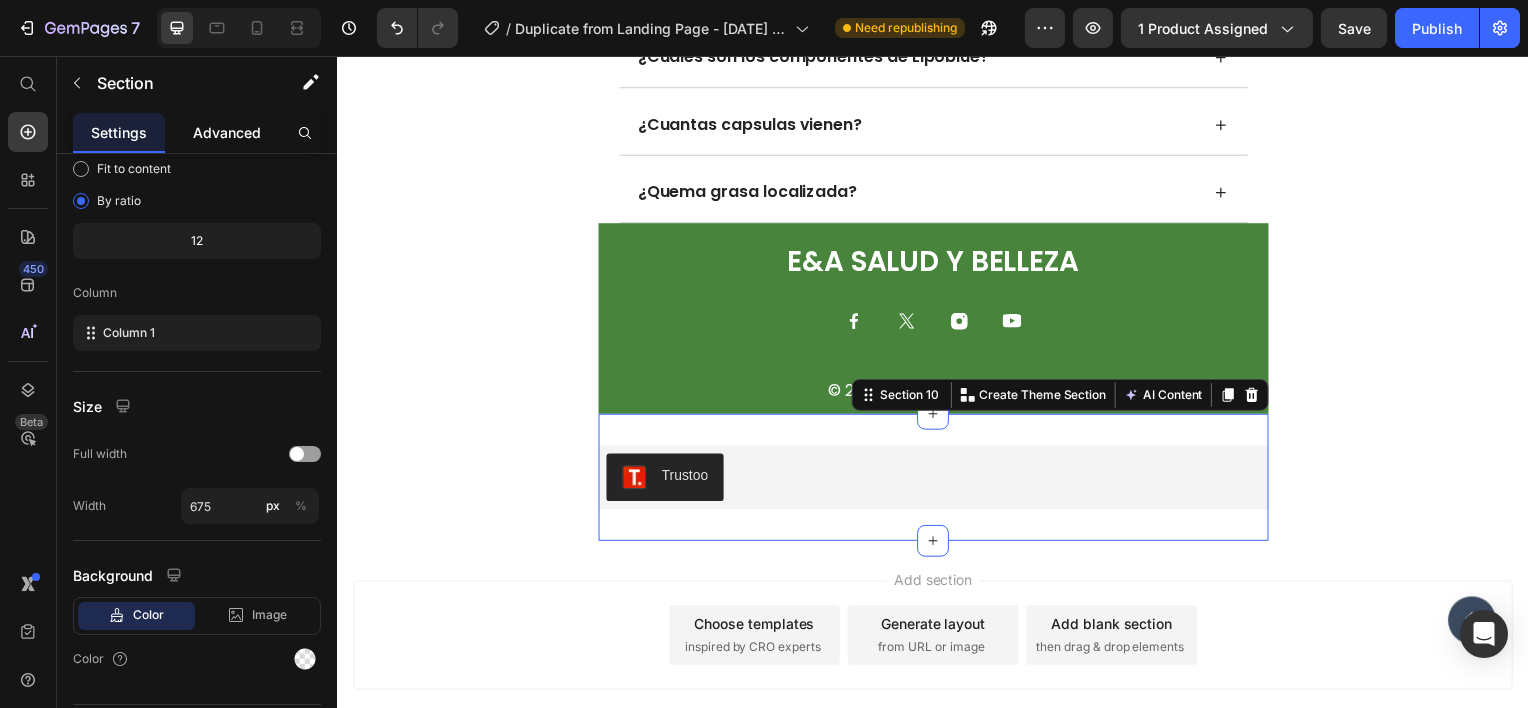 click on "Advanced" at bounding box center [227, 132] 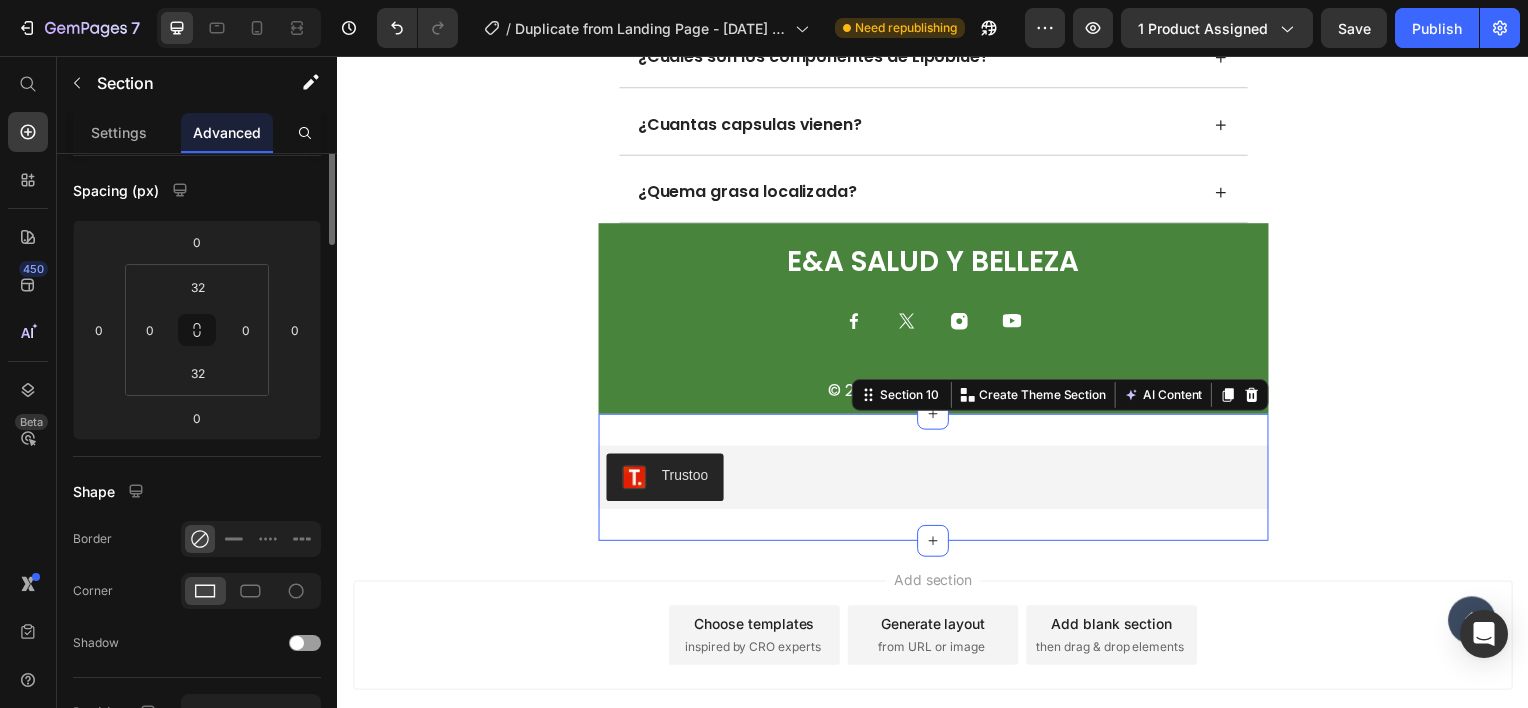 scroll, scrollTop: 0, scrollLeft: 0, axis: both 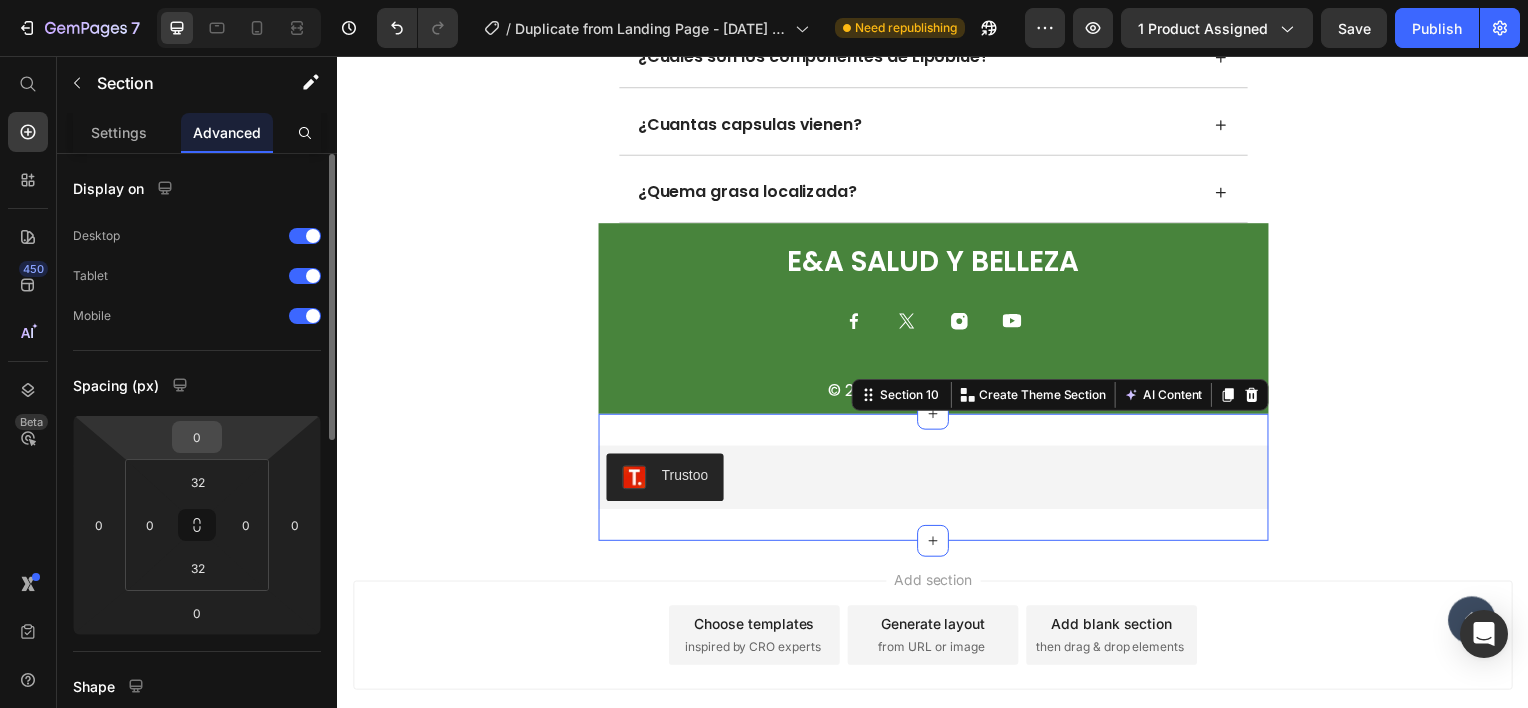 click on "0" at bounding box center (197, 437) 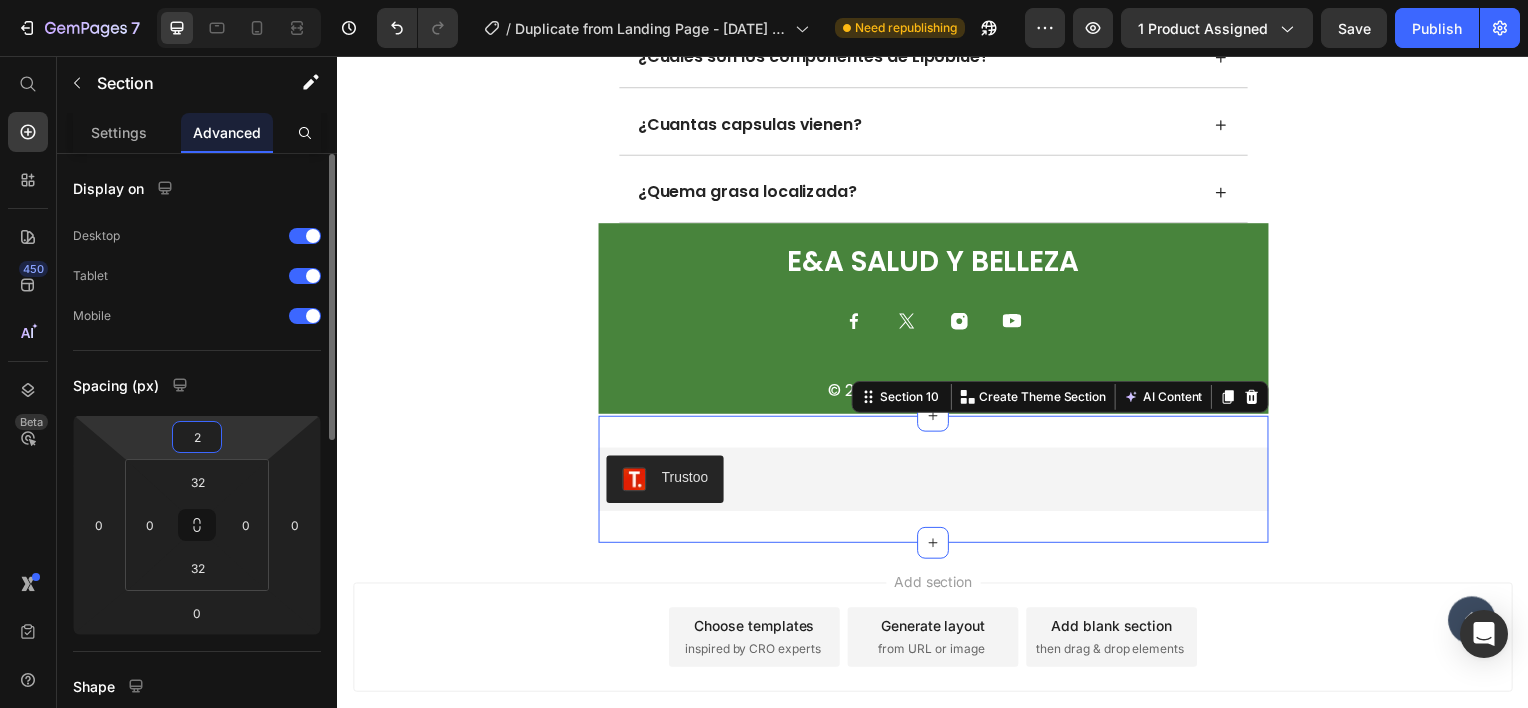 type on "20" 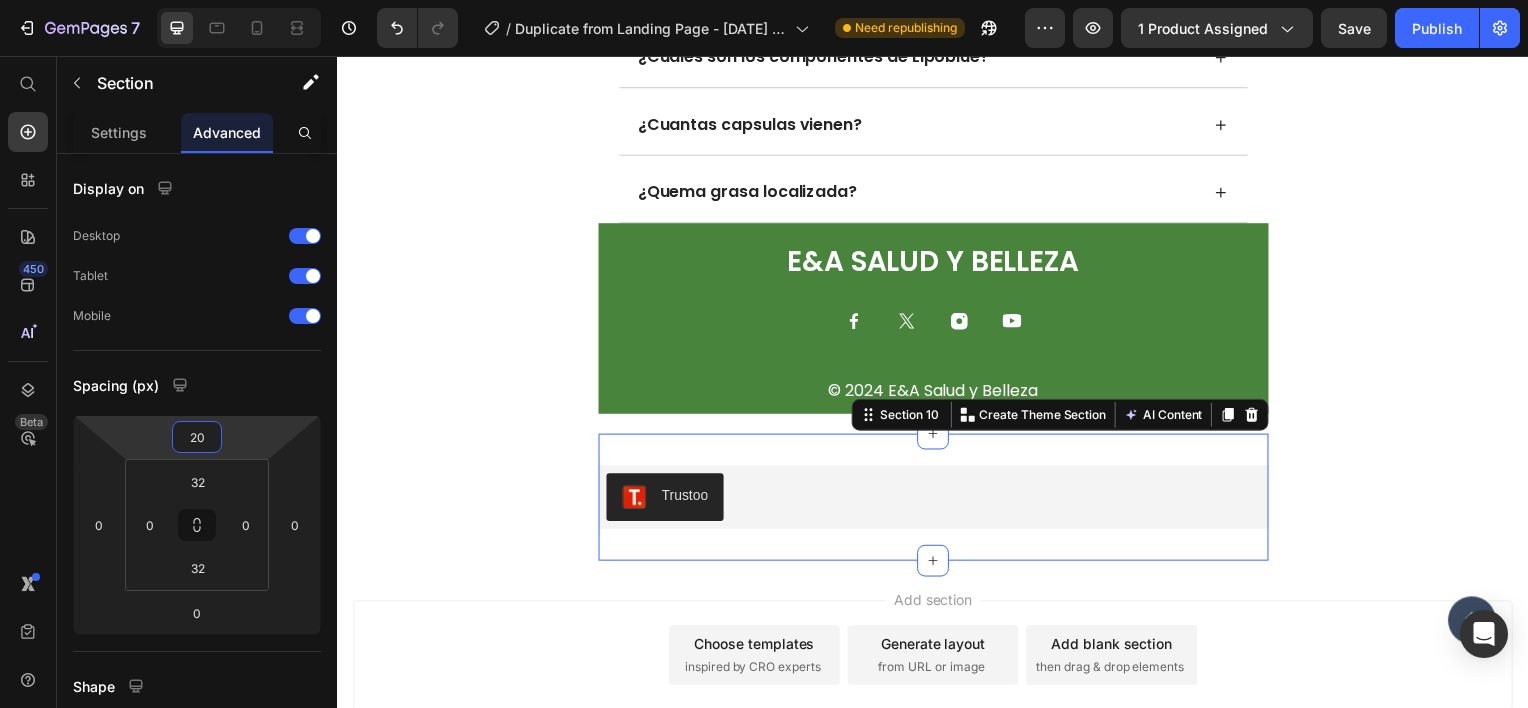 click on "PREGUNTAS FRECUENTES Heading
¿Hay efecto rebote? No hay efecto rebote debido a que lipoblue está compuesto de componentes naturales. De hecho, no hay ningún efecto secundario. Text Block
¿Cuáles son las contra indicaciones?
¿En cuántos días veo resultados?
¿Tiene registro invima?
¿Hacen entregas a todo el país?
¿Cuáles son los efectos secundarios?
¿Hay garantias?
¿Cuáles son los componentes de Lipoblue?
¿Cuantas capsulas vienen?
¿Quema grasa localizada? Accordion Row Section 8 E&A Salud y belleza Heading
Icon
Icon
Icon
Icon Row Row © 2024 E&A Salud y Belleza Text Block
Icon Section 9 Trustoo Trustoo Section 10   You can create reusable sections Create Theme Section AI Content Write with [PERSON_NAME] What would you like to describe here? Tone and Voice Persuasive Product LIPOBLUE™ Show more Generate Root" at bounding box center [937, -2135] 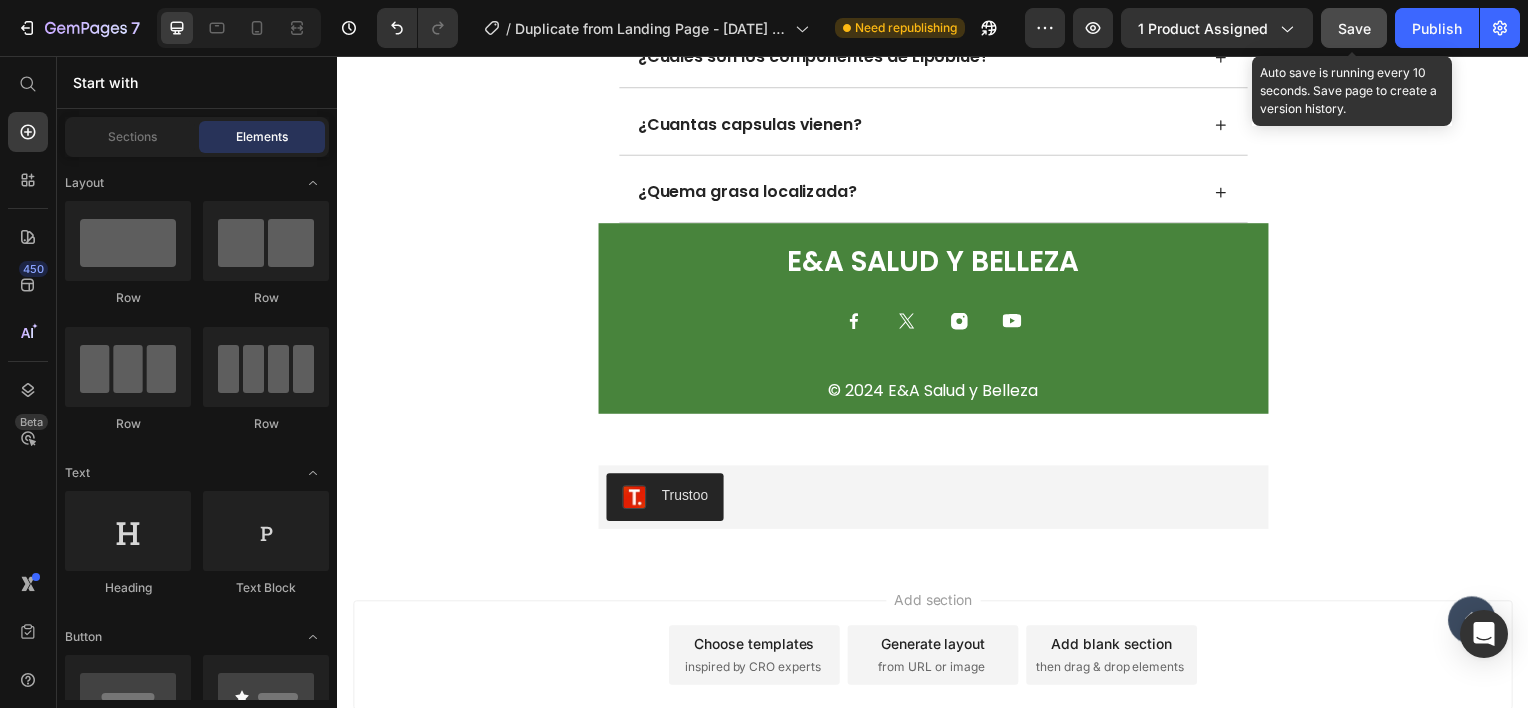 click on "Save" 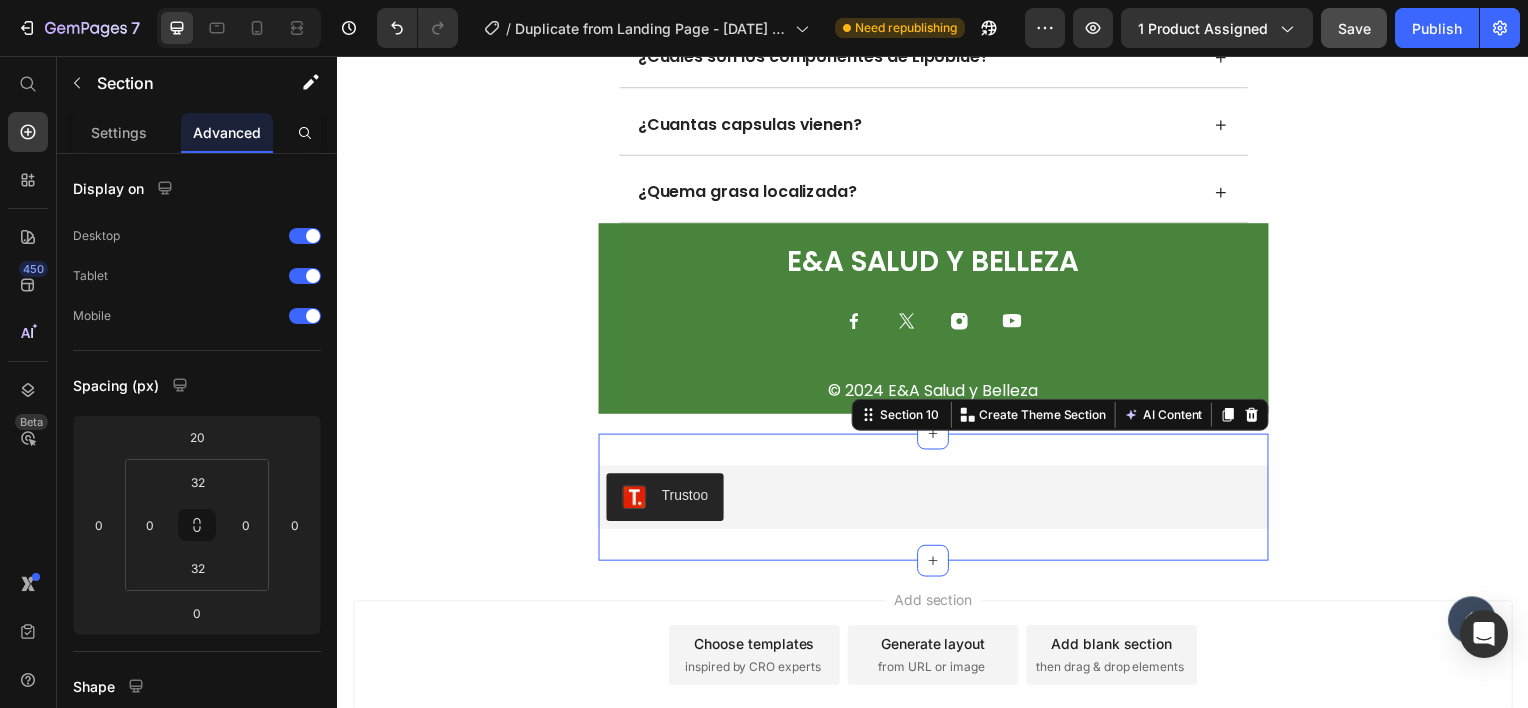 click on "Trustoo Trustoo Section 10   You can create reusable sections Create Theme Section AI Content Write with [PERSON_NAME] What would you like to describe here? Tone and Voice Persuasive Product LIPOBLUE™ Show more Generate" at bounding box center (937, 500) 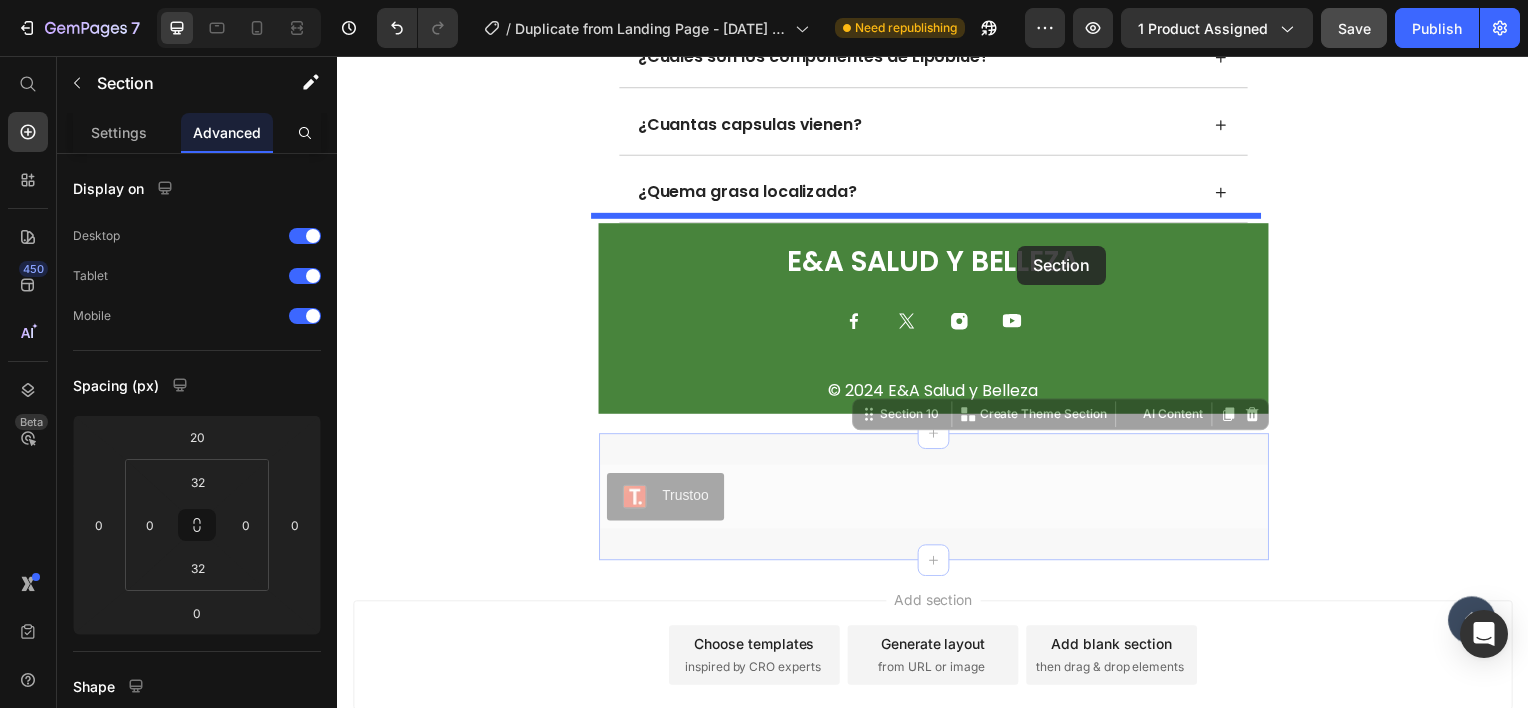drag, startPoint x: 1044, startPoint y: 441, endPoint x: 1022, endPoint y: 247, distance: 195.24344 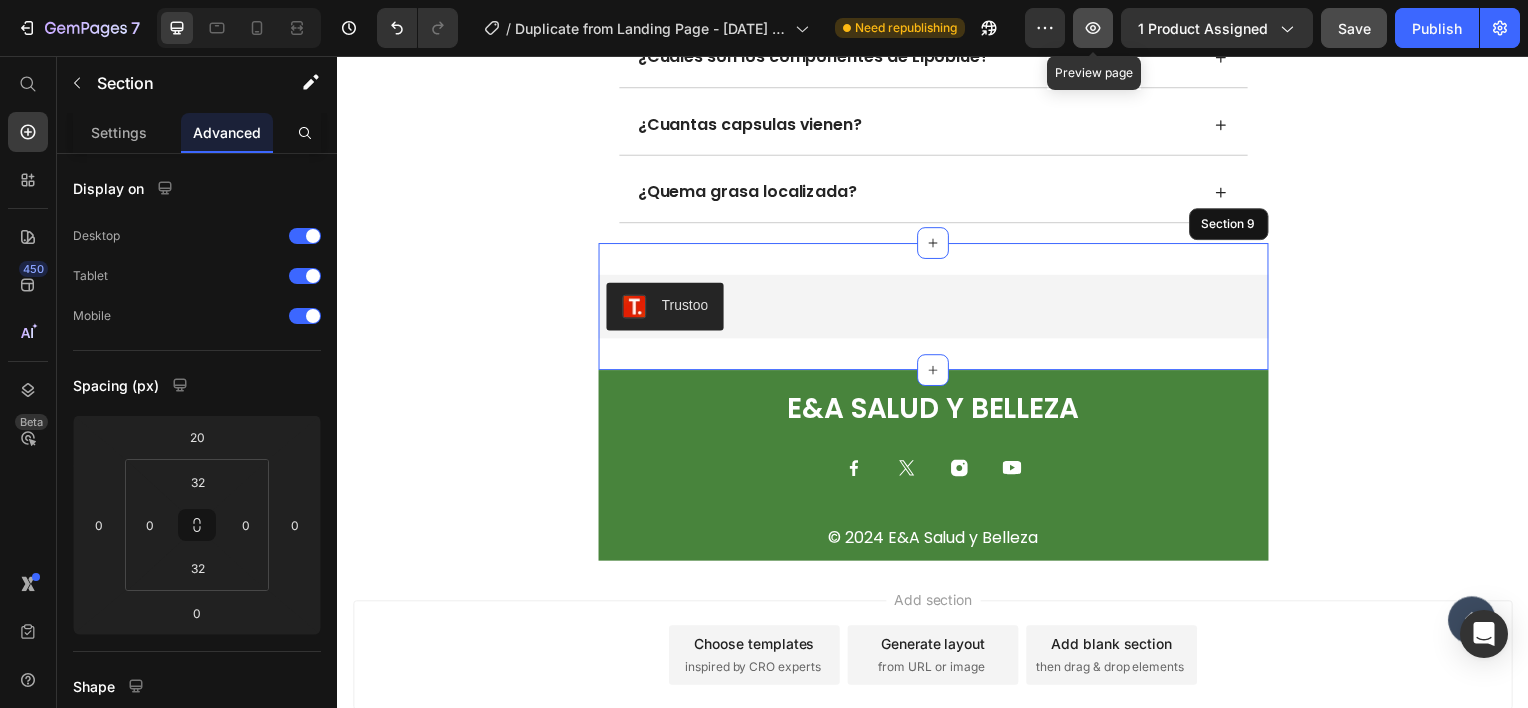 click 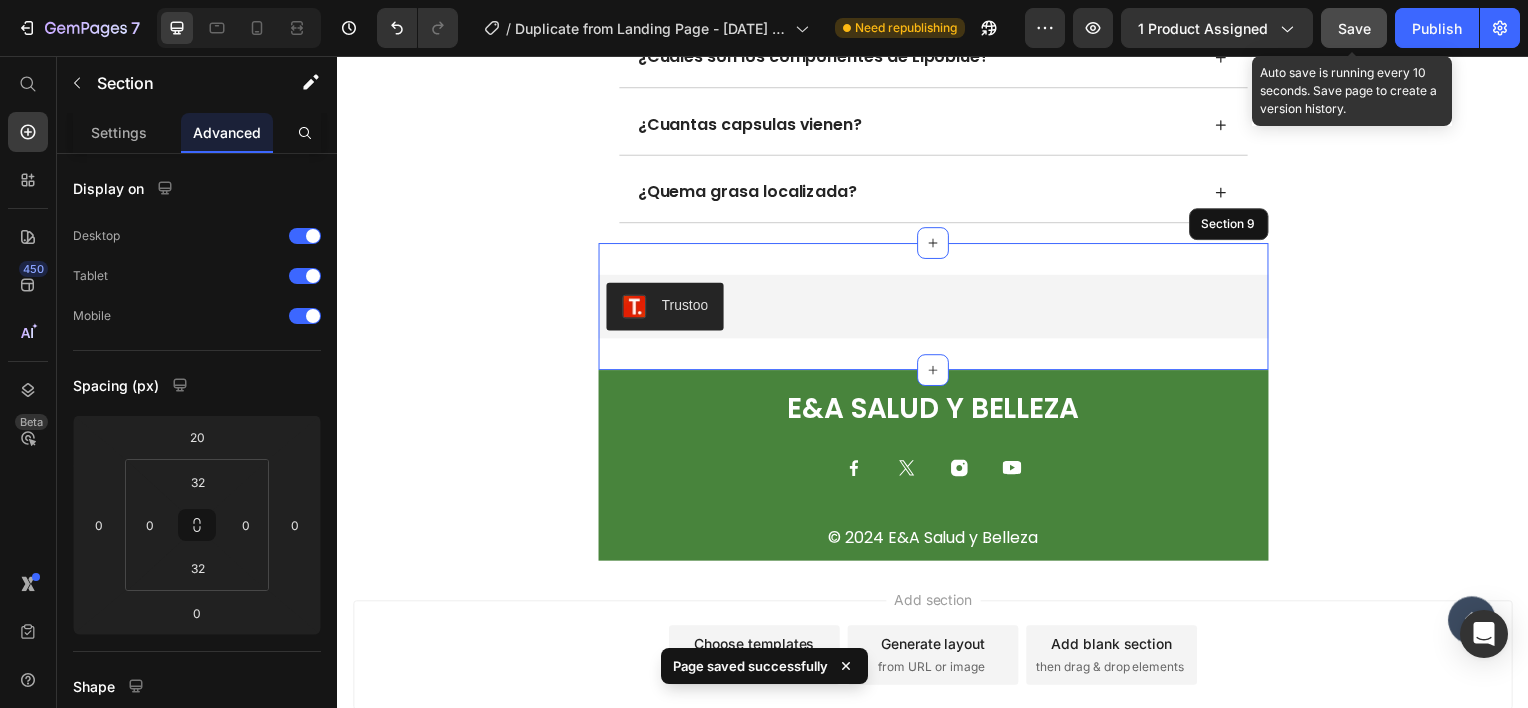 click on "Save" at bounding box center [1354, 28] 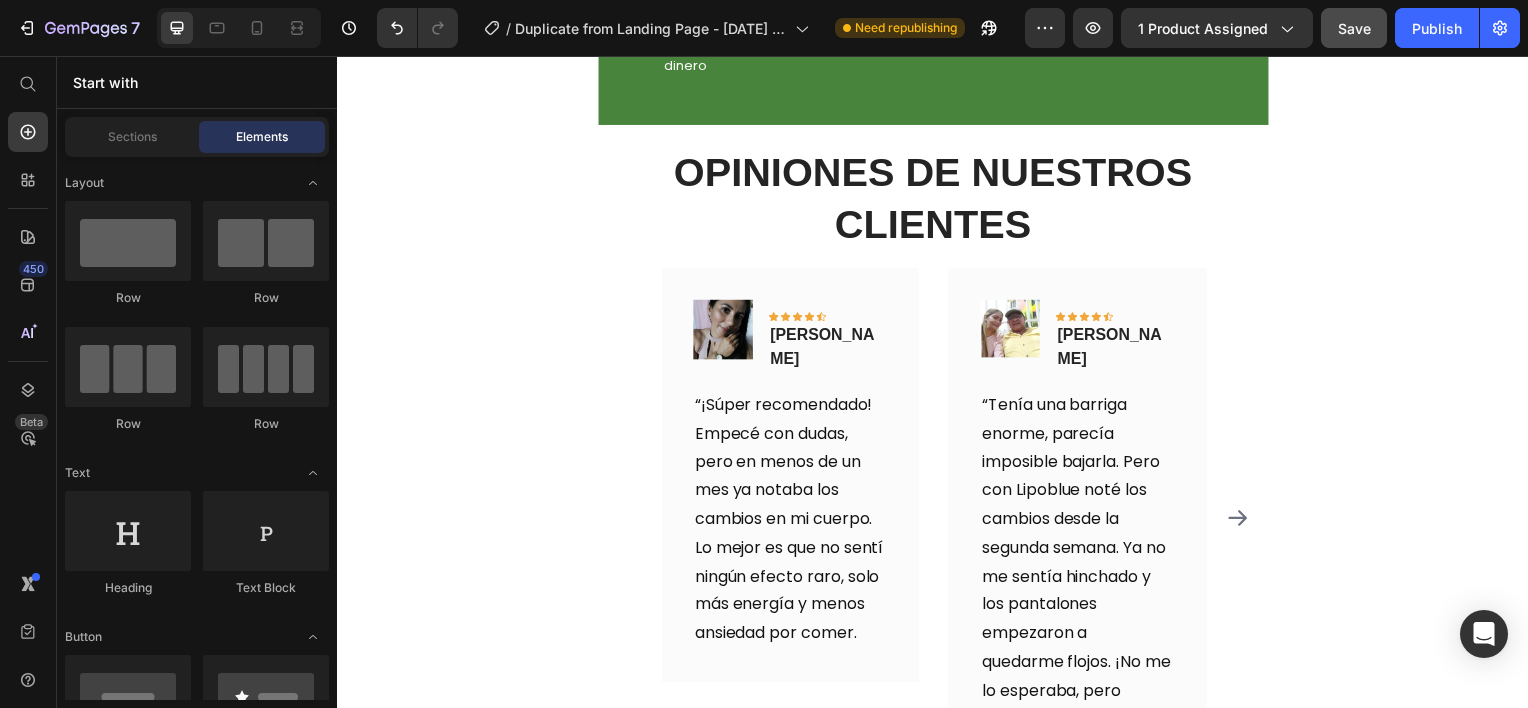 scroll, scrollTop: 3532, scrollLeft: 0, axis: vertical 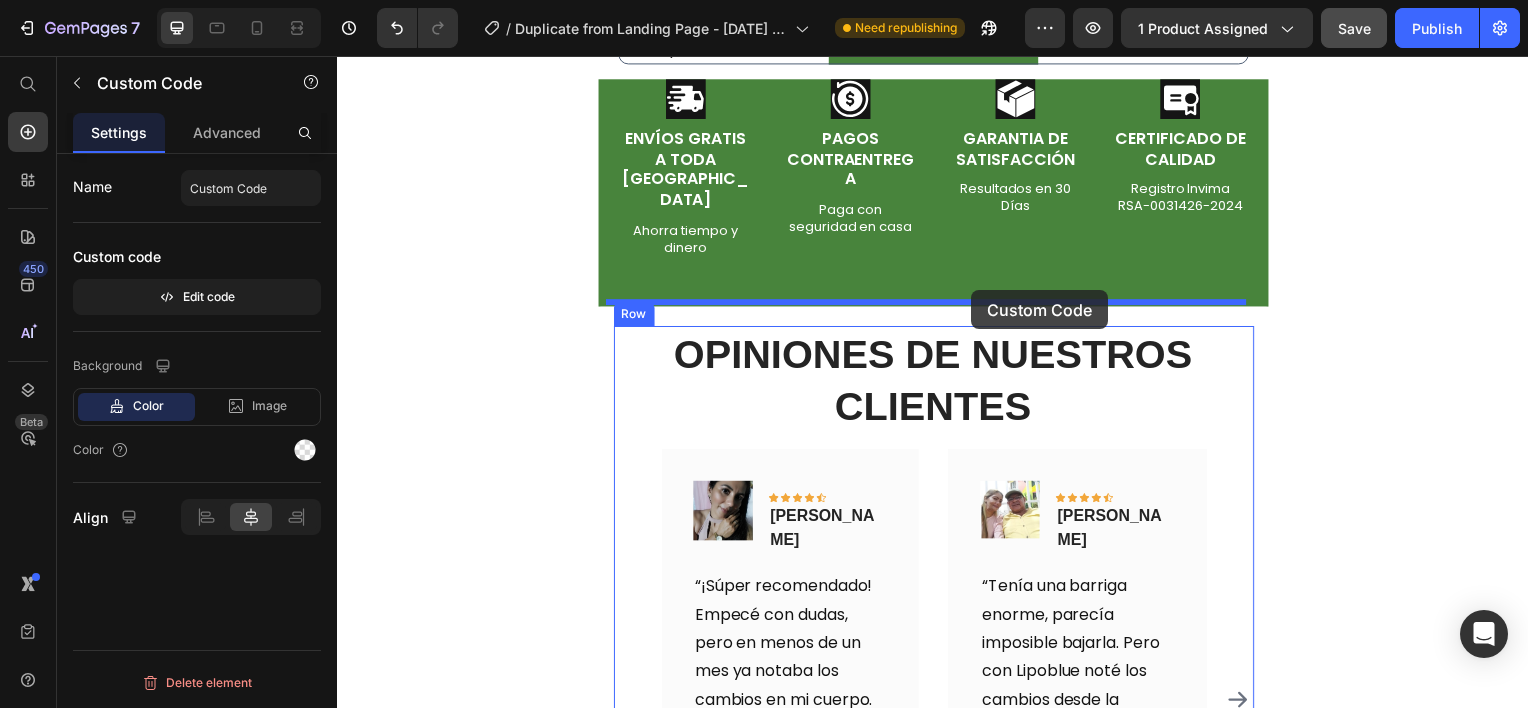 drag, startPoint x: 1228, startPoint y: 633, endPoint x: 977, endPoint y: 291, distance: 424.2228 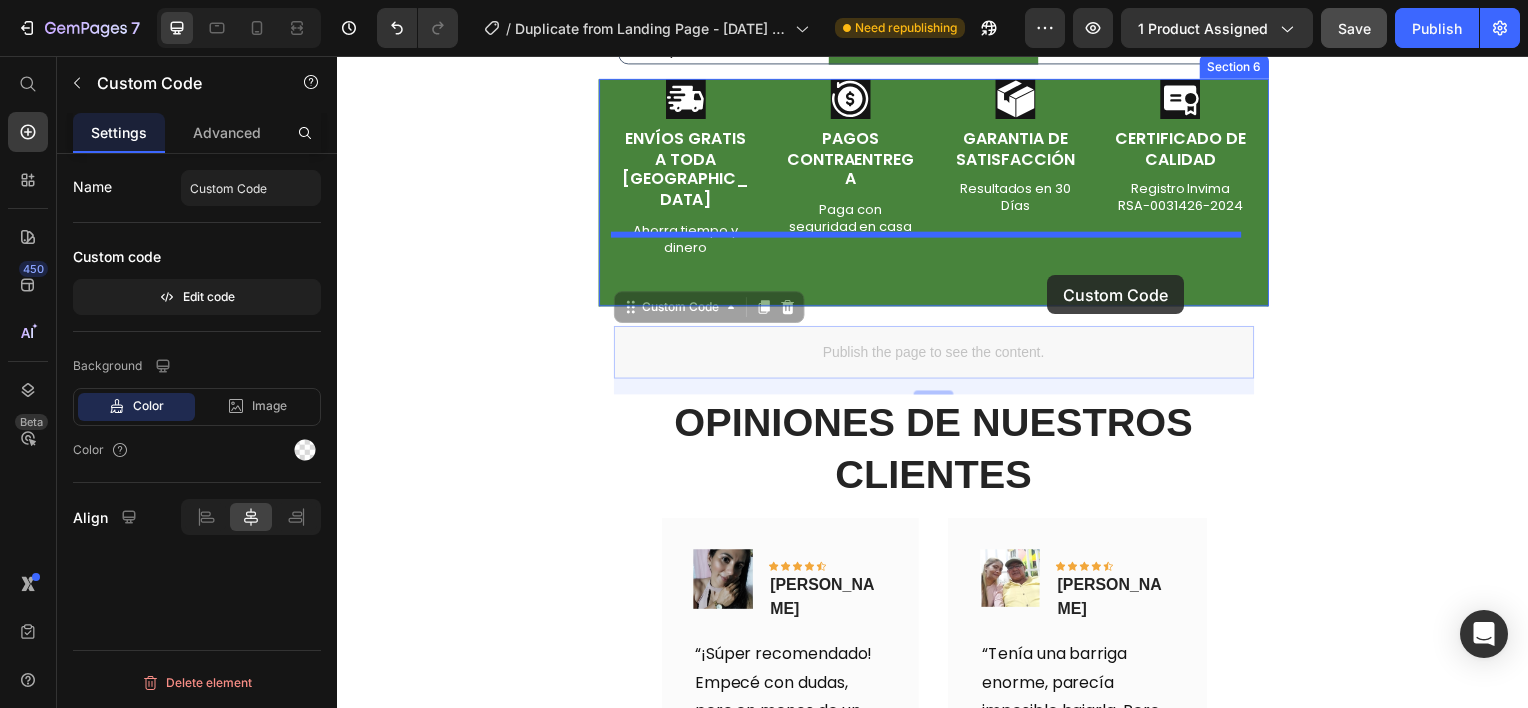 drag, startPoint x: 1067, startPoint y: 310, endPoint x: 1053, endPoint y: 273, distance: 39.56008 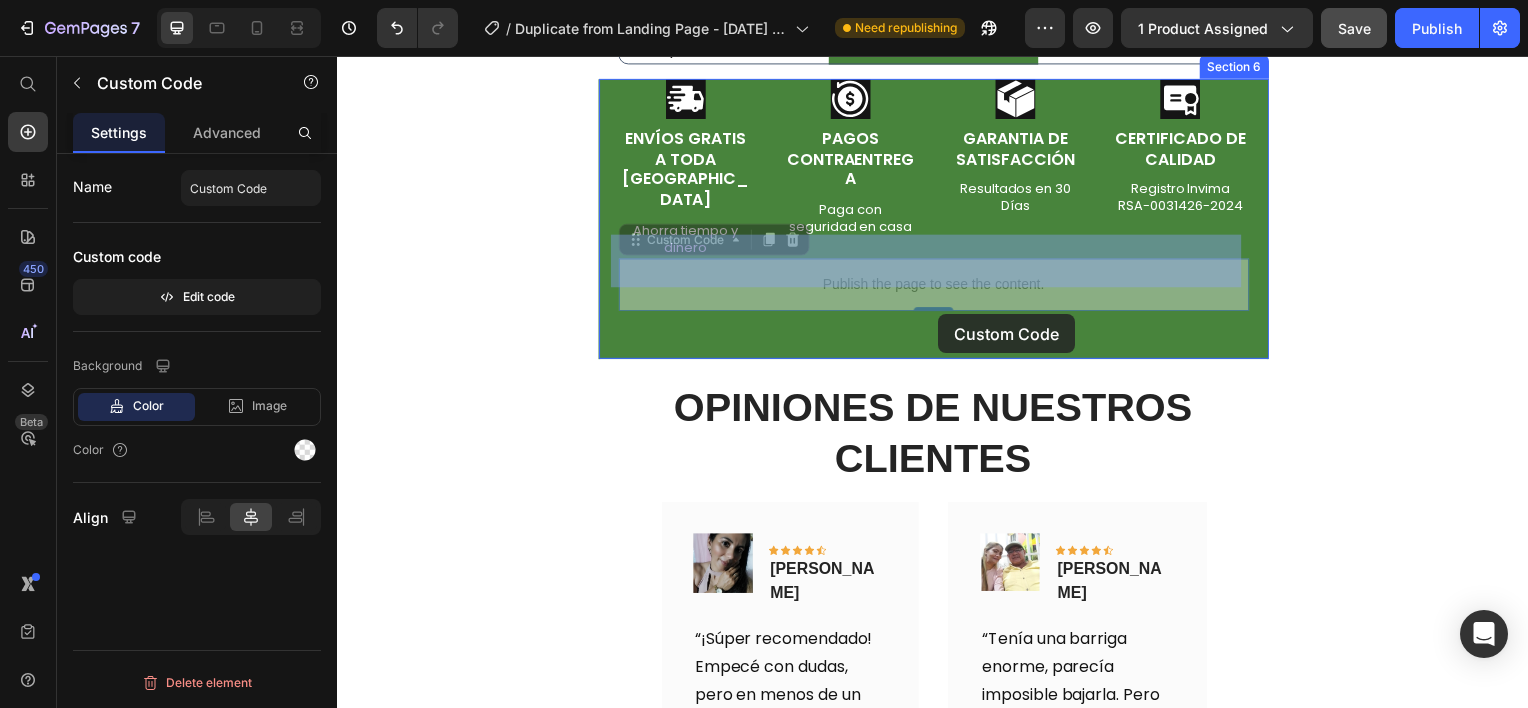drag, startPoint x: 946, startPoint y: 262, endPoint x: 943, endPoint y: 316, distance: 54.08327 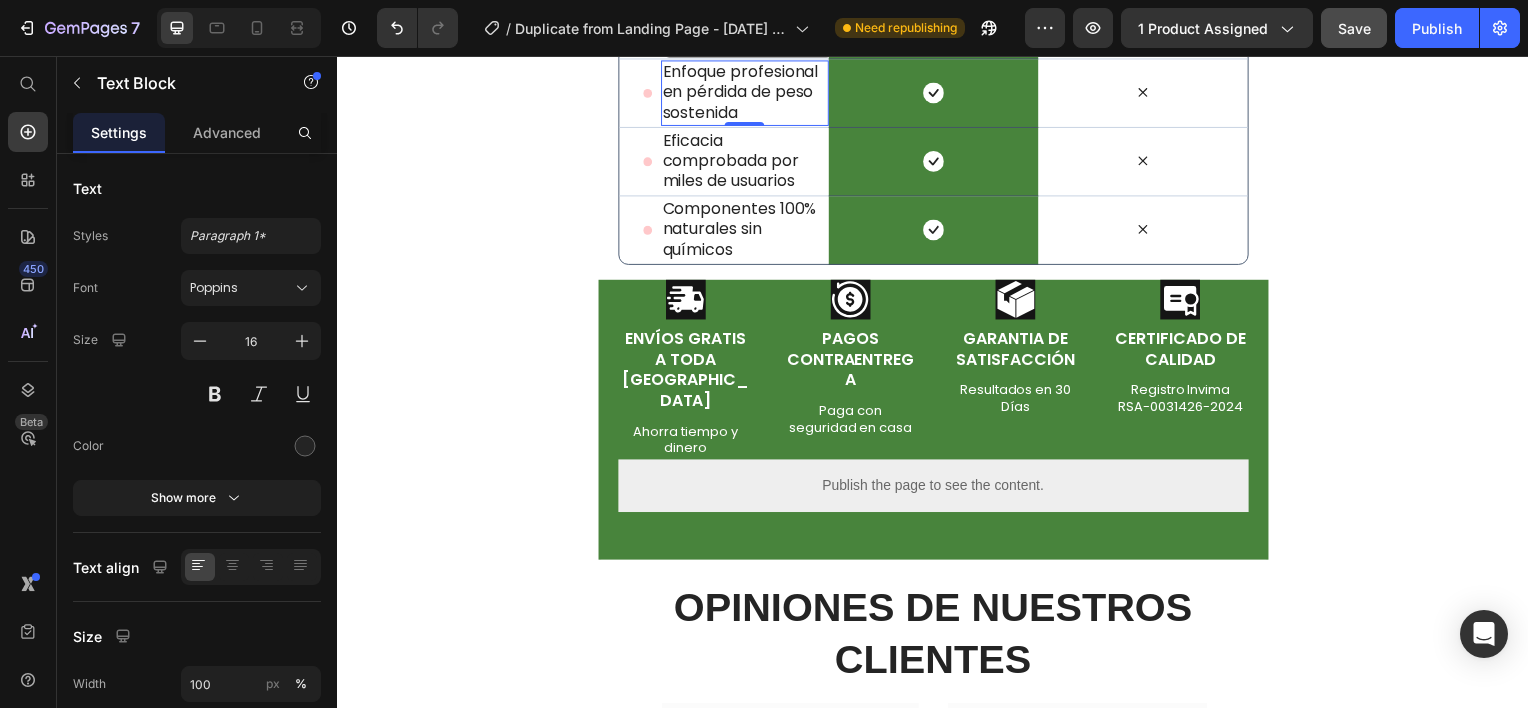 scroll, scrollTop: 3131, scrollLeft: 0, axis: vertical 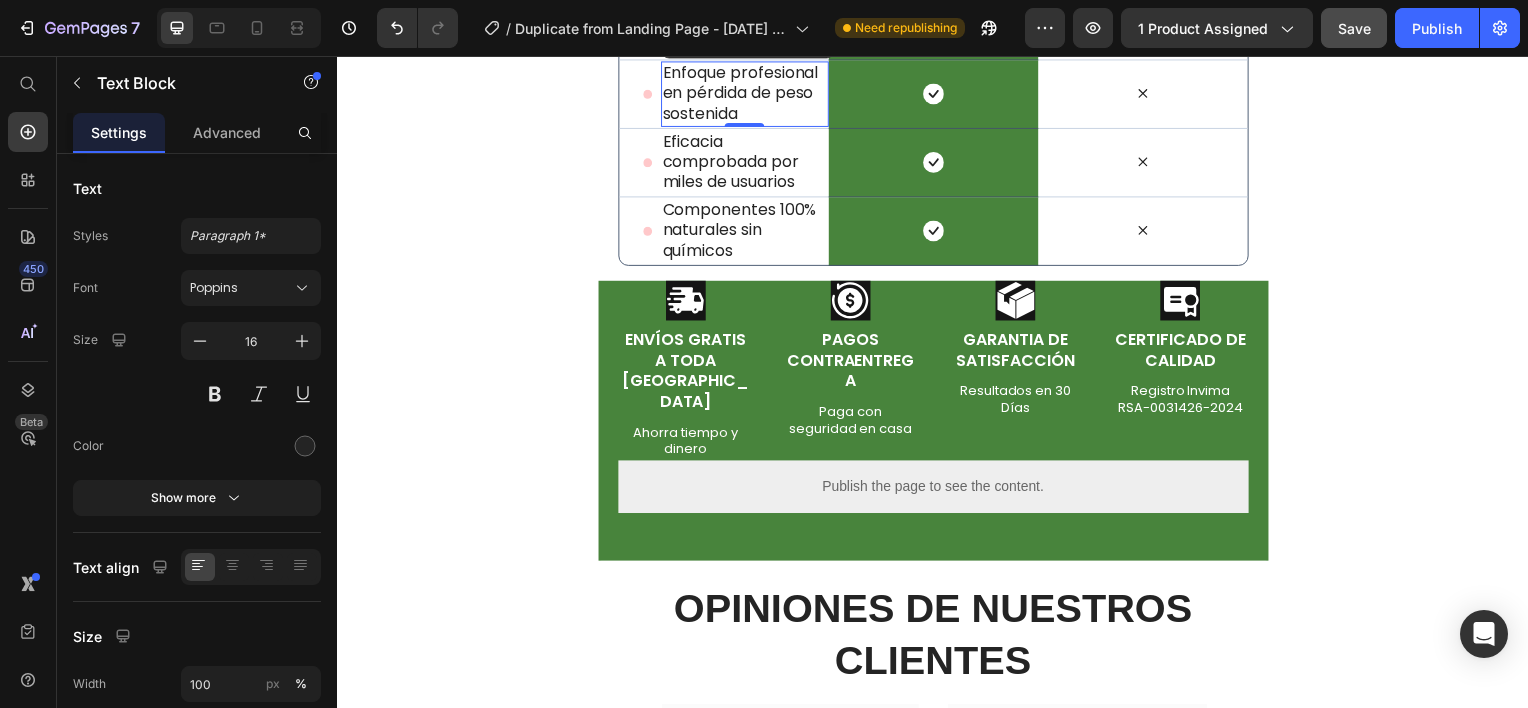 click on "¿Por qué lIPOBLUE ES DIFERENTE? Heading Row CRITERIOS Text Block Row
Icon LIPOBLUE  Text Block Row OTROS Text Block Row
Icon Certificaciones y control de calidad Text Block Row
Icon Row
Icon Row Row
Icon Respeto por el equilibrio natural del organismo Text Block Row
Icon Row
Icon Row Row
Icon Enfoque profesional en pérdida de peso sostenida Text Block   0 Row
Icon Row
Icon Row Row
Icon Eficacia comprobada por miles de usuarios Text [GEOGRAPHIC_DATA]
Icon Row
Icon Row Row
Icon Componentes 100% naturales sin químicos Text Block Row
Icon Row
Icon Row Row Row Section 5" at bounding box center [937, 13] 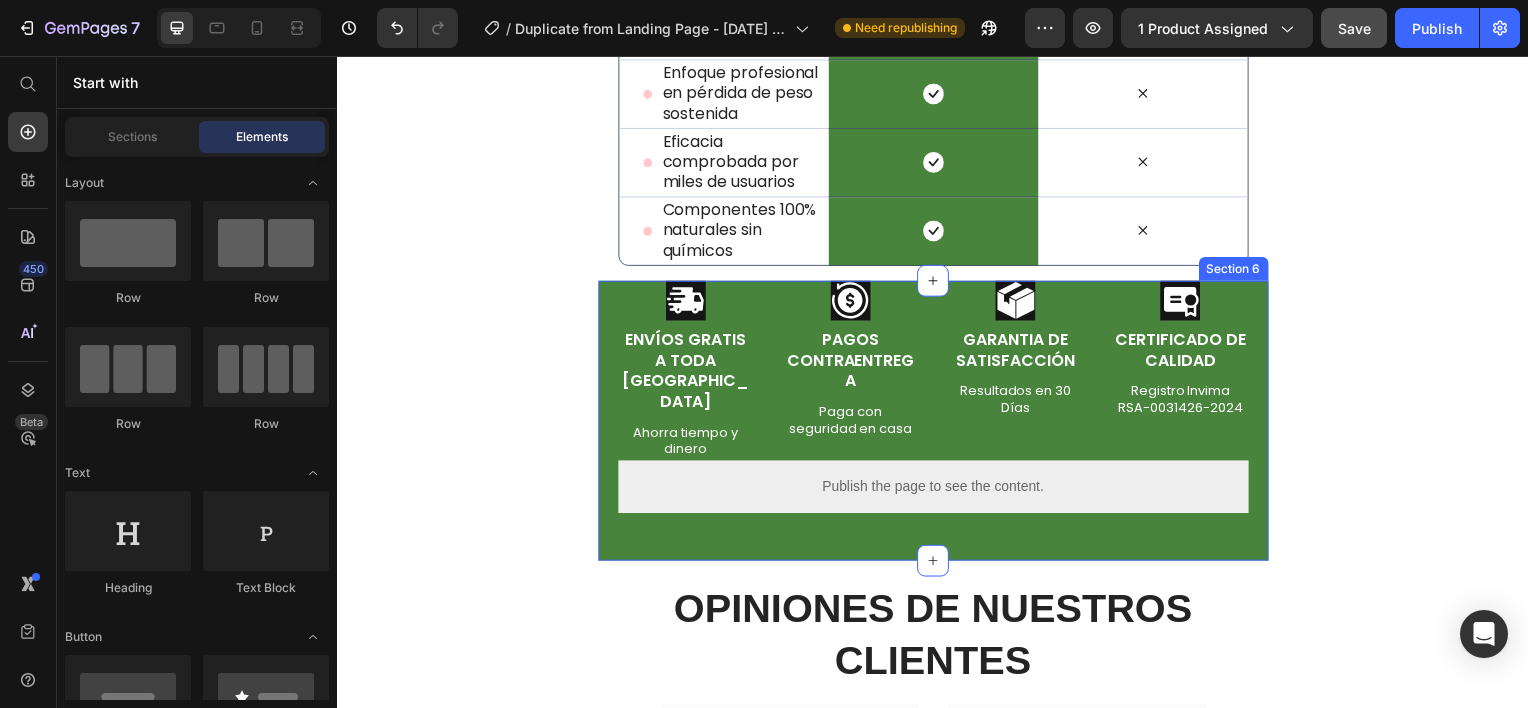 click on "Icon ENVÍOS GRATIS A TODA [GEOGRAPHIC_DATA] Text Block Ahorra tiempo y dinero Text Block Row
Icon PAGOS CONTRAENTREGA Text Block Paga con seguridad en casa Text Block
Icon GARANTIA DE SATISFACCIÓN Text Block Resultados en 30 Días  Text Block
Icon CERTIFICADO DE CALIDAD Text Block Registro Invima RSA-0031426-2024  Text Block Row
Publish the page to see the content.
Custom Code Section 6" at bounding box center [937, 423] 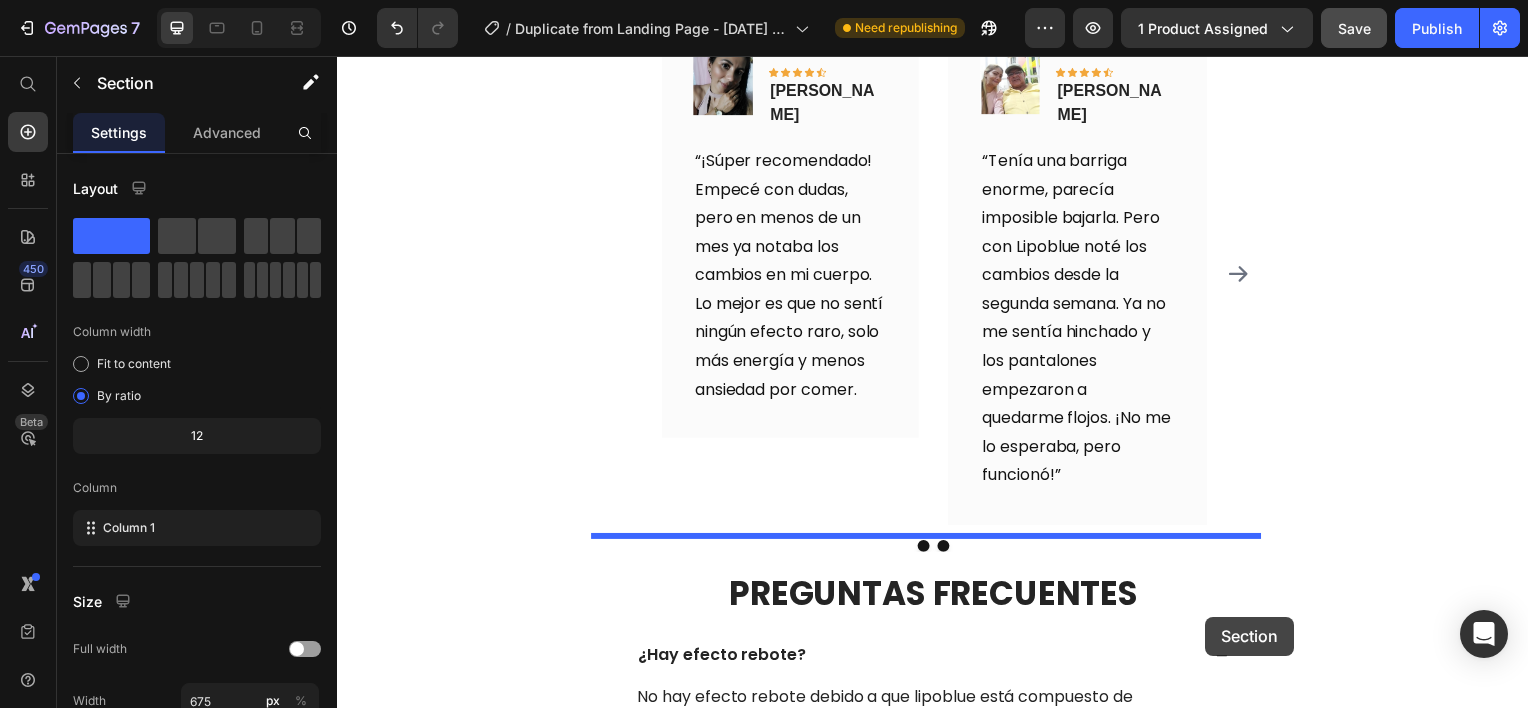 scroll, scrollTop: 3913, scrollLeft: 0, axis: vertical 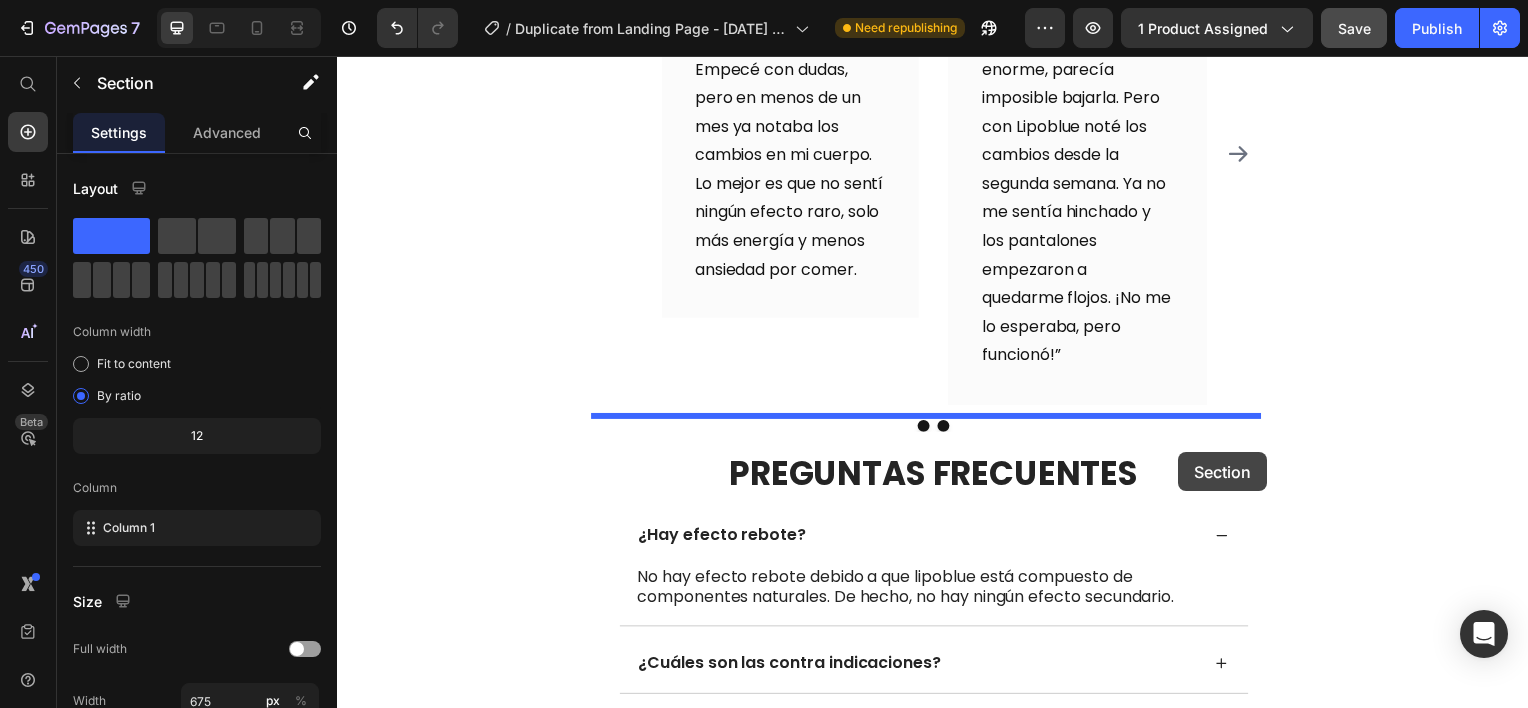 drag, startPoint x: 1254, startPoint y: 297, endPoint x: 1184, endPoint y: 457, distance: 174.64249 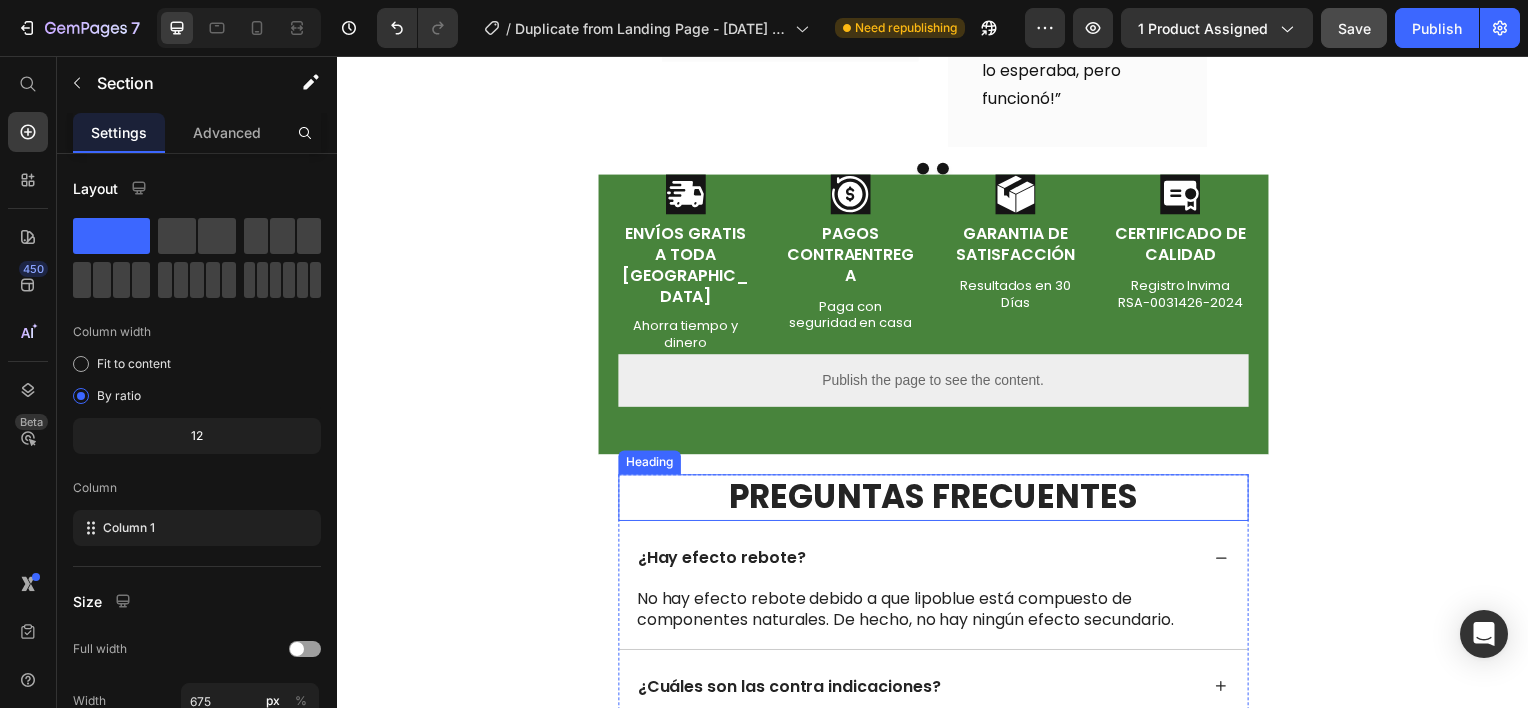 scroll, scrollTop: 3652, scrollLeft: 0, axis: vertical 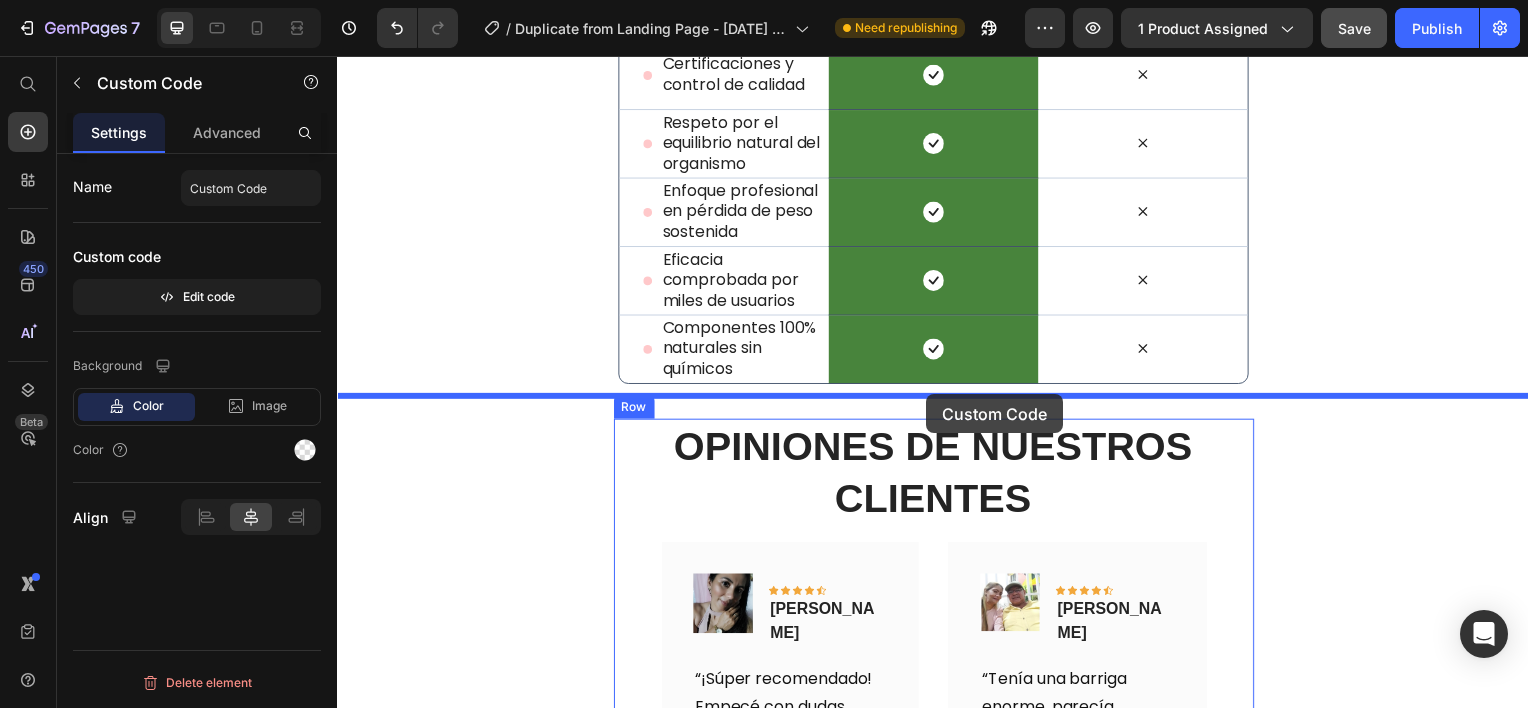 drag, startPoint x: 1162, startPoint y: 606, endPoint x: 930, endPoint y: 397, distance: 312.2579 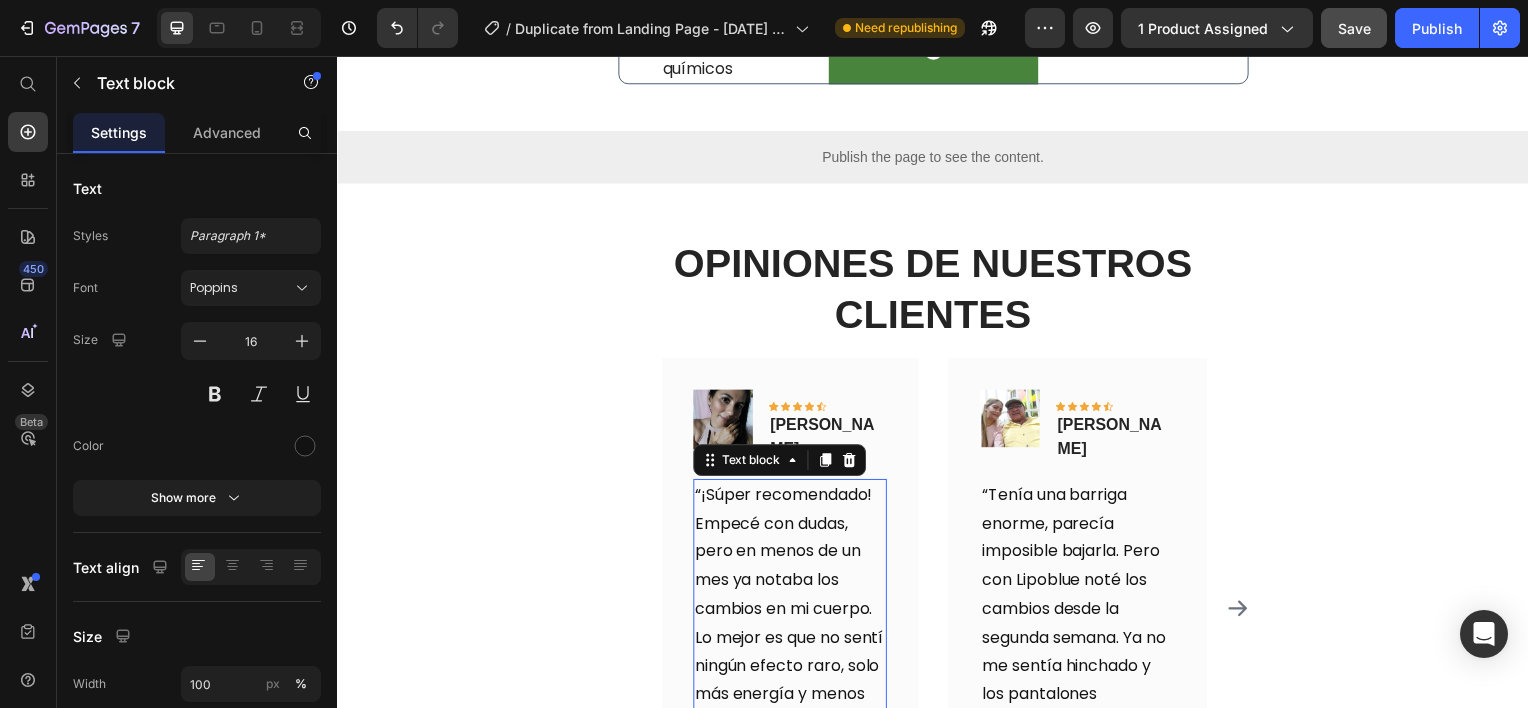 scroll, scrollTop: 3303, scrollLeft: 0, axis: vertical 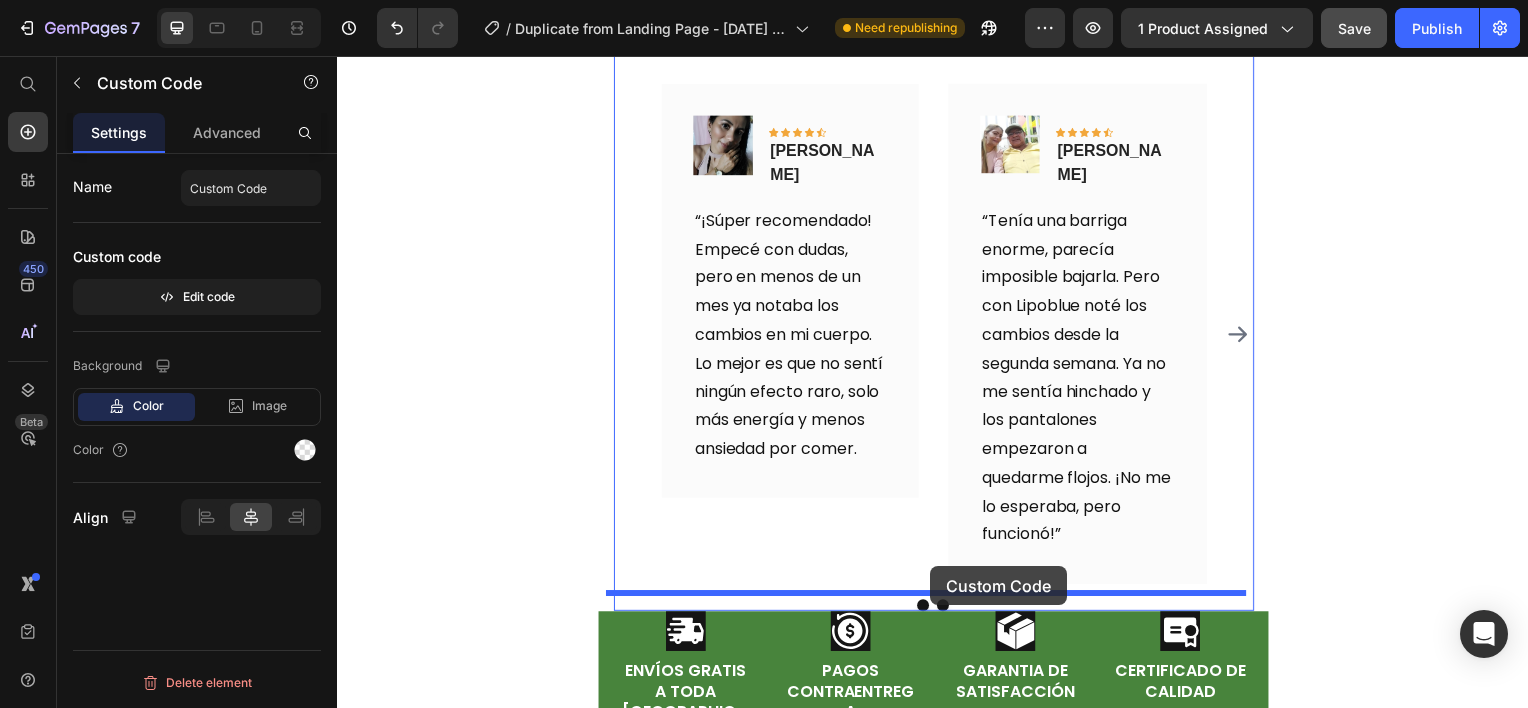 drag, startPoint x: 1166, startPoint y: 168, endPoint x: 935, endPoint y: 570, distance: 463.6432 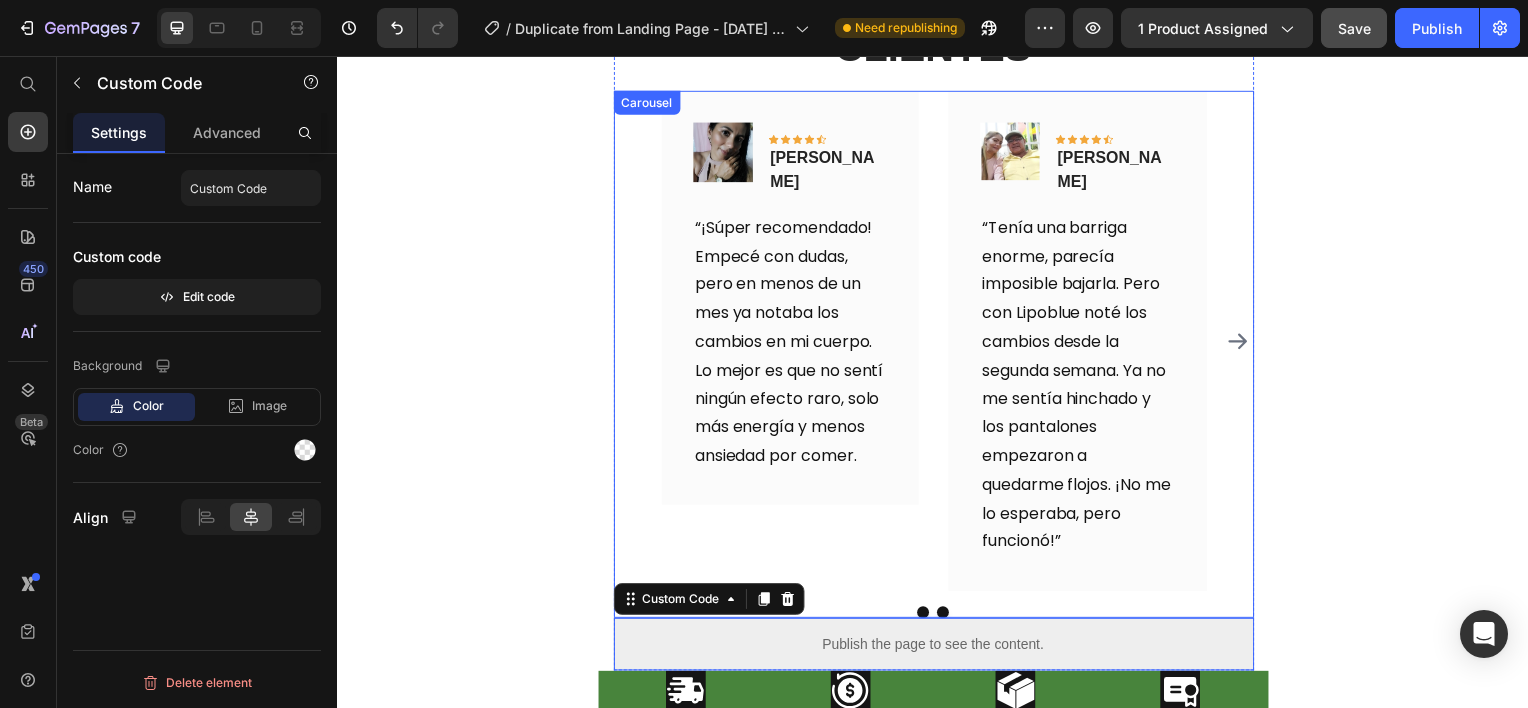 scroll, scrollTop: 3597, scrollLeft: 0, axis: vertical 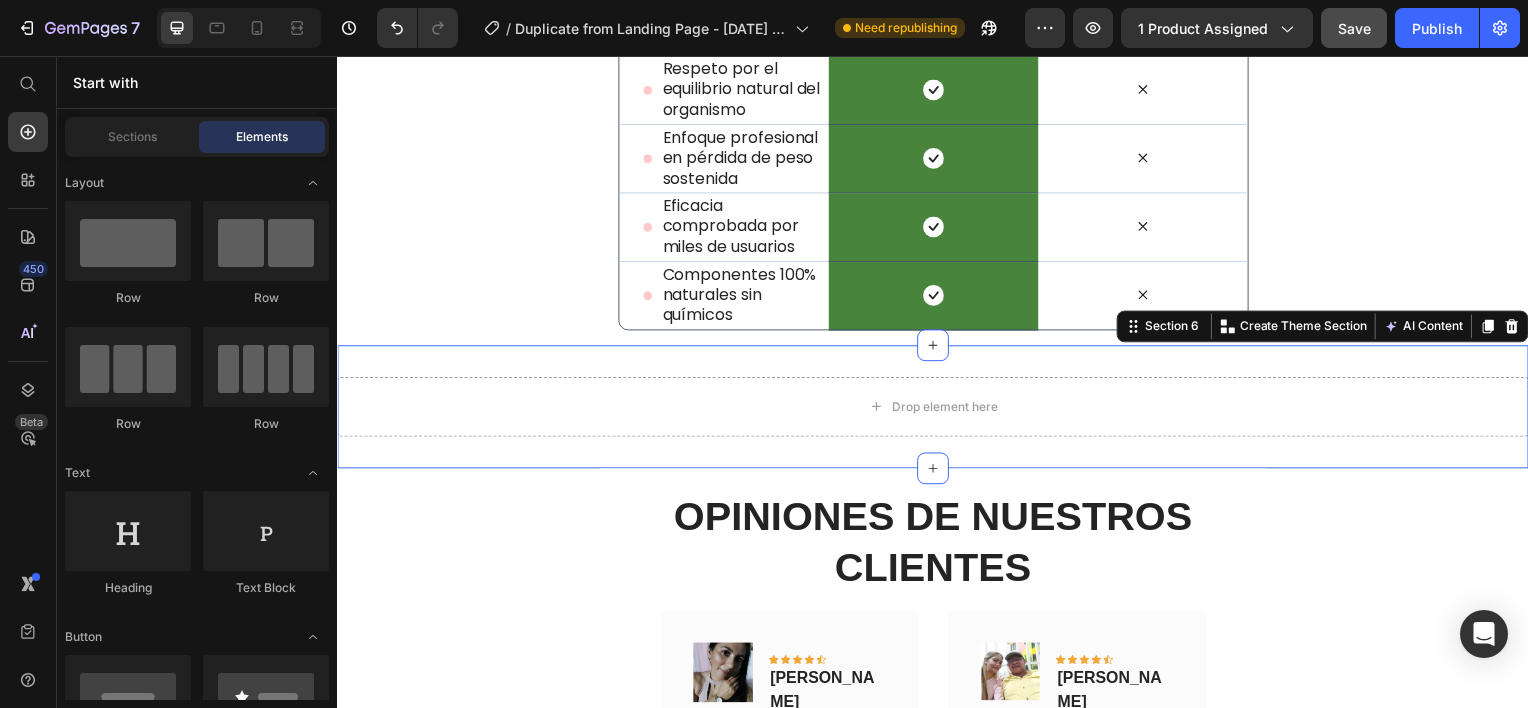 click on "Drop element here Section 6   You can create reusable sections Create Theme Section AI Content Write with [PERSON_NAME] What would you like to describe here? Tone and Voice Persuasive Product LIPOBLUE™ Show more Generate" at bounding box center (937, 409) 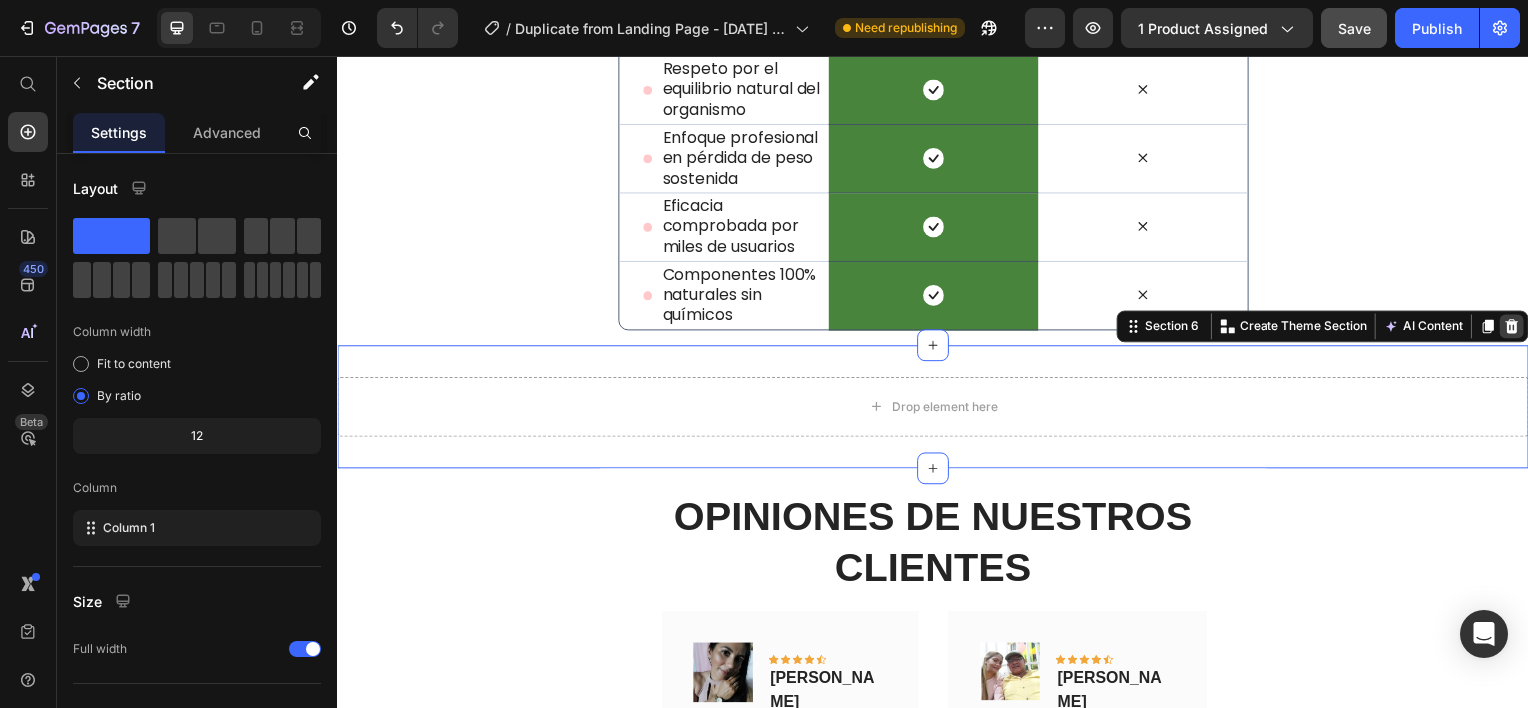 click 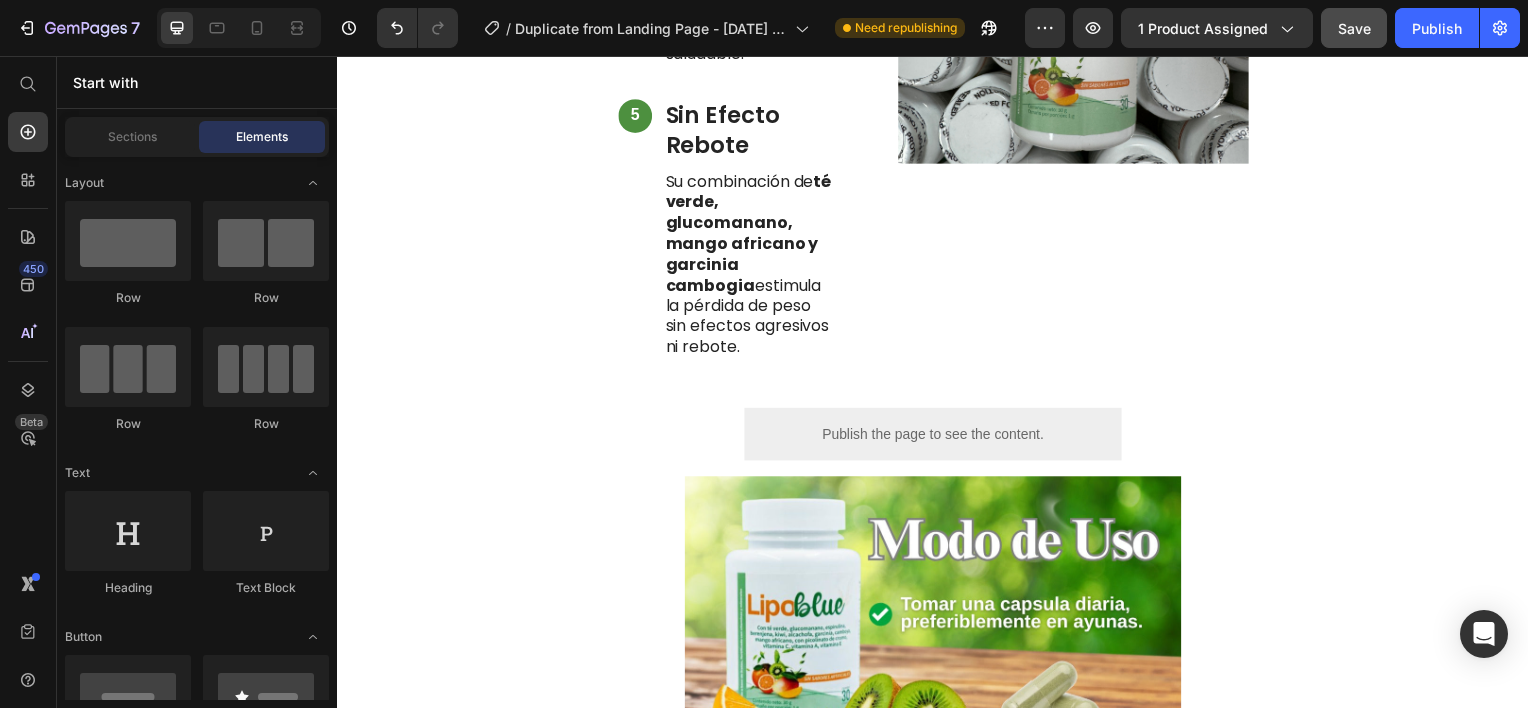 scroll, scrollTop: 2072, scrollLeft: 0, axis: vertical 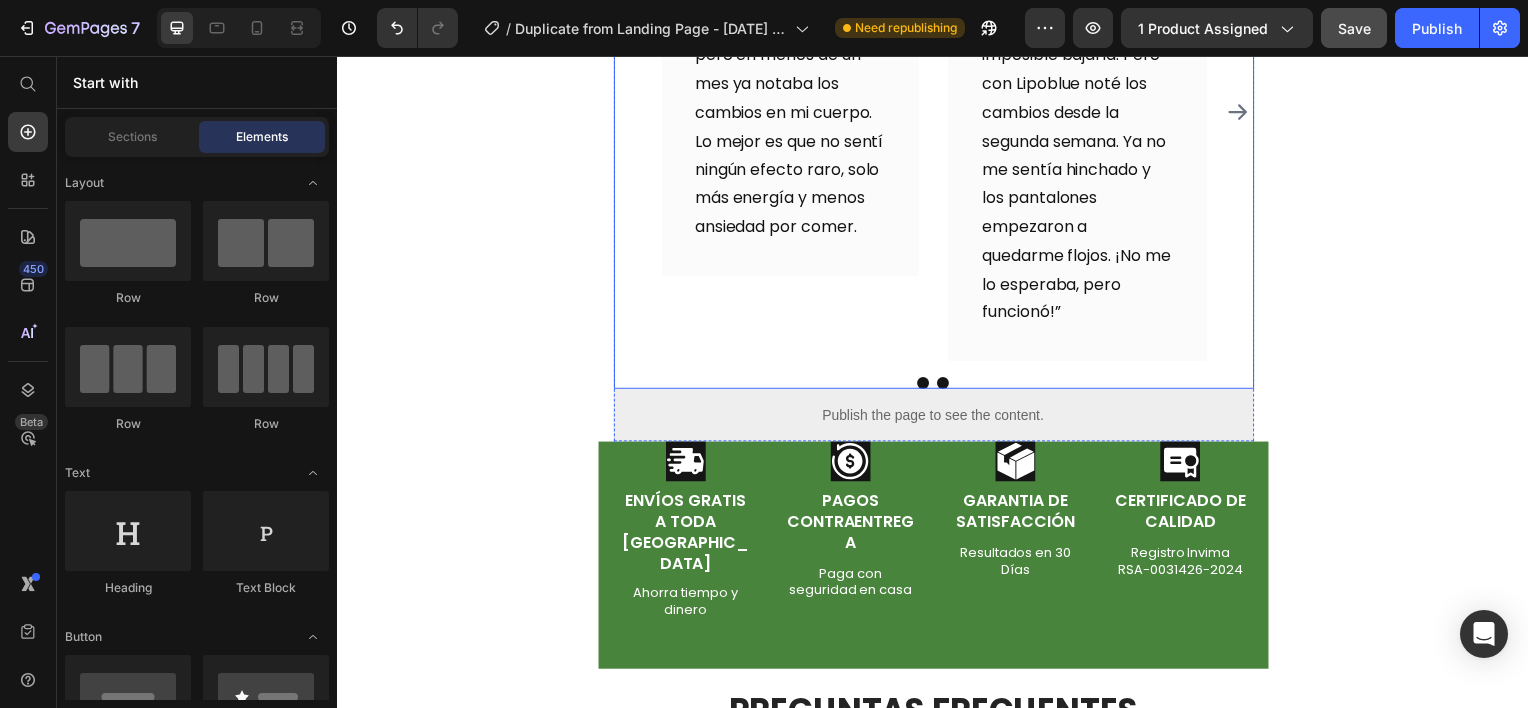 click on "Image
Icon
Icon
Icon
Icon
Icon Row [PERSON_NAME] Text block Row “¡Súper recomendado! Empecé con dudas, pero en menos de un mes ya notaba los cambios en mi cuerpo. Lo mejor es que no sentí ningún efecto raro, solo más energía y menos ansiedad por comer. Text block Row Image
Icon
Icon
Icon
Icon
Icon Row [PERSON_NAME] Text block Row “Tenía una barriga enorme, parecía imposible bajarla. Pero con Lipoblue noté los cambios desde la segunda semana. Ya no me sentía hinchado y los pantalones empezaron a quedarme flojos. ¡No me lo esperaba, pero funcionó!” Text block Row Image
Icon
Icon
Icon
Icon
Icon Row [PERSON_NAME] Text block Row Text block Row Image
Icon
Icon
Icon
Icon Icon Row Row" at bounding box center (937, 112) 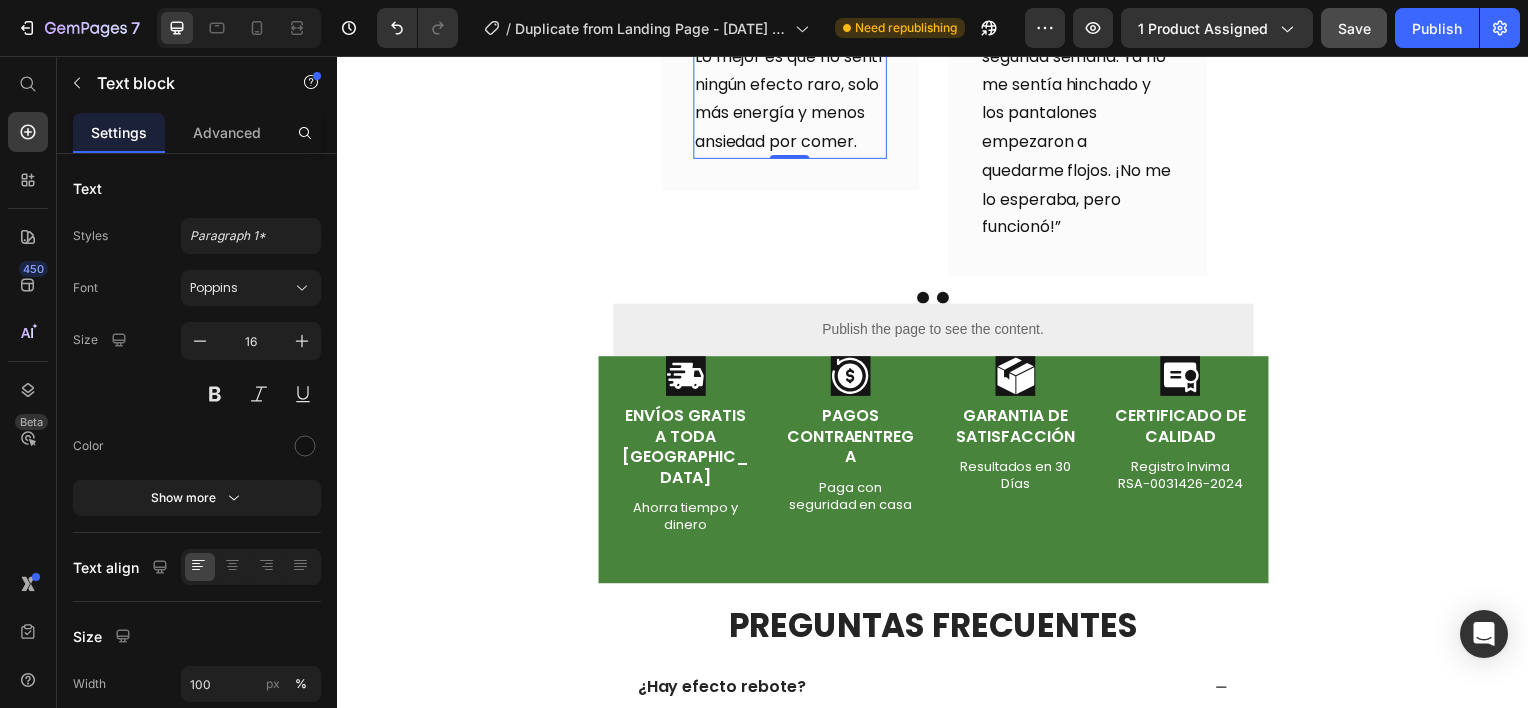 scroll, scrollTop: 3785, scrollLeft: 0, axis: vertical 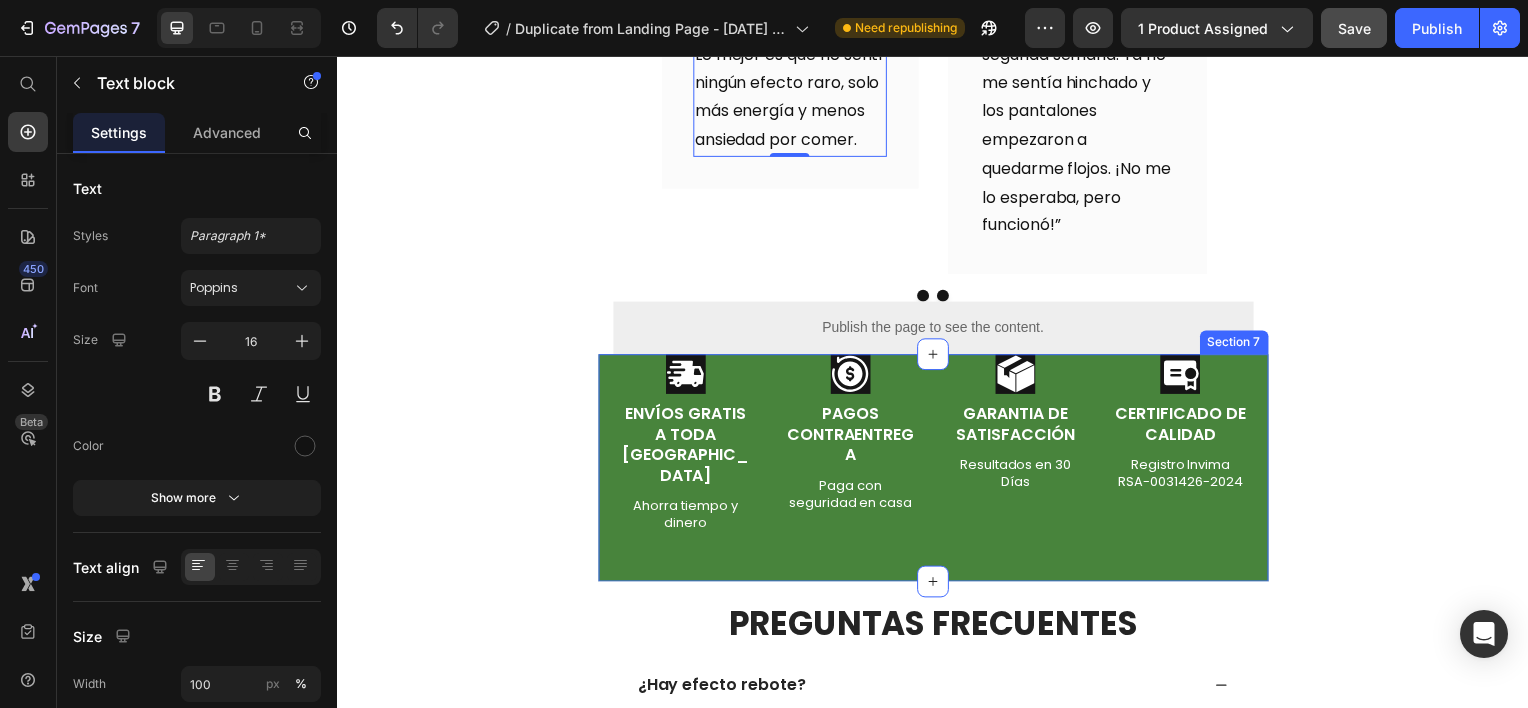 click on "Icon ENVÍOS GRATIS A TODA [GEOGRAPHIC_DATA] Text Block Ahorra tiempo y dinero Text Block Row
Icon PAGOS CONTRAENTREGA Text Block Paga con seguridad en casa Text Block
Icon GARANTIA DE SATISFACCIÓN Text Block Resultados en 30 Días  Text Block
Icon CERTIFICADO DE CALIDAD Text Block Registro Invima RSA-0031426-2024  Text Block Row Section 7" at bounding box center (937, 470) 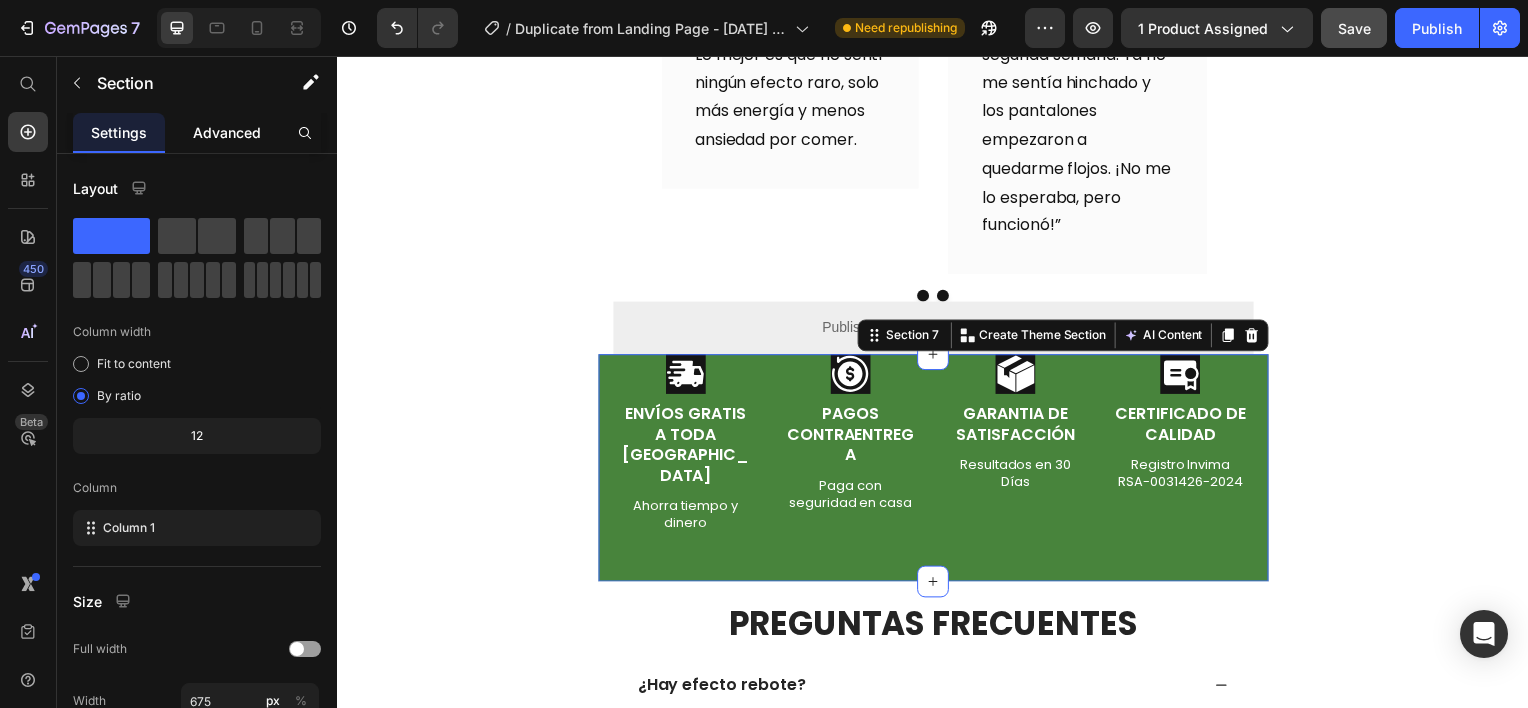 click on "Advanced" at bounding box center (227, 132) 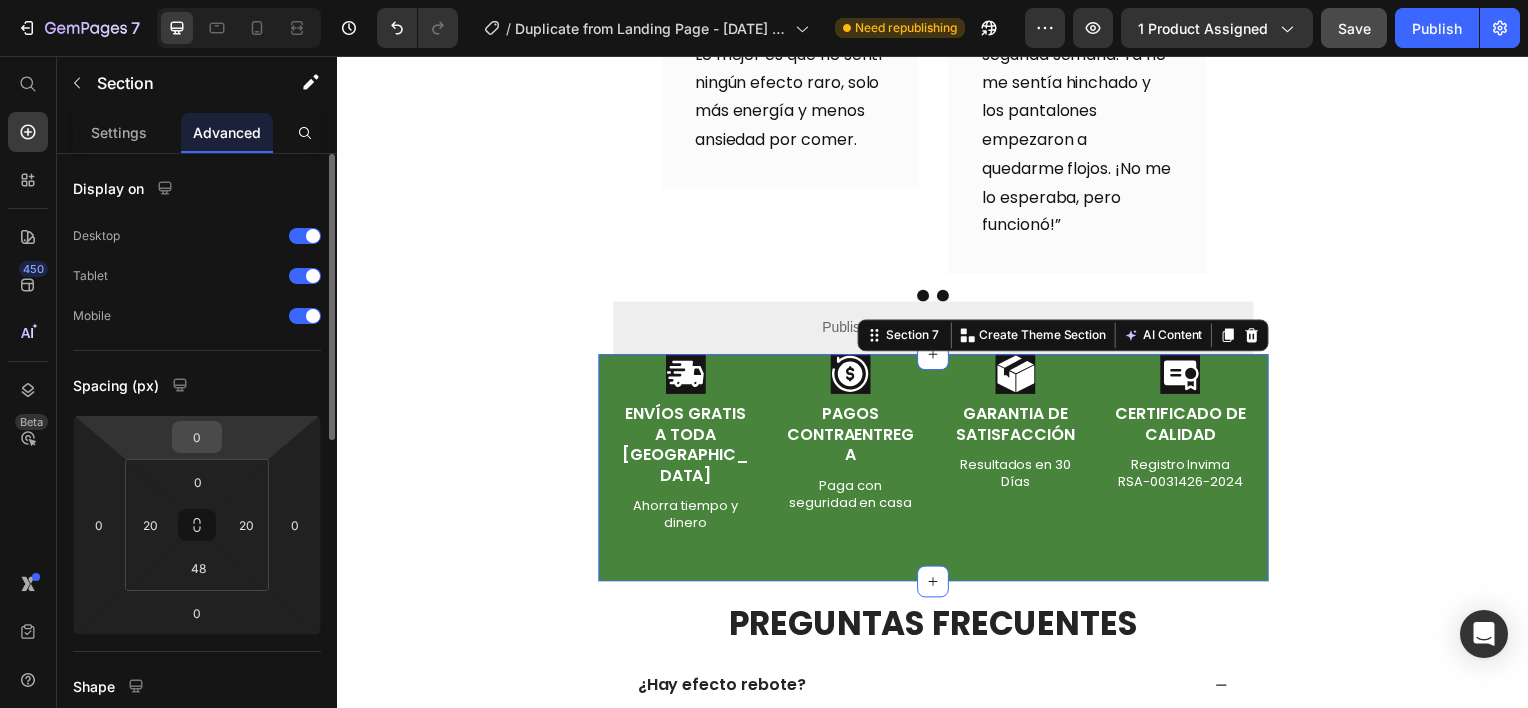 click on "0" at bounding box center [197, 437] 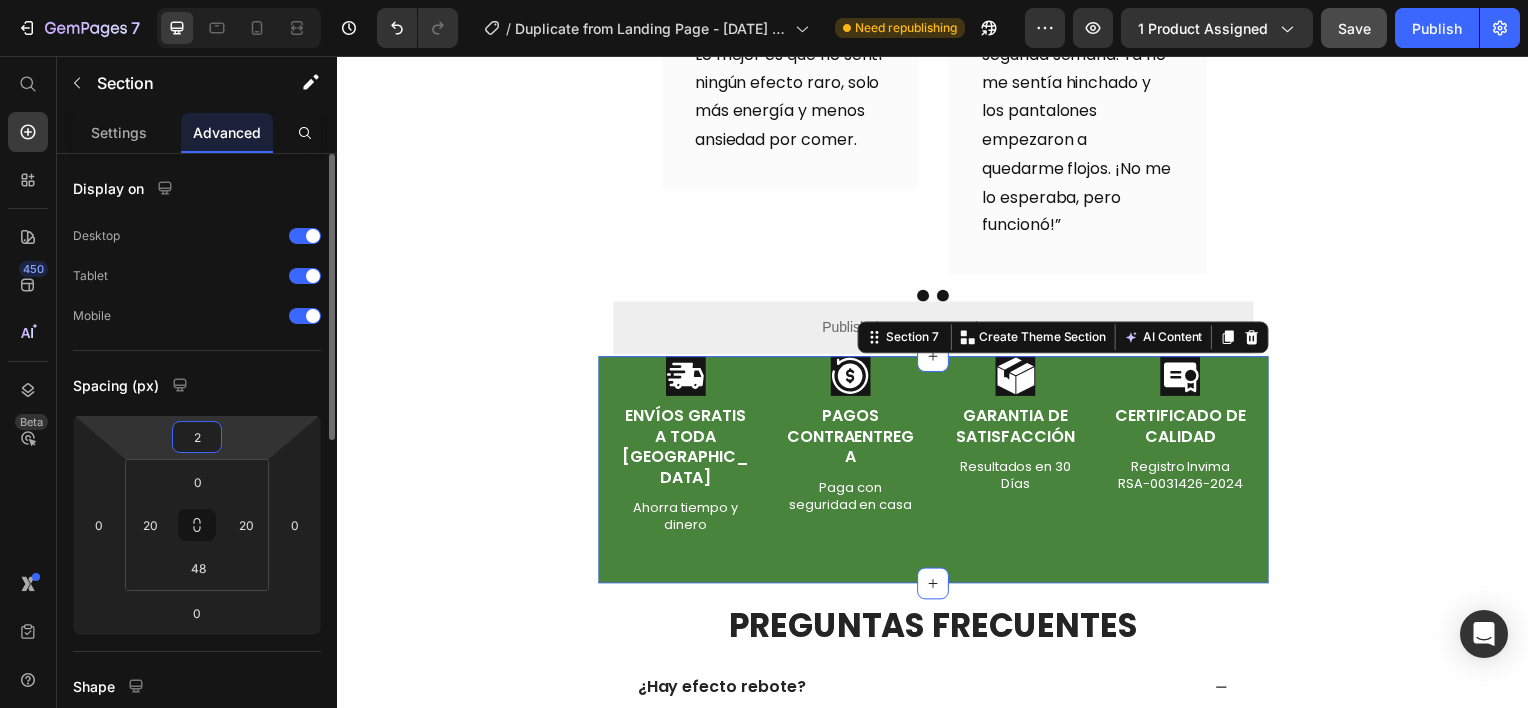 type on "20" 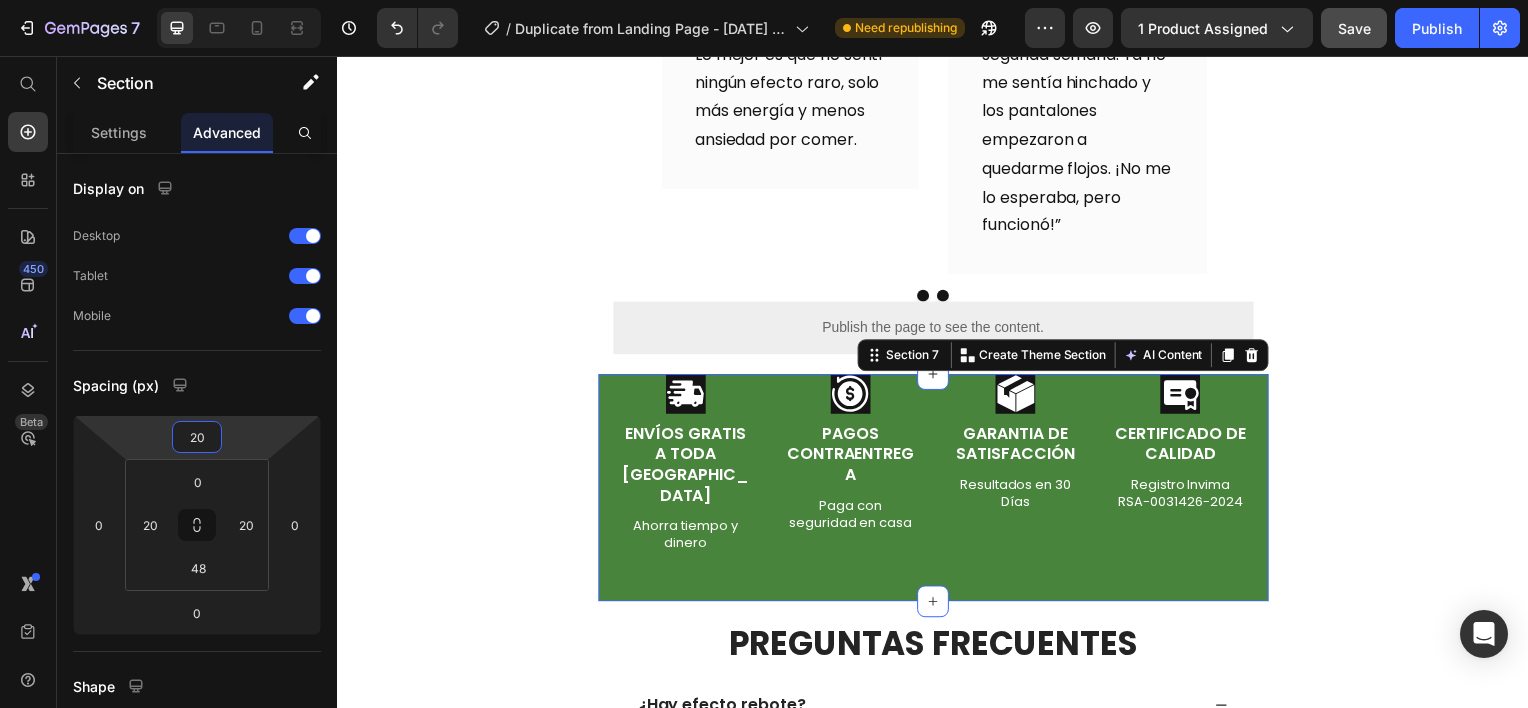 click on "¿Por qué lIPOBLUE ES DIFERENTE? Heading Row CRITERIOS Text Block Row
Icon LIPOBLUE  Text Block Row OTROS Text Block Row
Icon Certificaciones y control de calidad Text Block Row
Icon Row
Icon Row Row
Icon Respeto por el equilibrio natural del organismo Text Block Row
Icon Row
Icon Row Row
Icon Enfoque profesional en pérdida de peso sostenida Text Block Row
Icon Row
Icon Row Row
Icon Eficacia comprobada por miles de usuarios Text [GEOGRAPHIC_DATA]
Icon Row
Icon Row Row
Icon Componentes 100% naturales sin químicos Text Block Row
Icon Row
Icon Row Row Row Section 5 OPINIONES DE NUESTROS CLIENTES Heading
Image
Icon
Icon
Icon
Icon
Icon Row [PERSON_NAME] Text block Row Text block Row Image
Icon
Icon
Icon
Icon
Icon Row [PERSON_NAME] Text block Row Text block Row" at bounding box center (937, -968) 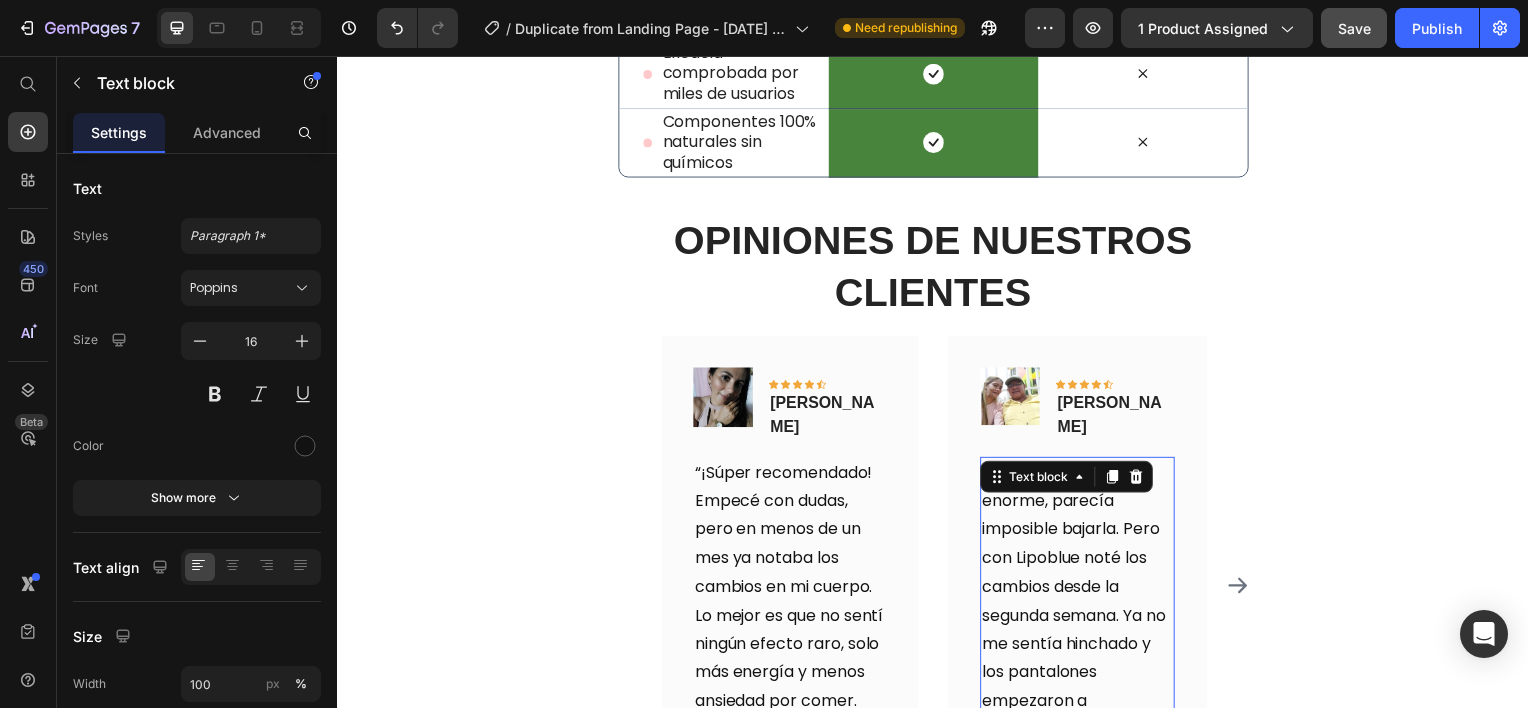 scroll, scrollTop: 3219, scrollLeft: 0, axis: vertical 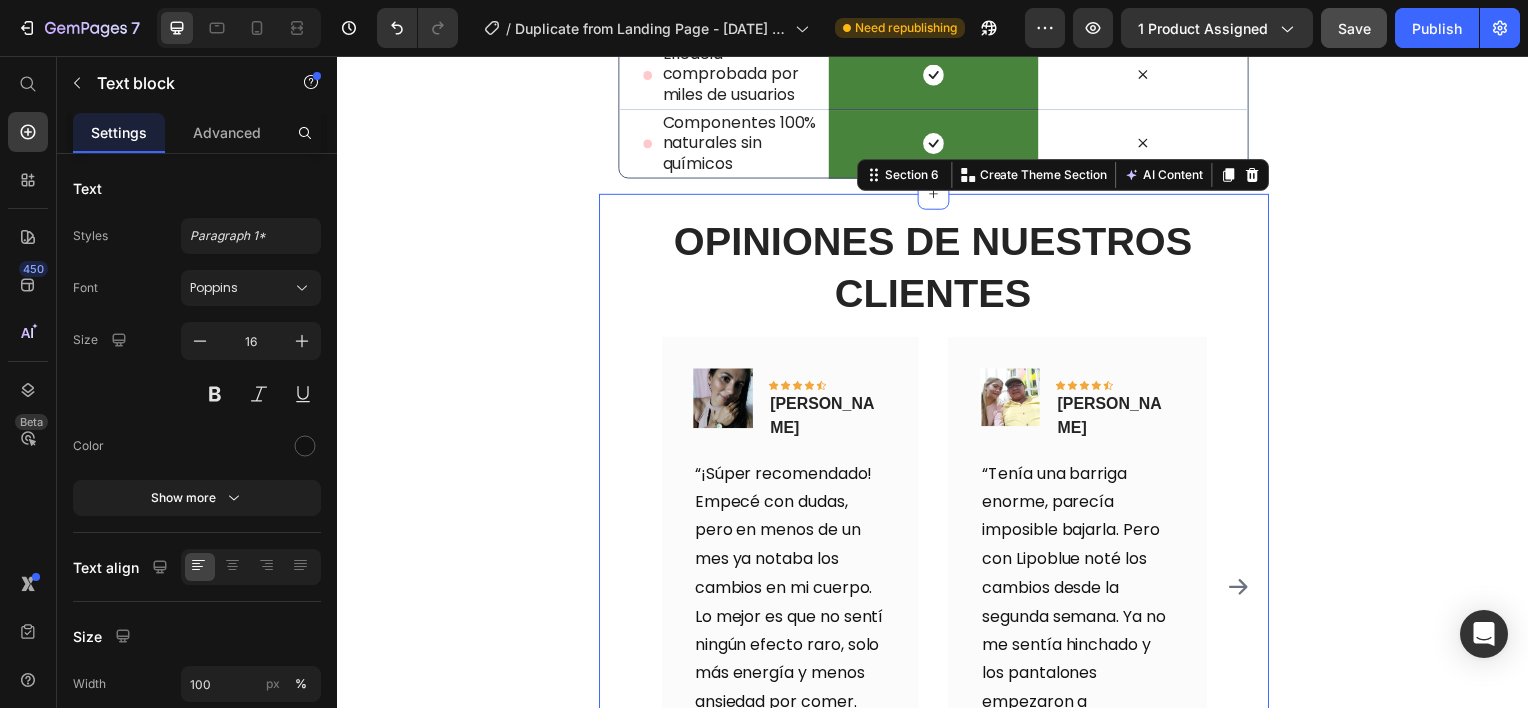 click on "OPINIONES DE NUESTROS CLIENTES Heading
Image
Icon
Icon
Icon
Icon
Icon Row [PERSON_NAME] Text block Row “¡Súper recomendado! Empecé con dudas, pero en menos de un mes ya notaba los cambios en mi cuerpo. Lo mejor es que no sentí ningún efecto raro, solo más energía y menos ansiedad por comer. Text block Row Image
Icon
Icon
Icon
Icon
Icon Row [PERSON_NAME] Text block Row “Tenía una barriga enorme, parecía imposible bajarla. Pero con Lipoblue noté los cambios desde la segunda semana. Ya no me sentía hinchado y los pantalones empezaron a quedarme flojos. ¡No me lo esperaba, pero funcionó!” Text block Row Image
Icon
Icon
Icon
Icon
Icon Row [PERSON_NAME] Text block Row Text block Row Image
Icon
Icon" at bounding box center [937, 558] 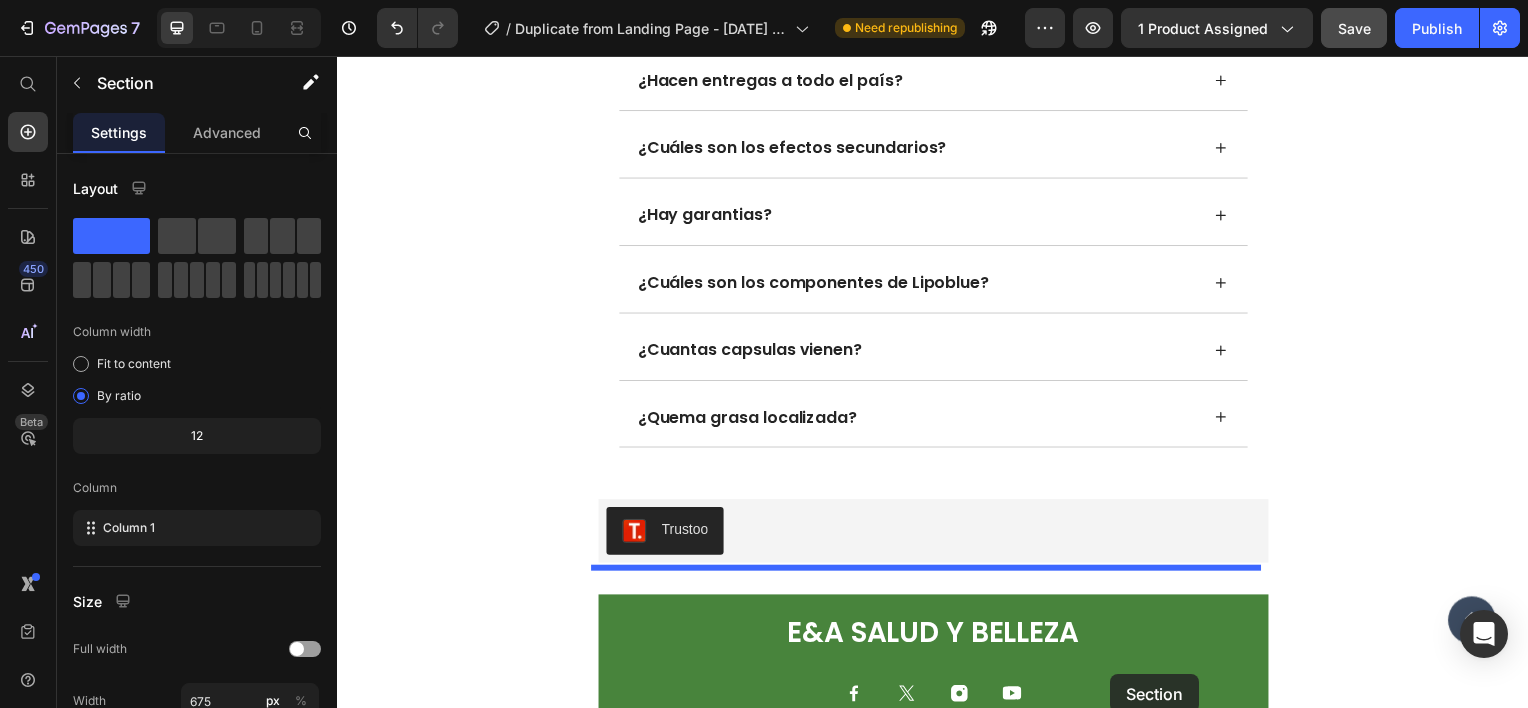 scroll, scrollTop: 4736, scrollLeft: 0, axis: vertical 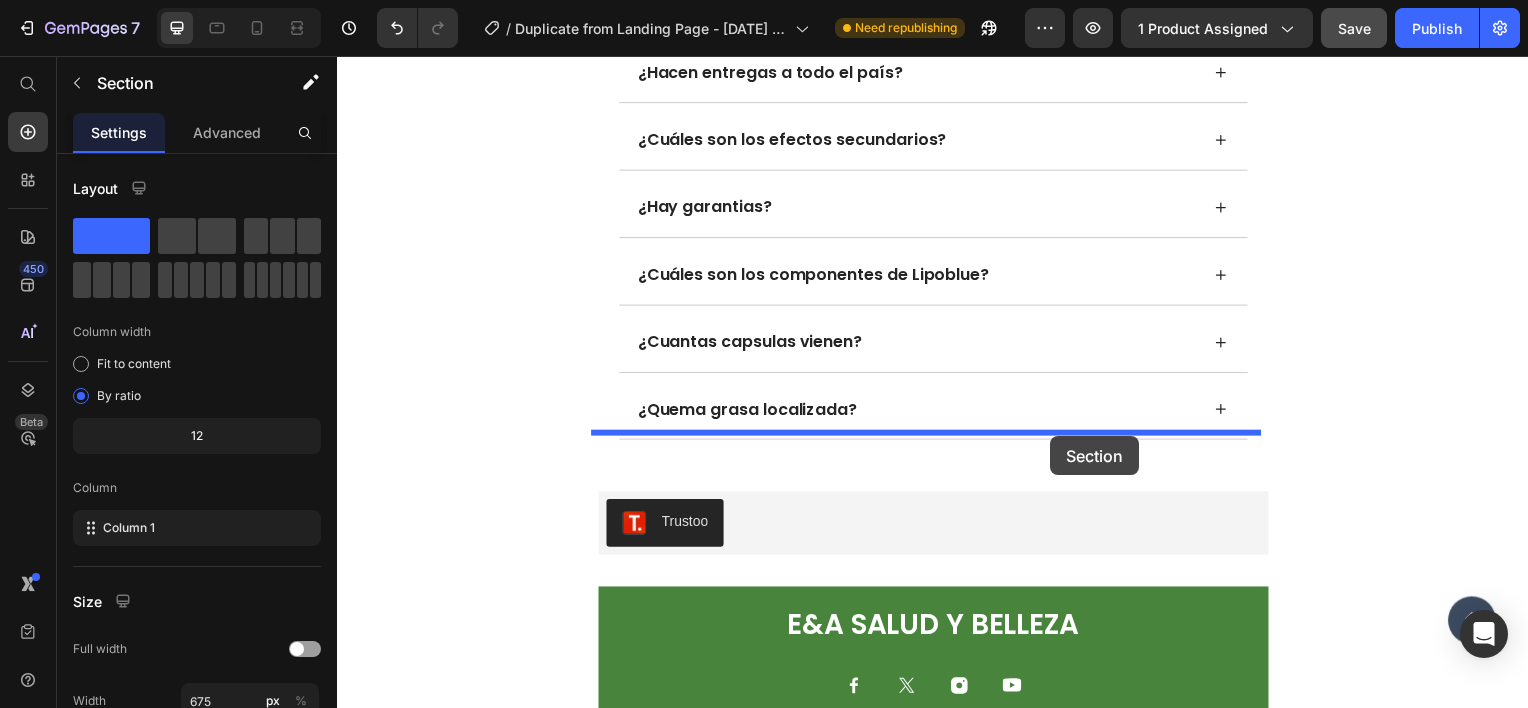 drag, startPoint x: 1221, startPoint y: 208, endPoint x: 1055, endPoint y: 439, distance: 284.45914 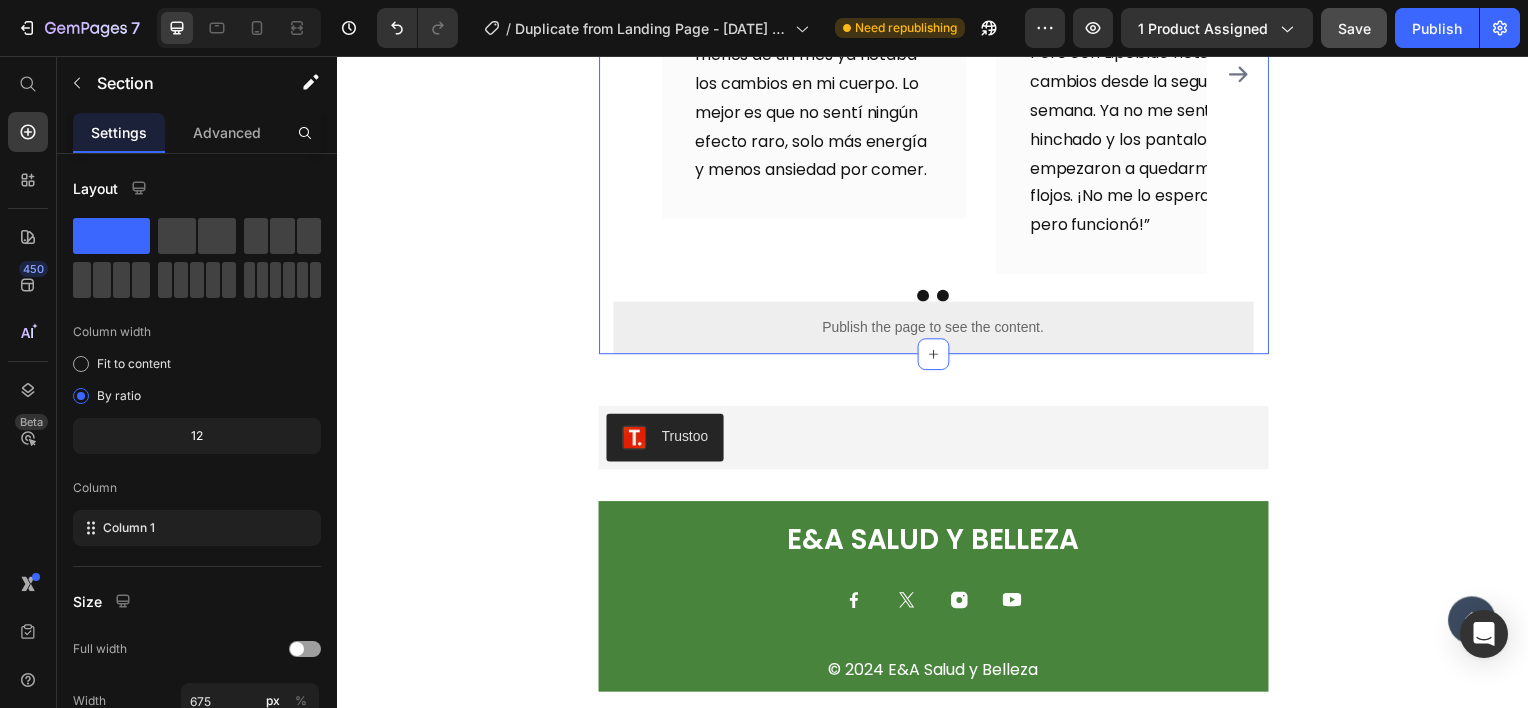 scroll, scrollTop: 4023, scrollLeft: 0, axis: vertical 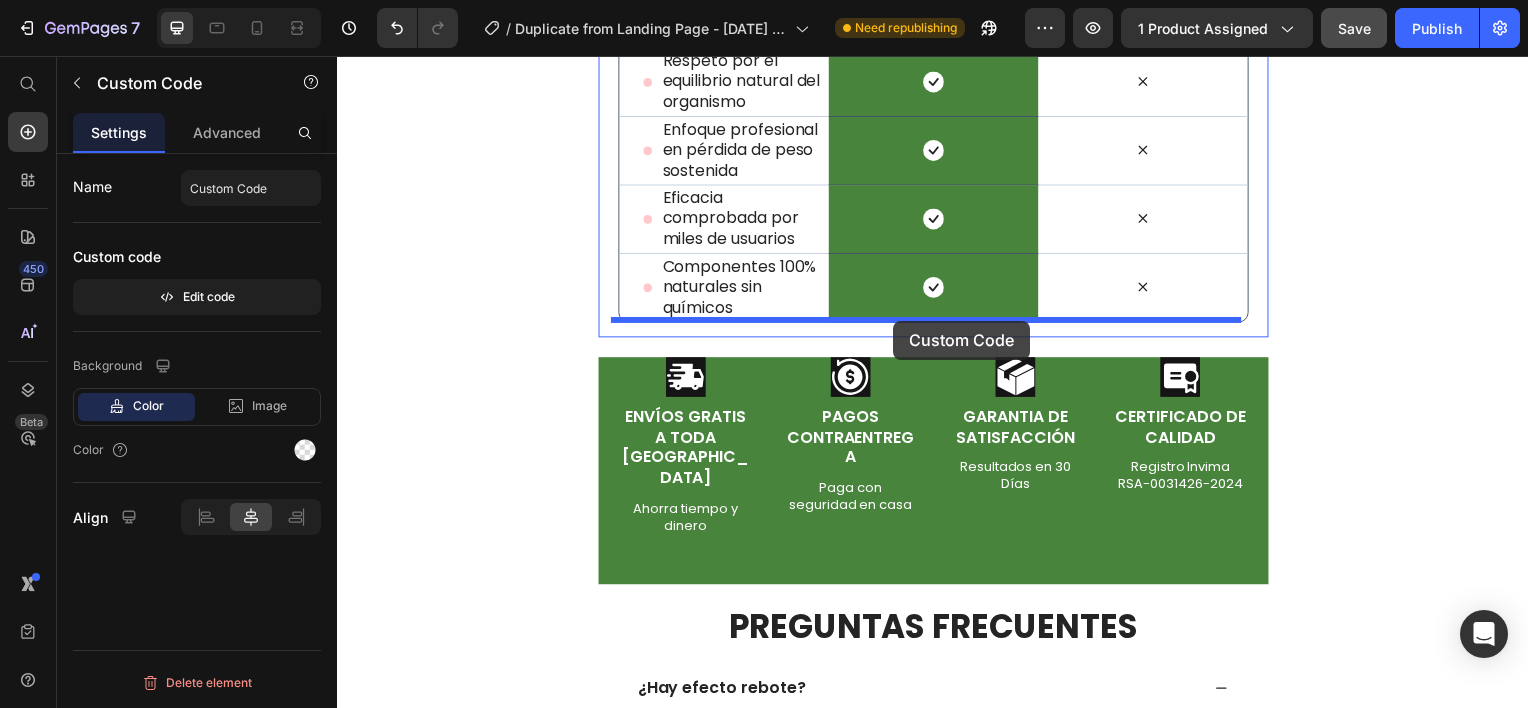 drag, startPoint x: 1117, startPoint y: 485, endPoint x: 897, endPoint y: 323, distance: 273.21054 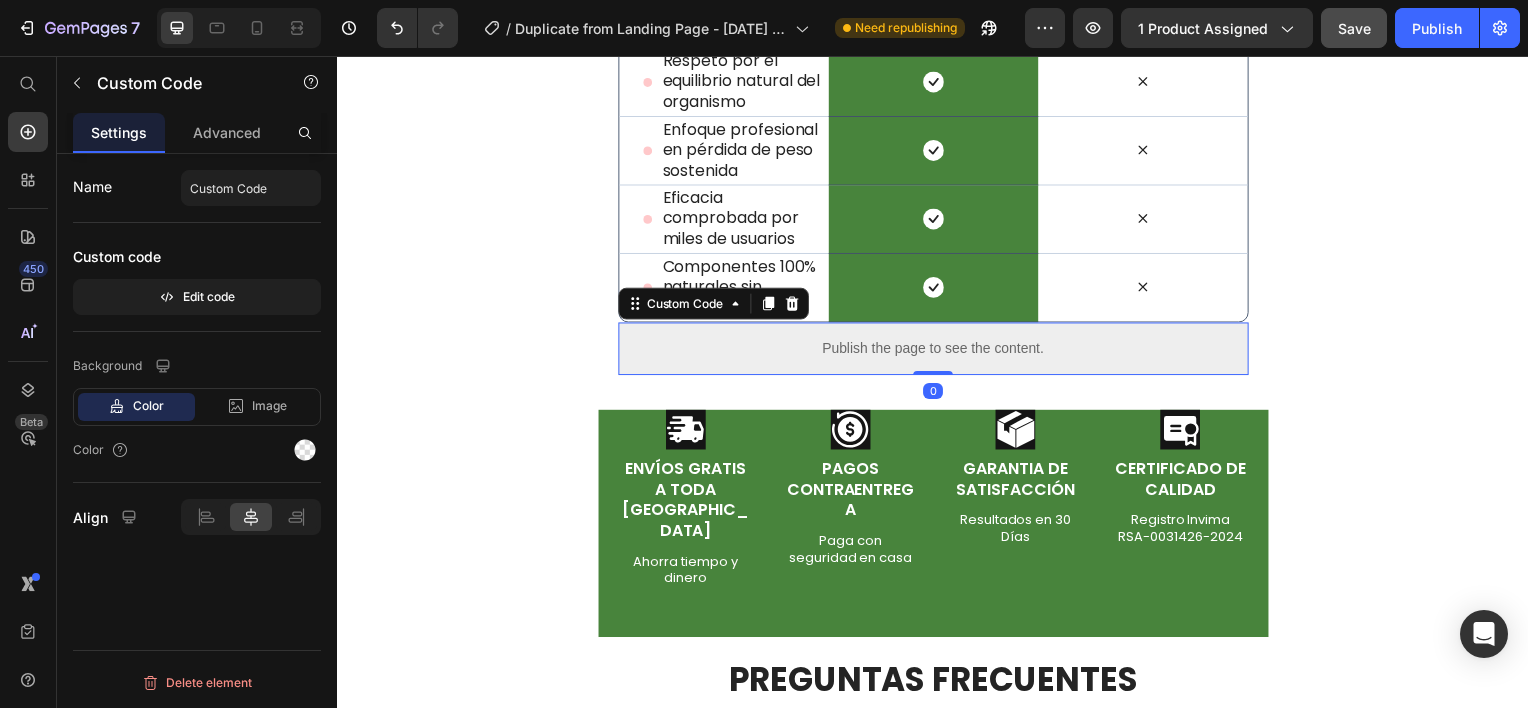 click on "Publish the page to see the content." at bounding box center [937, 350] 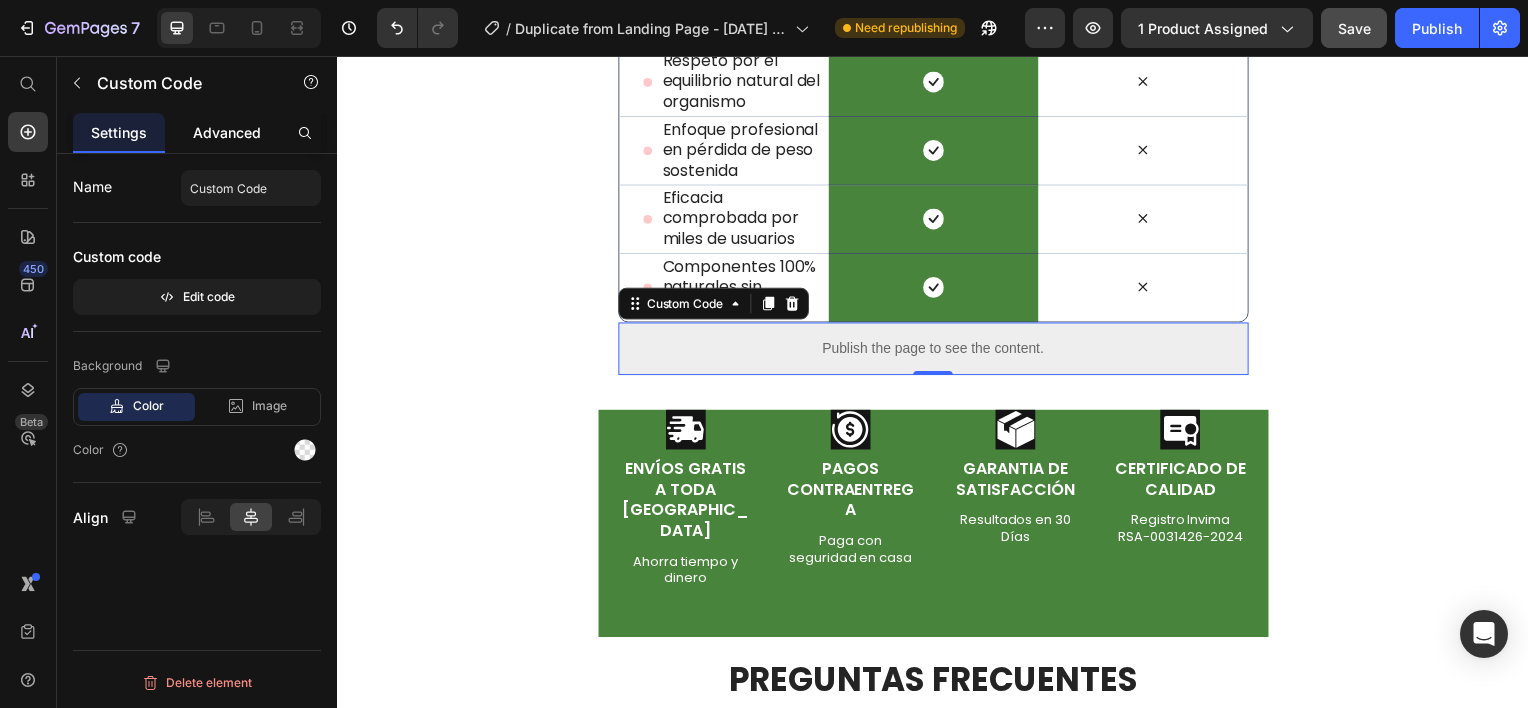 click on "Advanced" at bounding box center (227, 132) 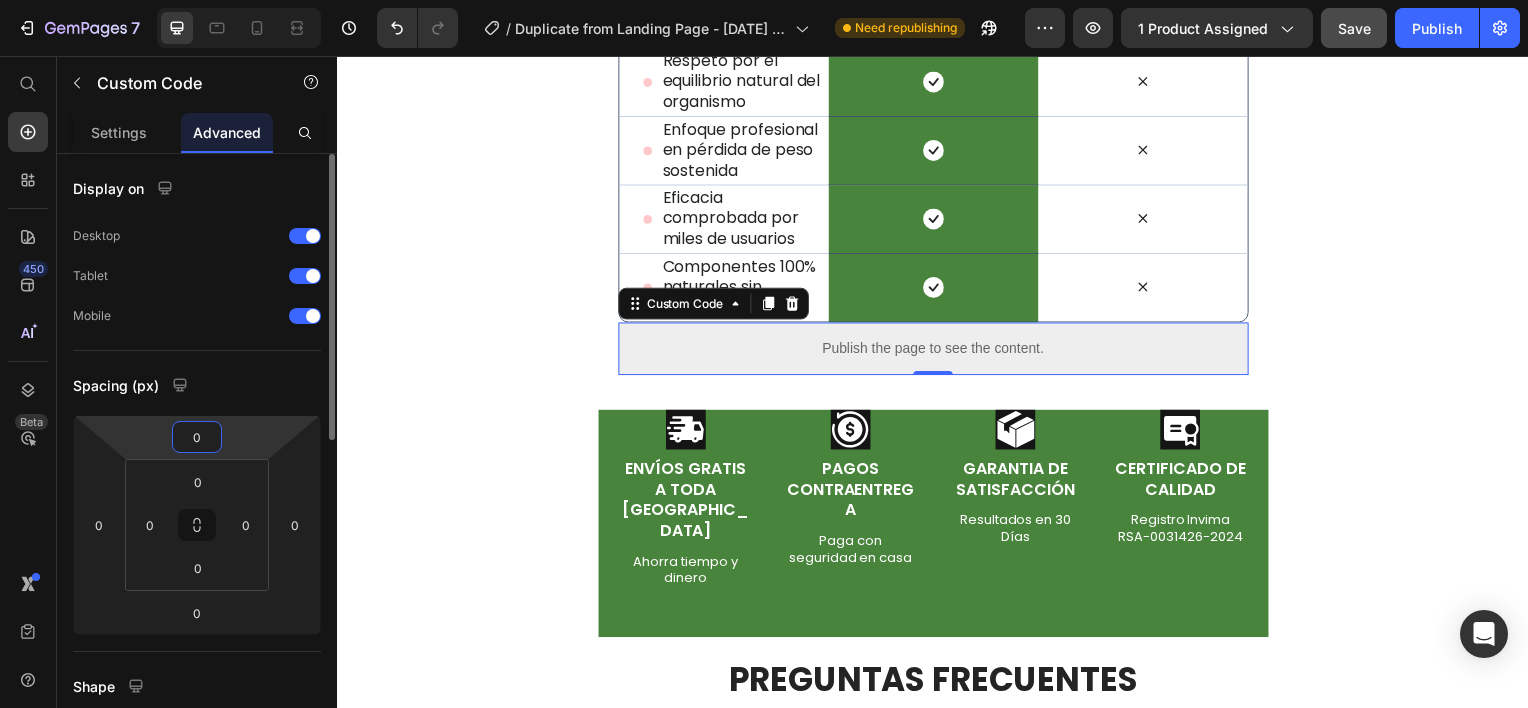 click on "0" at bounding box center (197, 437) 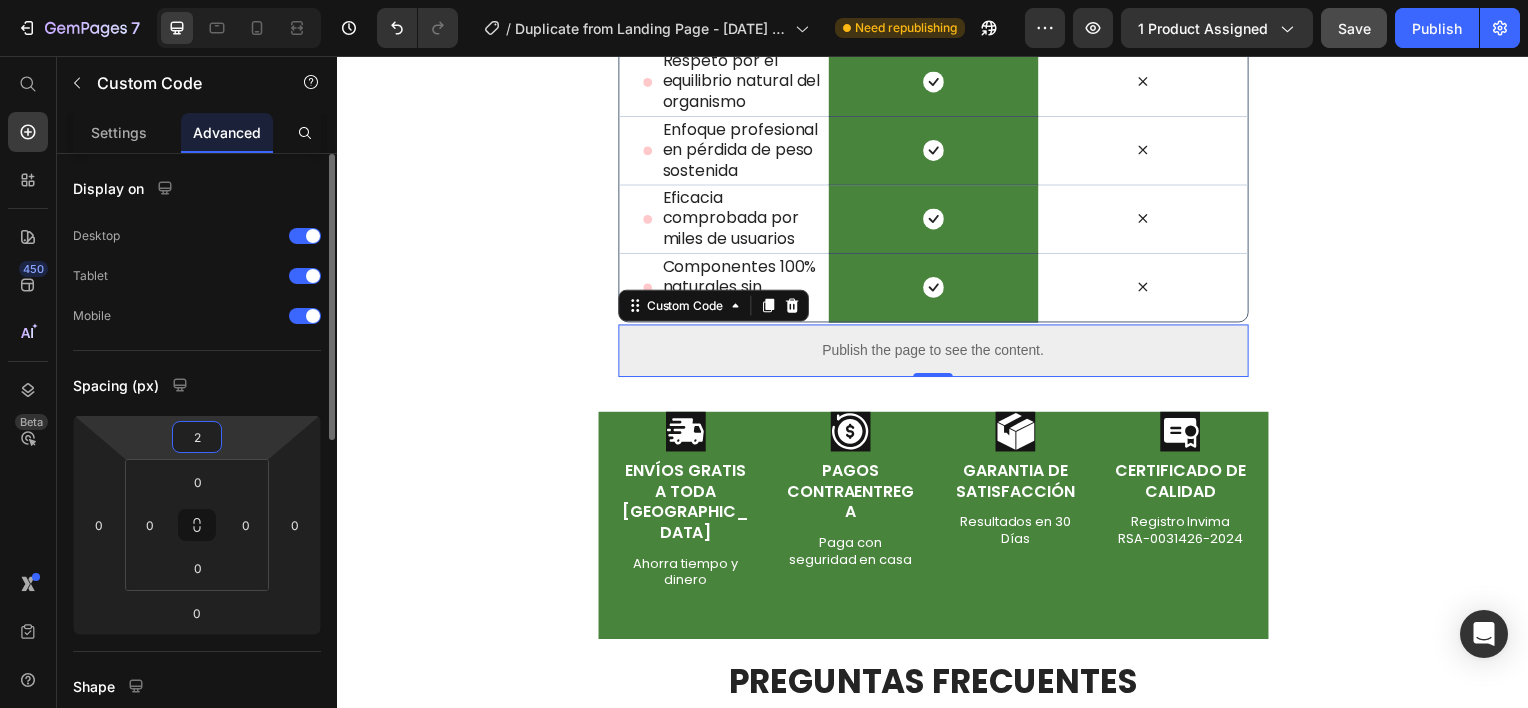 type on "20" 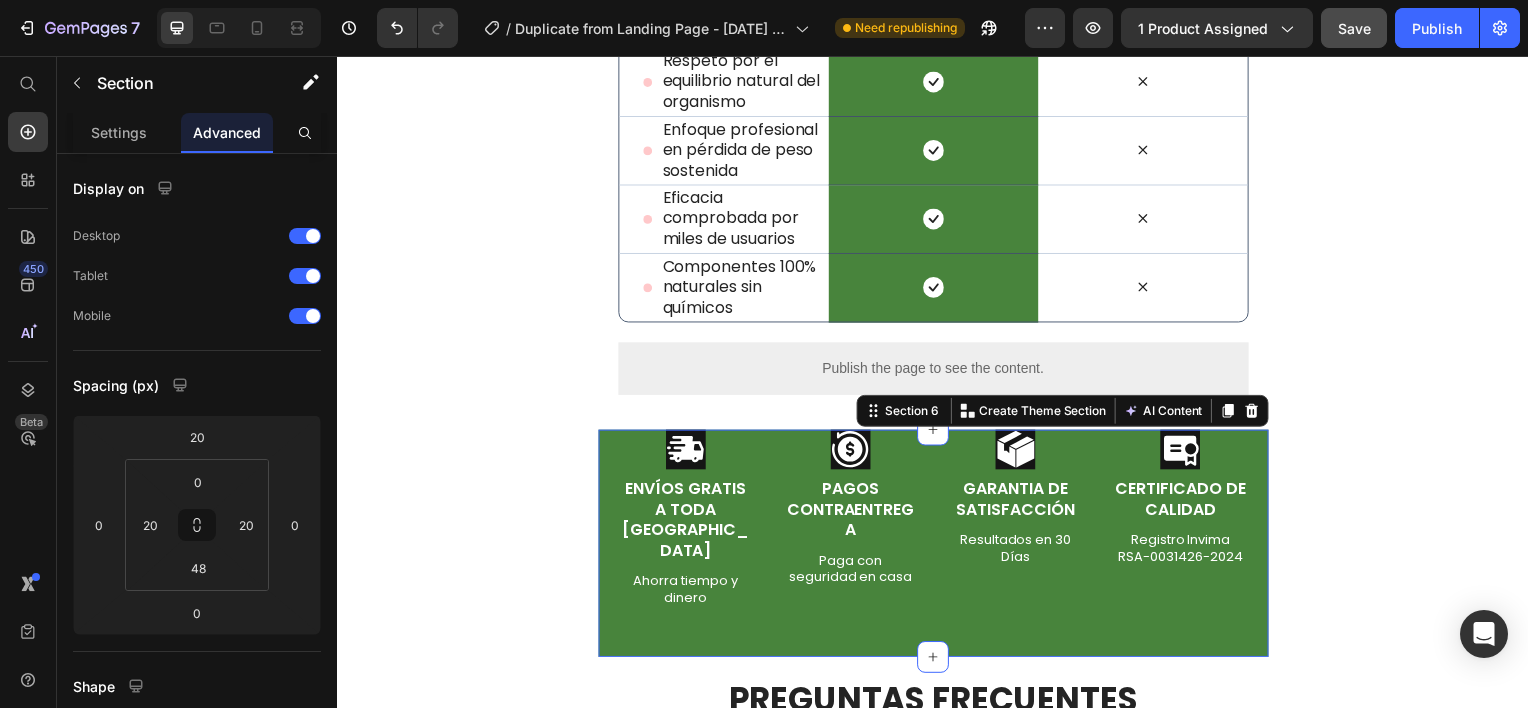 click on "Icon ENVÍOS GRATIS A TODA [GEOGRAPHIC_DATA] Text Block Ahorra tiempo y dinero Text Block Row
Icon PAGOS CONTRAENTREGA Text Block Paga con seguridad en casa Text Block
Icon GARANTIA DE SATISFACCIÓN Text Block Resultados en 30 Días  Text Block
Icon CERTIFICADO DE CALIDAD Text Block Registro Invima RSA-0031426-2024  Text Block Row Section 6   You can create reusable sections Create Theme Section AI Content Write with [PERSON_NAME] What would you like to describe here? Tone and Voice Persuasive Product Show more Generate" at bounding box center [937, 546] 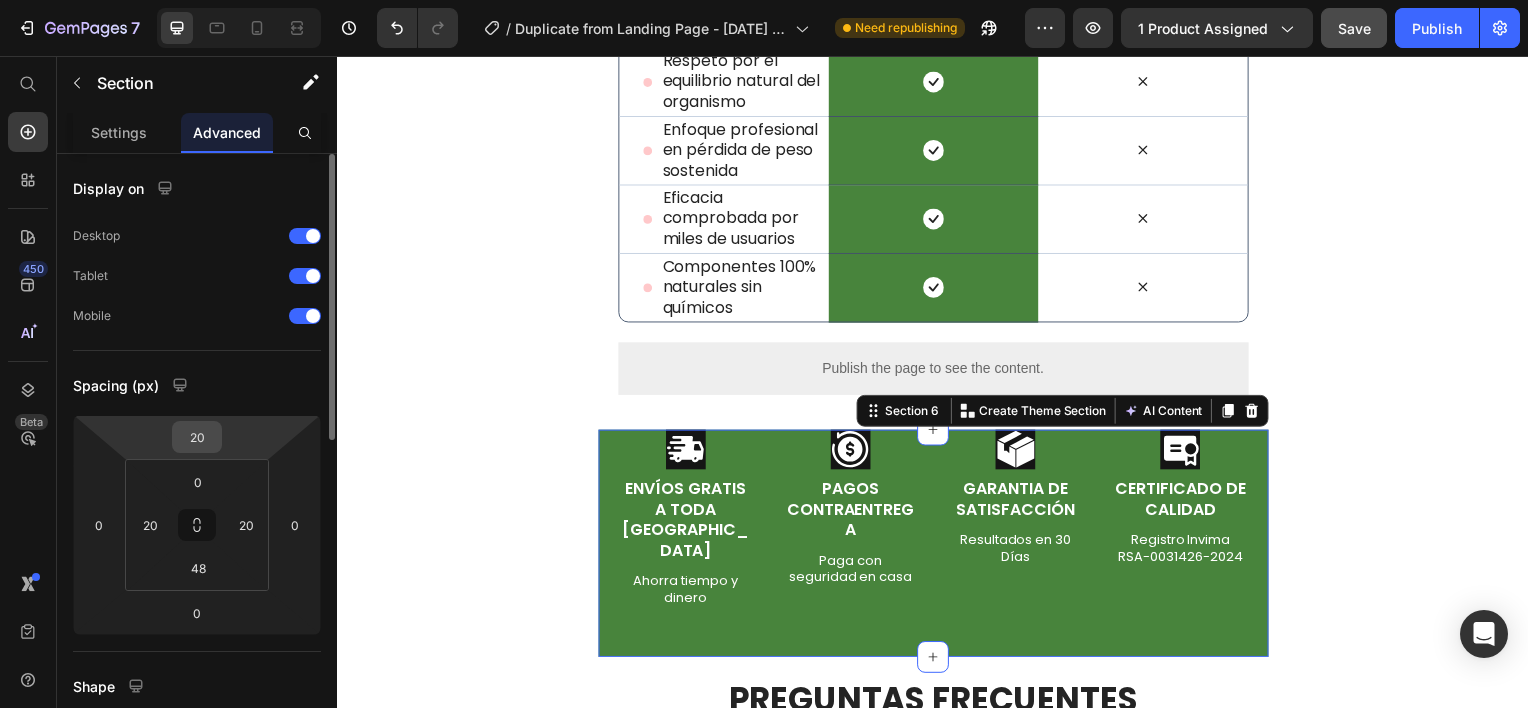 click on "20" at bounding box center [197, 437] 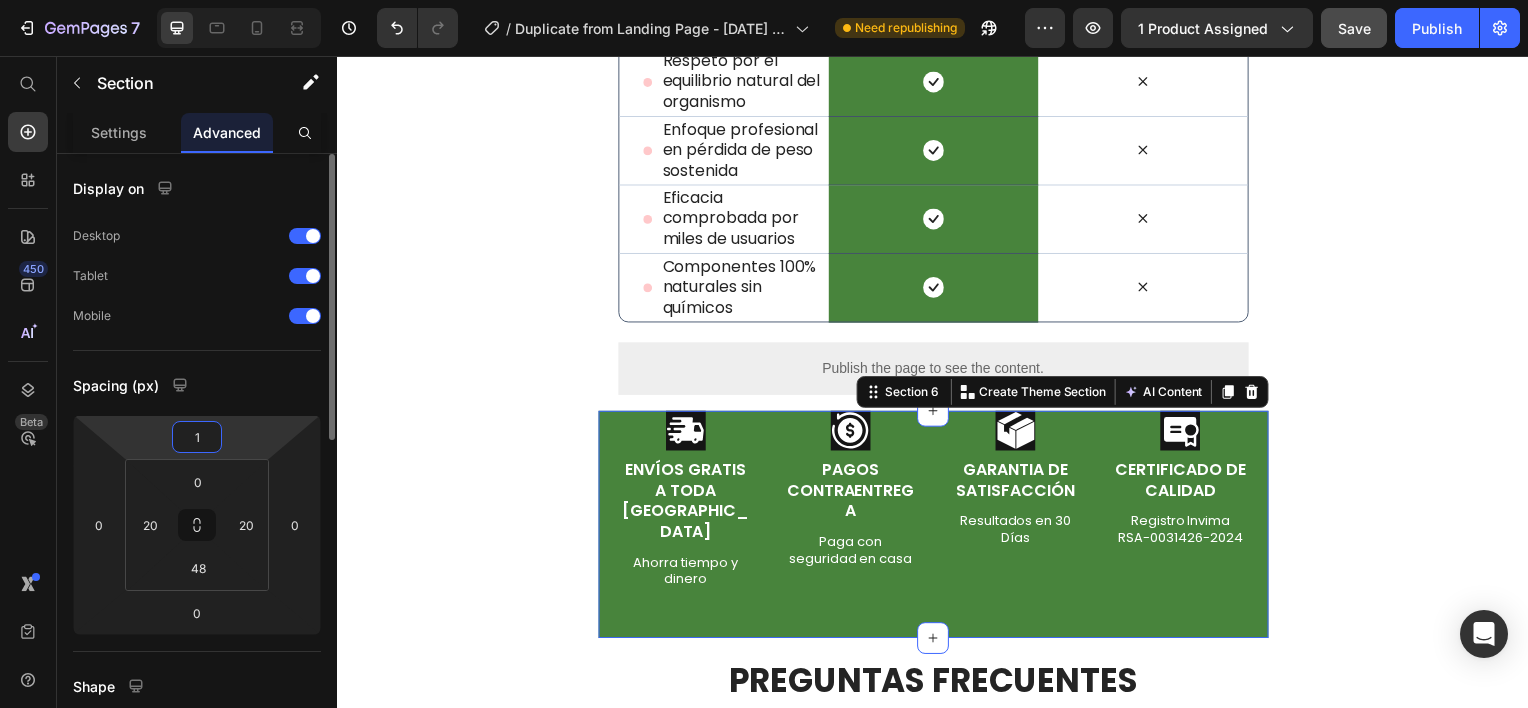 type on "10" 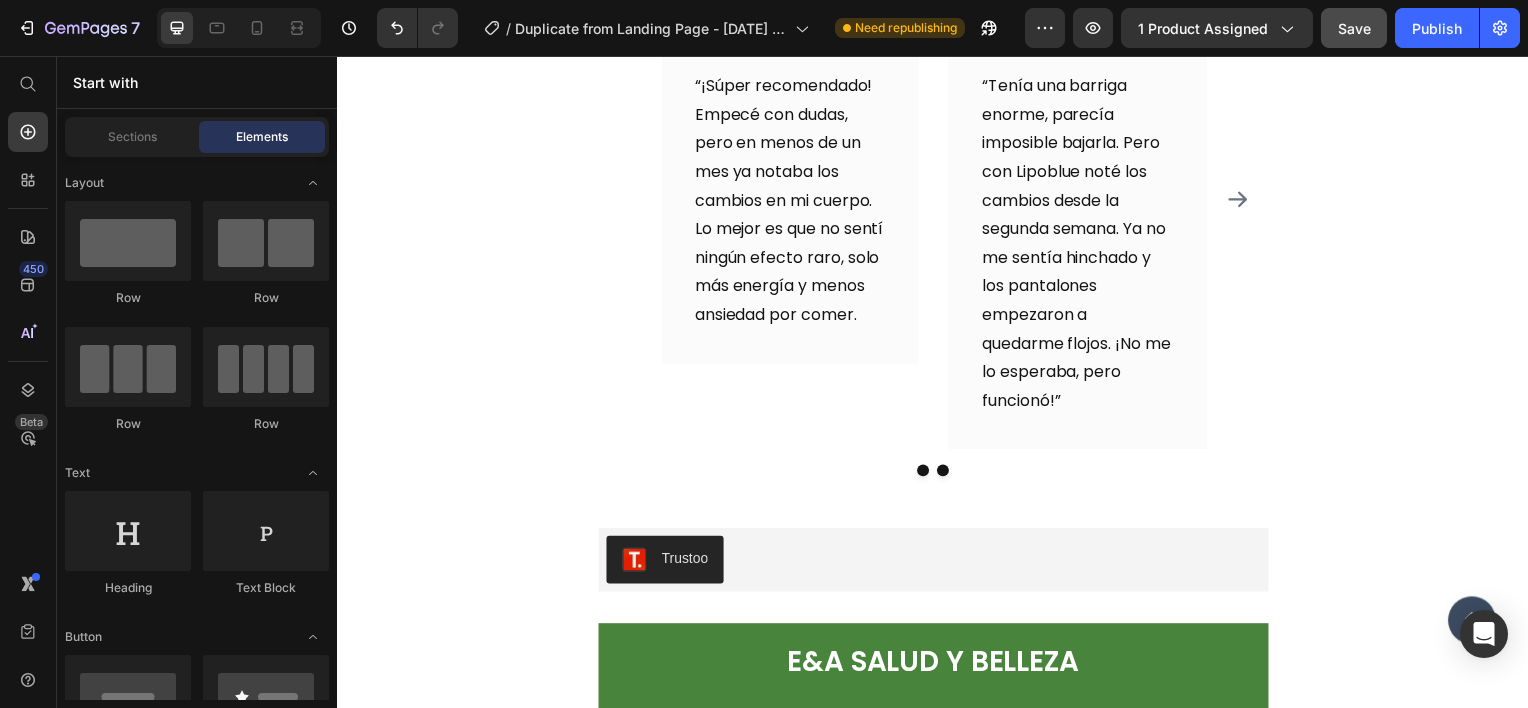 scroll, scrollTop: 4529, scrollLeft: 0, axis: vertical 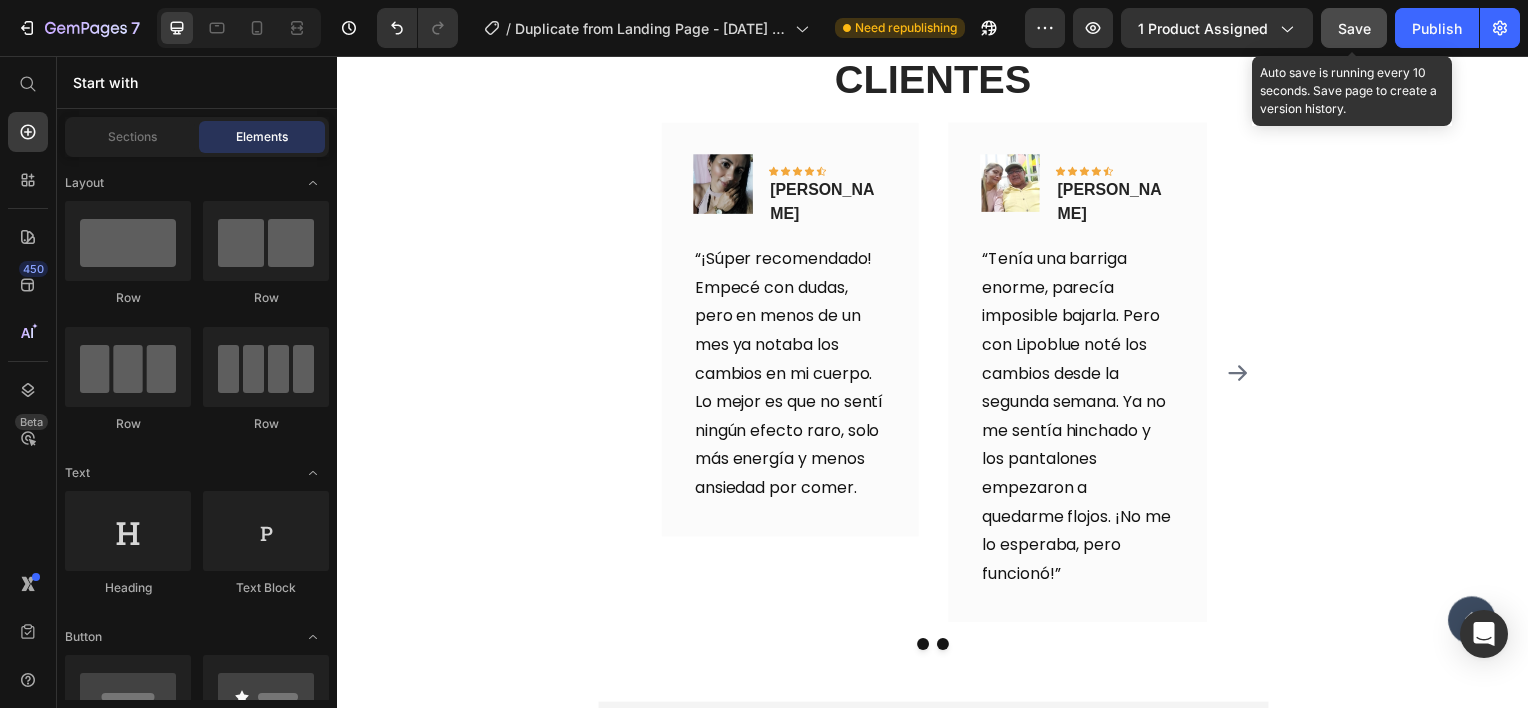 click on "Save" at bounding box center (1354, 28) 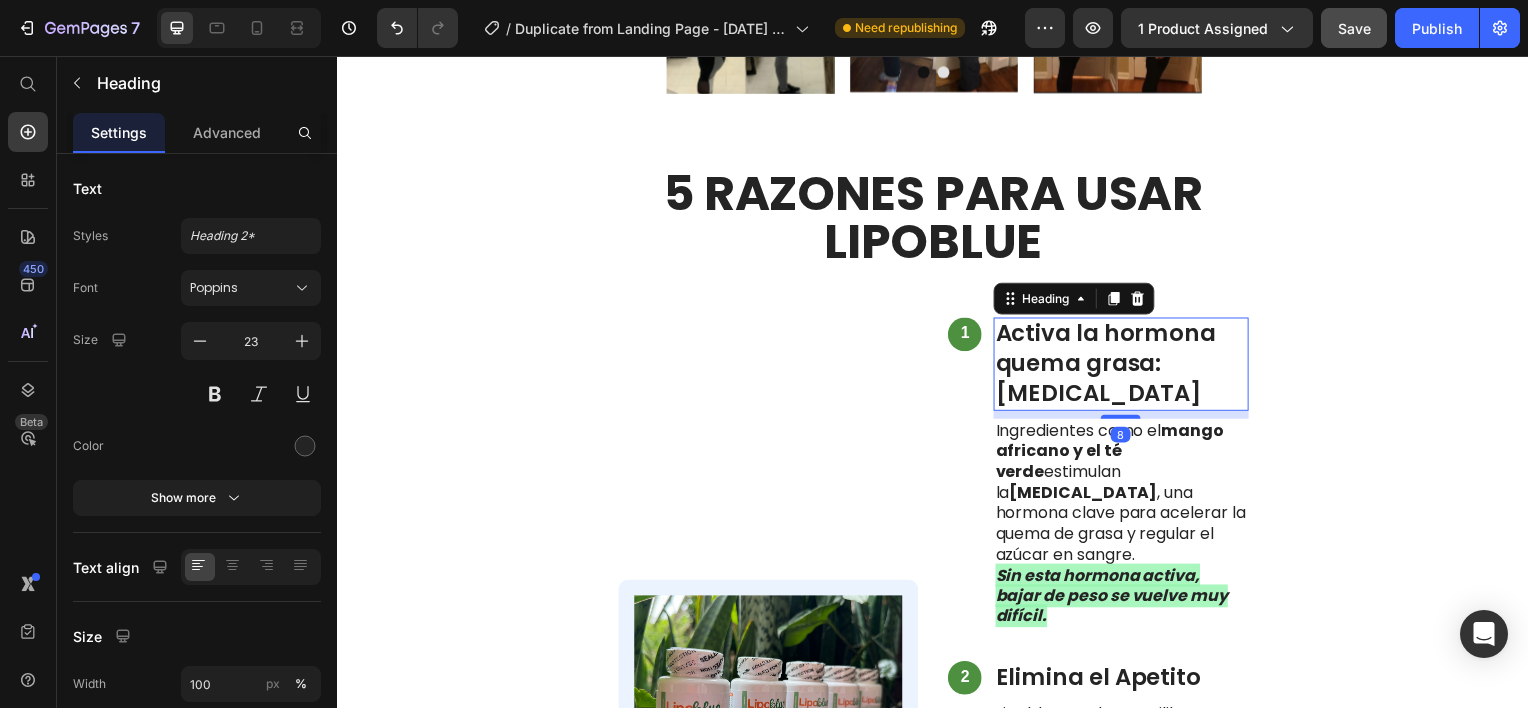 scroll, scrollTop: 616, scrollLeft: 0, axis: vertical 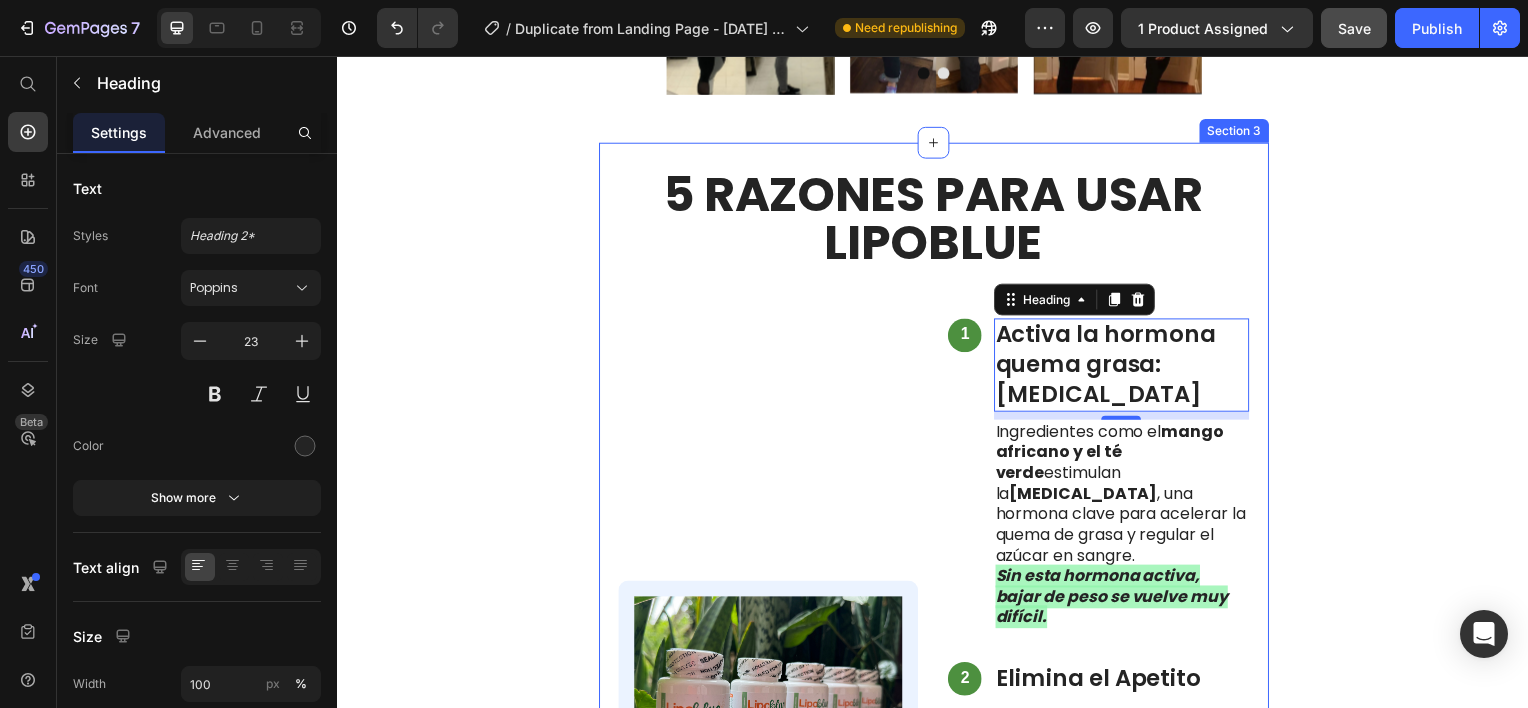 click on "5 RAZONES PARA USAR LIPOBLUE Heading Row Image Row 1 Text Block Activa la hormona quema grasa: [MEDICAL_DATA] Heading   8 Ingredientes como el  mango africano y el té verde  estimulan la  [MEDICAL_DATA] , una hormona clave para acelerar la quema de grasa y regular el azúcar en sangre. Sin esta hormona activa, bajar de peso se vuelve muy difícil. Text Block Row 2 Text Block Elimina el Apetito Heading Lipoblue ayuda a equilibrar la  [MEDICAL_DATA] , la hormona que regula el apetito y el uso de grasa como energía. Cuando esta hormona se desajusta, el cuerpo almacena grasa en lugar de quemarla. Text Block Row 3 Text Block Limpia tu organismo y mejora la digestión Heading Alcachofa, espirulina, berenjena y pera ayudan a  desintoxicar el cuerpo, reducir inflamación y mejorar la salud intestinal  desde la raíz. Text Block Row Row 4 Text Block Refuerza tus defensas mientras pierdes peso Heading No es solo un producto estético. Lipoblue fortalece el sistema inmune gracias a su riqueza en  Text Block Row 5 Text Block Row" at bounding box center [937, 1021] 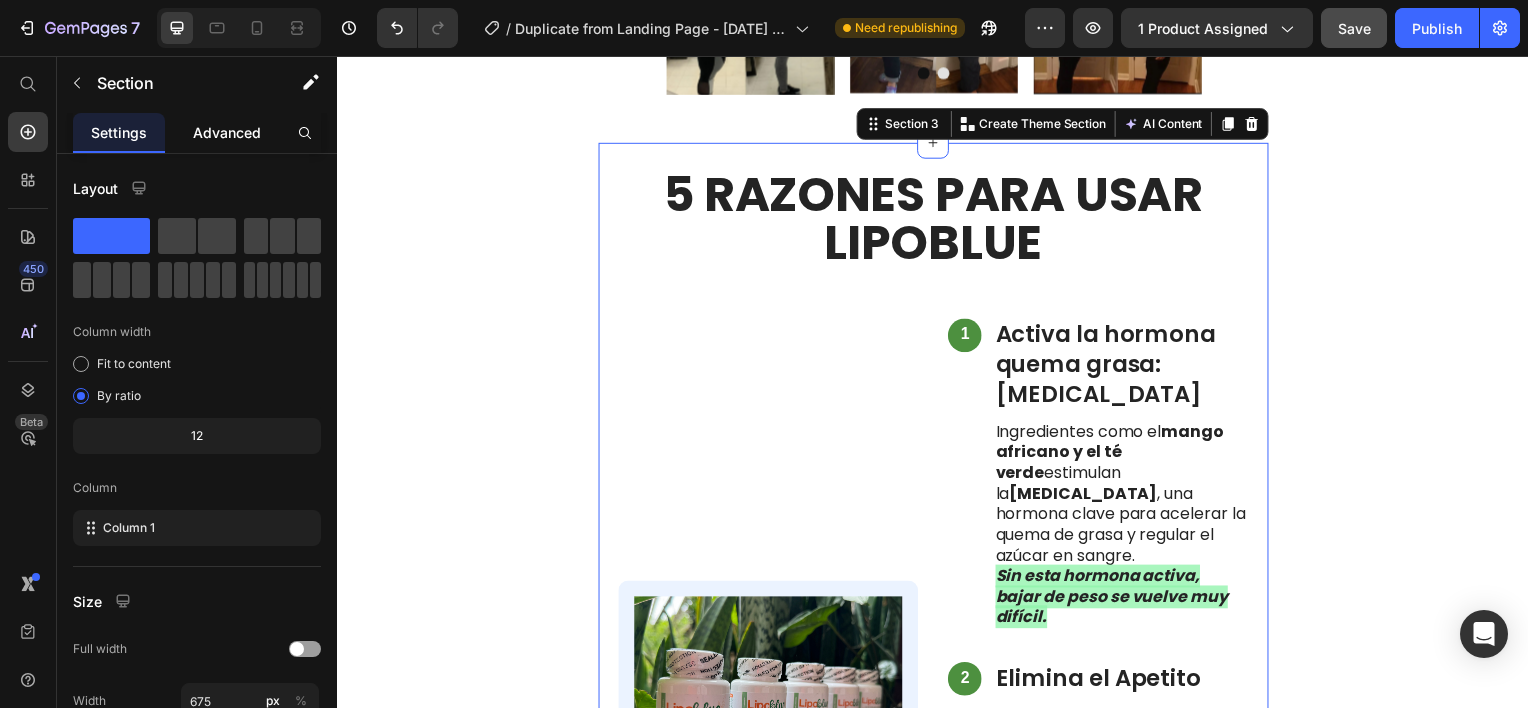 click on "Advanced" at bounding box center (227, 132) 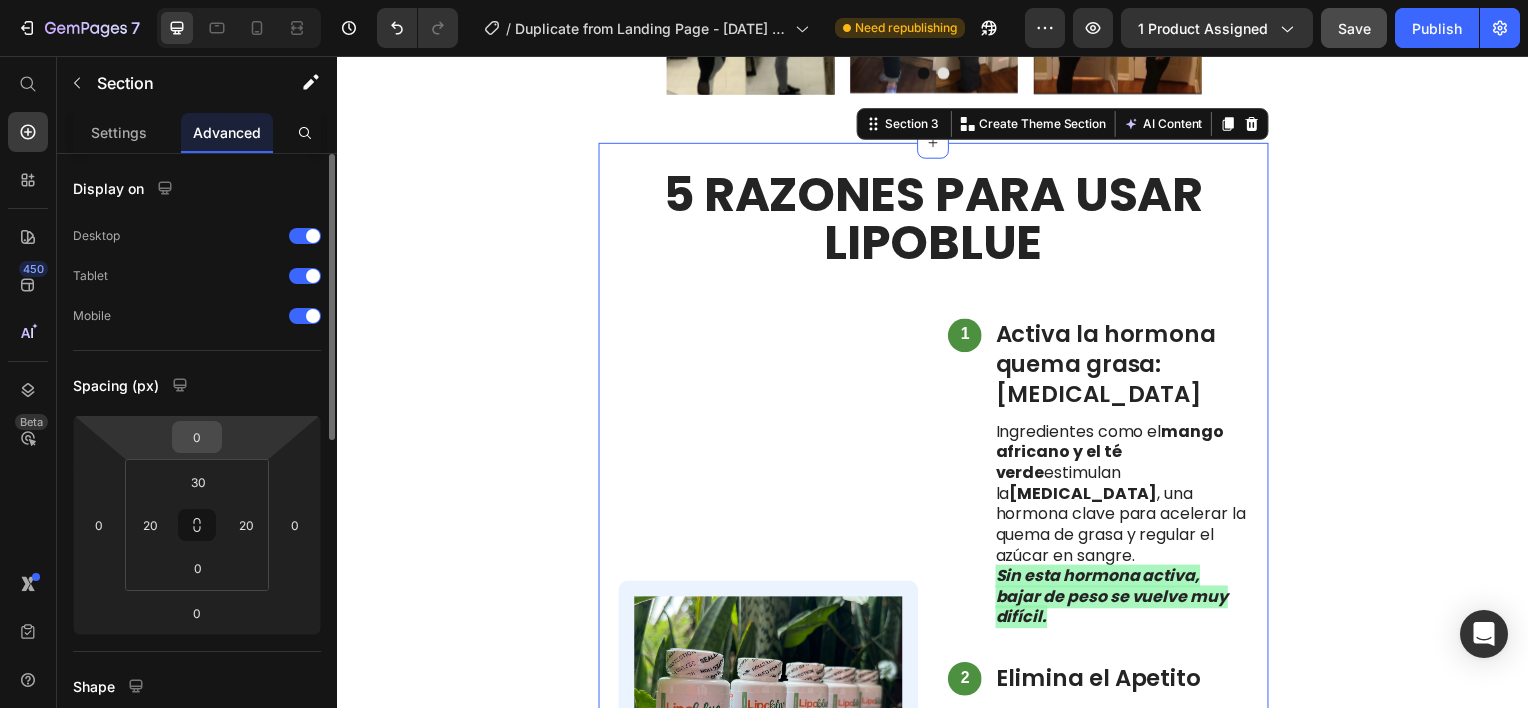 click on "0" at bounding box center [197, 437] 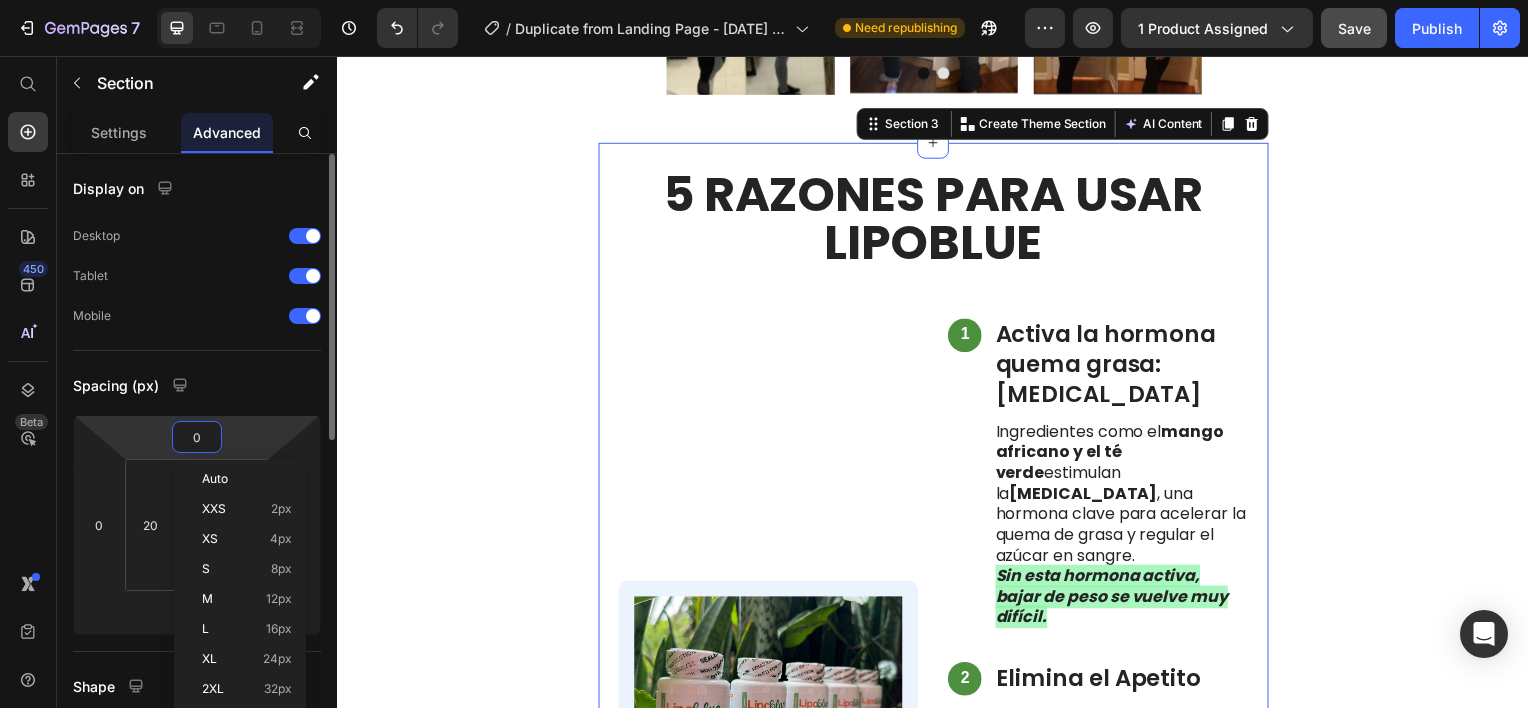 type on "5" 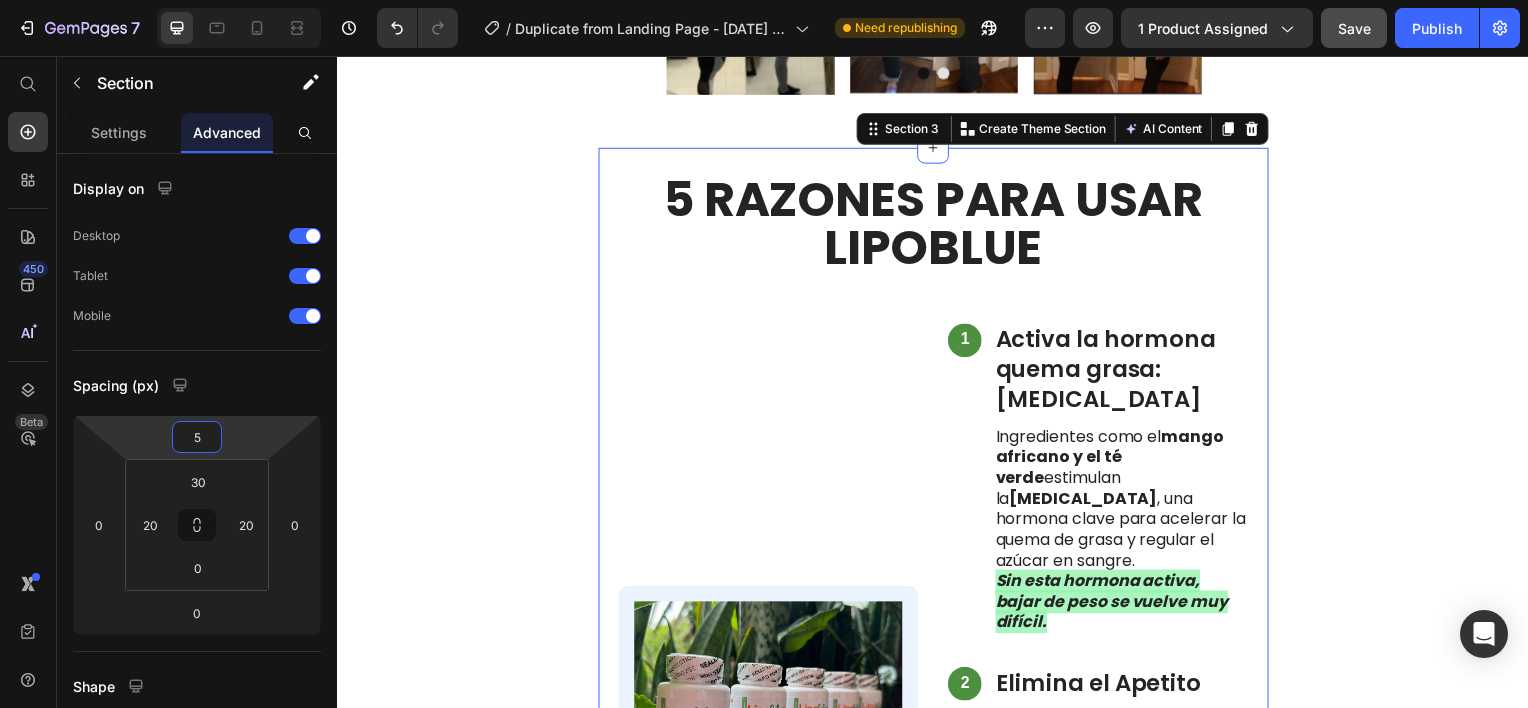 click on "Product Images LIPOBLUE™ Heading Icon Icon Icon Icon Icon Icon List 4.5/5 basado en 6,325 visitas Text Block PROMOCIÓN X1  $89,900   Antes  110,000      Text Block PROMOCIÓN X2  $134,900   Antes  220,000 Text Block PROMOCIÓN X3  $179,800   Antes  330,000 Text Block
Publish the page to see the content.
Custom Code Product Section 1 HISTORIAS DE EXITO Heading
Image Image Image Image Image
Carousel Row Row Section 2 5 RAZONES PARA USAR LIPOBLUE Heading Row Image Row 1 Text Block Activa la hormona quema grasa: [MEDICAL_DATA] Heading Ingredientes como el  mango africano y el té verde  estimulan la  [MEDICAL_DATA] , una hormona clave para acelerar la quema de grasa y regular el azúcar en sangre. Sin esta hormona activa, bajar de peso se vuelve muy difícil. Text Block Row 2 Text Block Elimina el Apetito Heading Lipoblue ayuda a equilibrar la  [MEDICAL_DATA] Text Block Row 3 Row 4" at bounding box center (937, 2193) 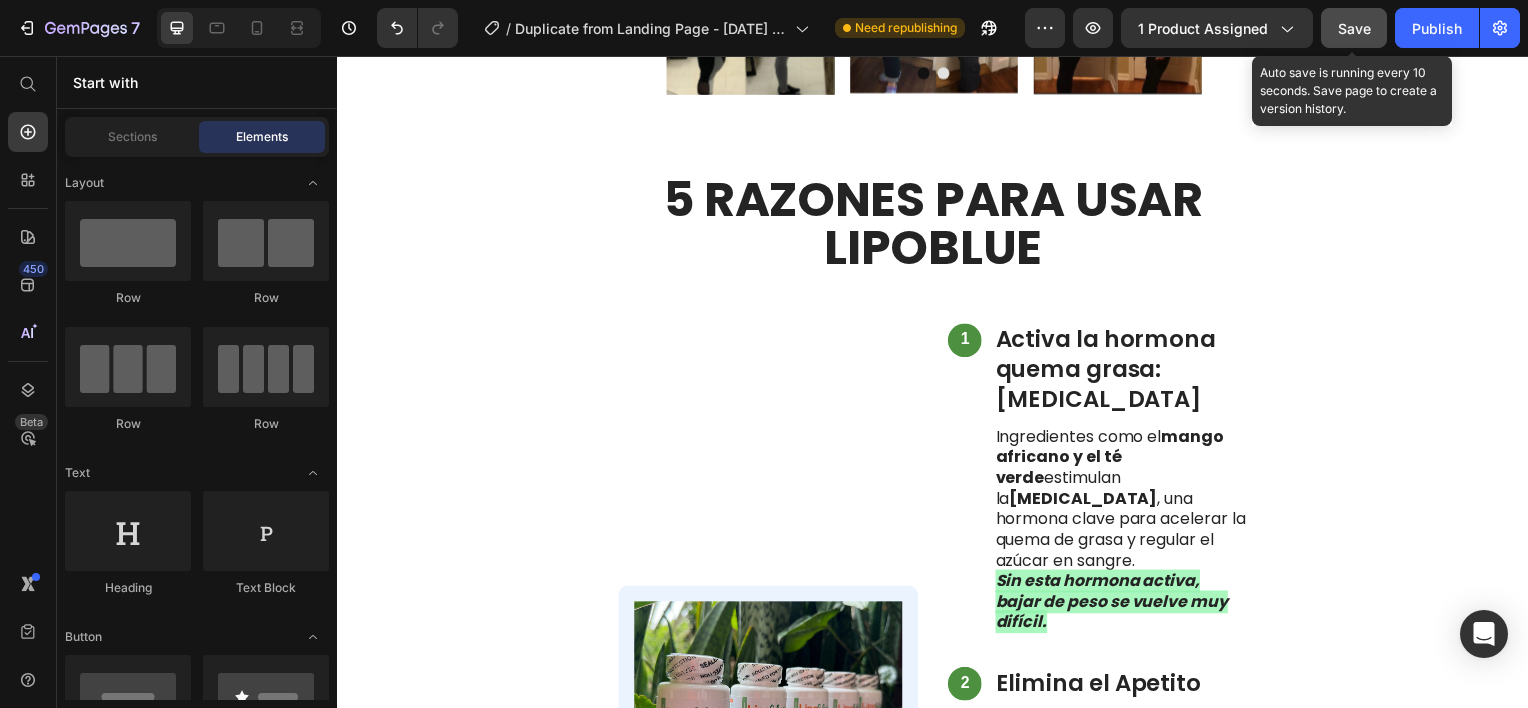 click on "Save" 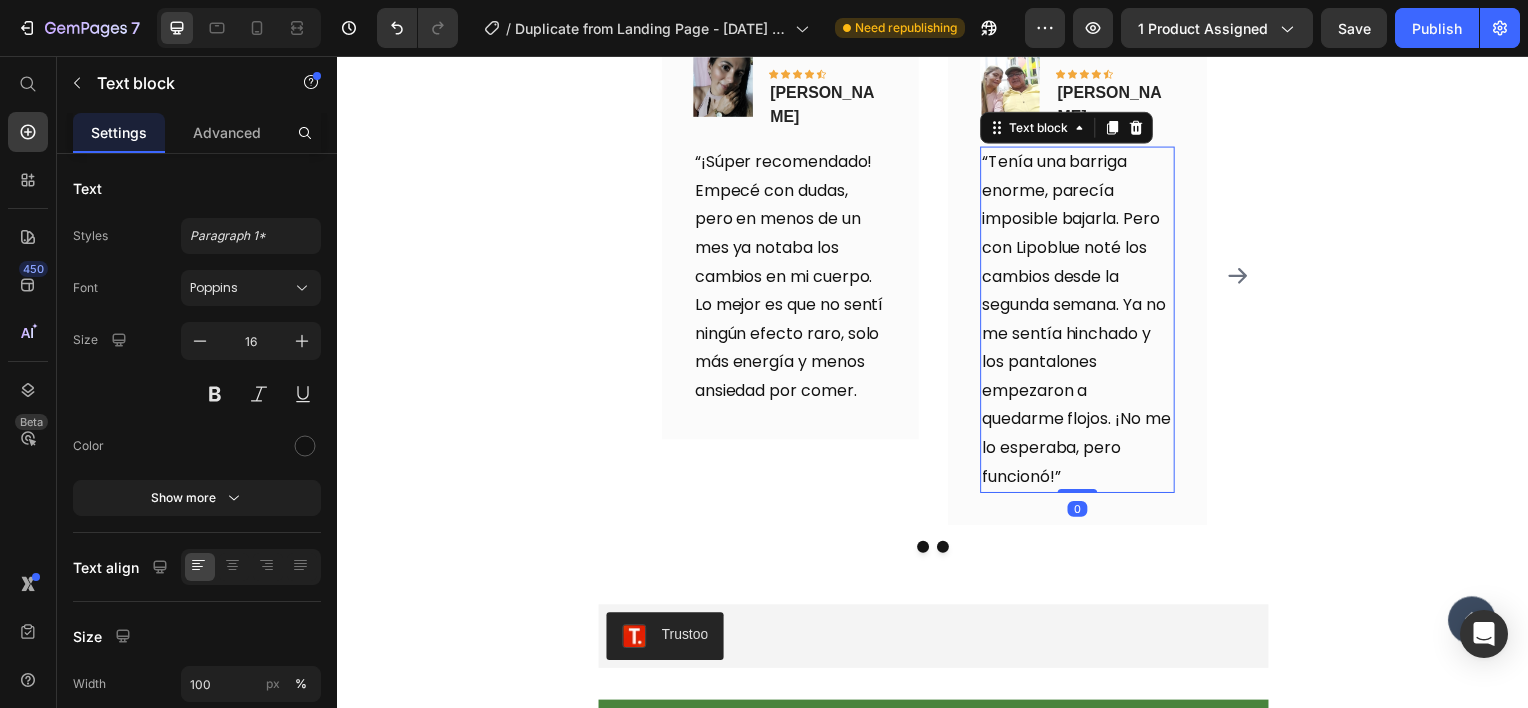 scroll, scrollTop: 4636, scrollLeft: 0, axis: vertical 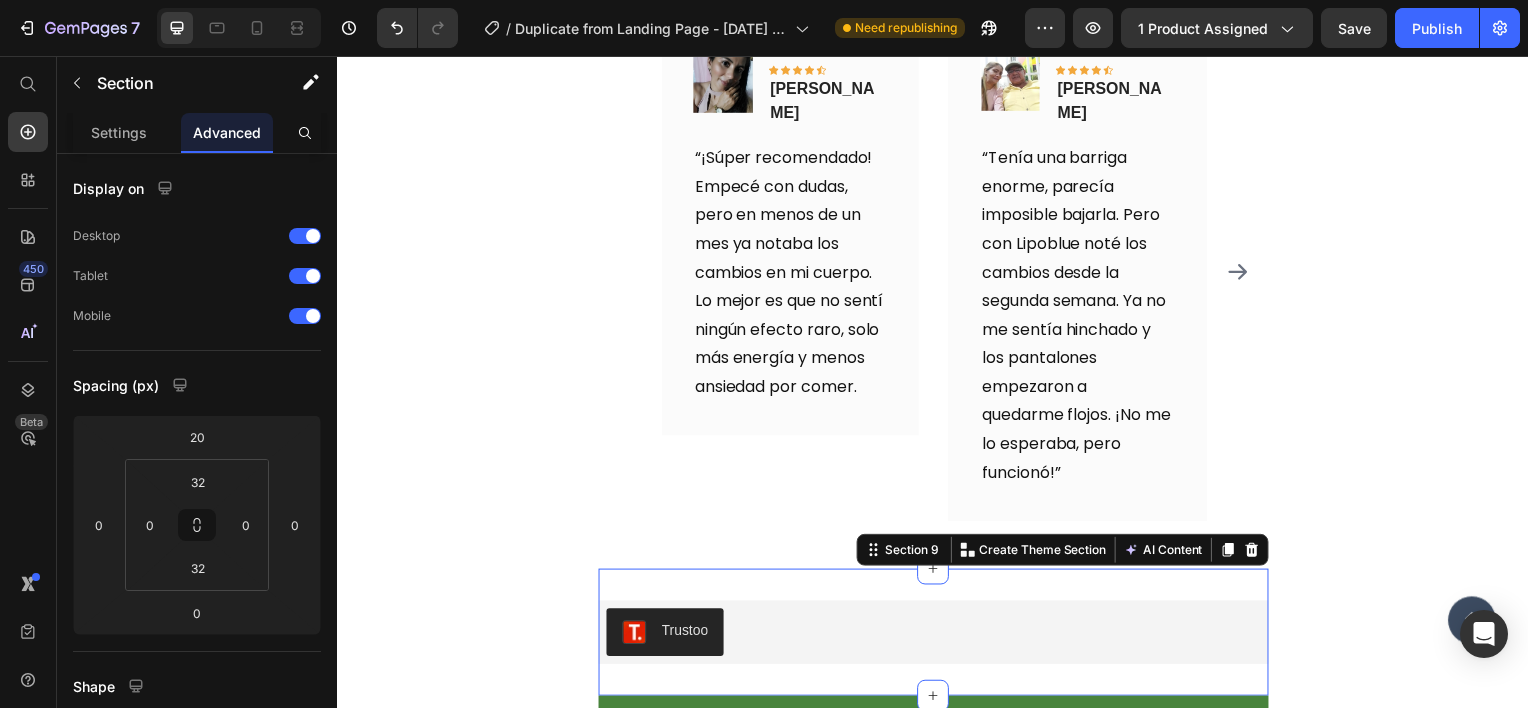 click on "Trustoo Trustoo Section 9   You can create reusable sections Create Theme Section AI Content Write with [PERSON_NAME] What would you like to describe here? Tone and Voice Persuasive Product LIPOBLUE™ Show more Generate" at bounding box center (937, 636) 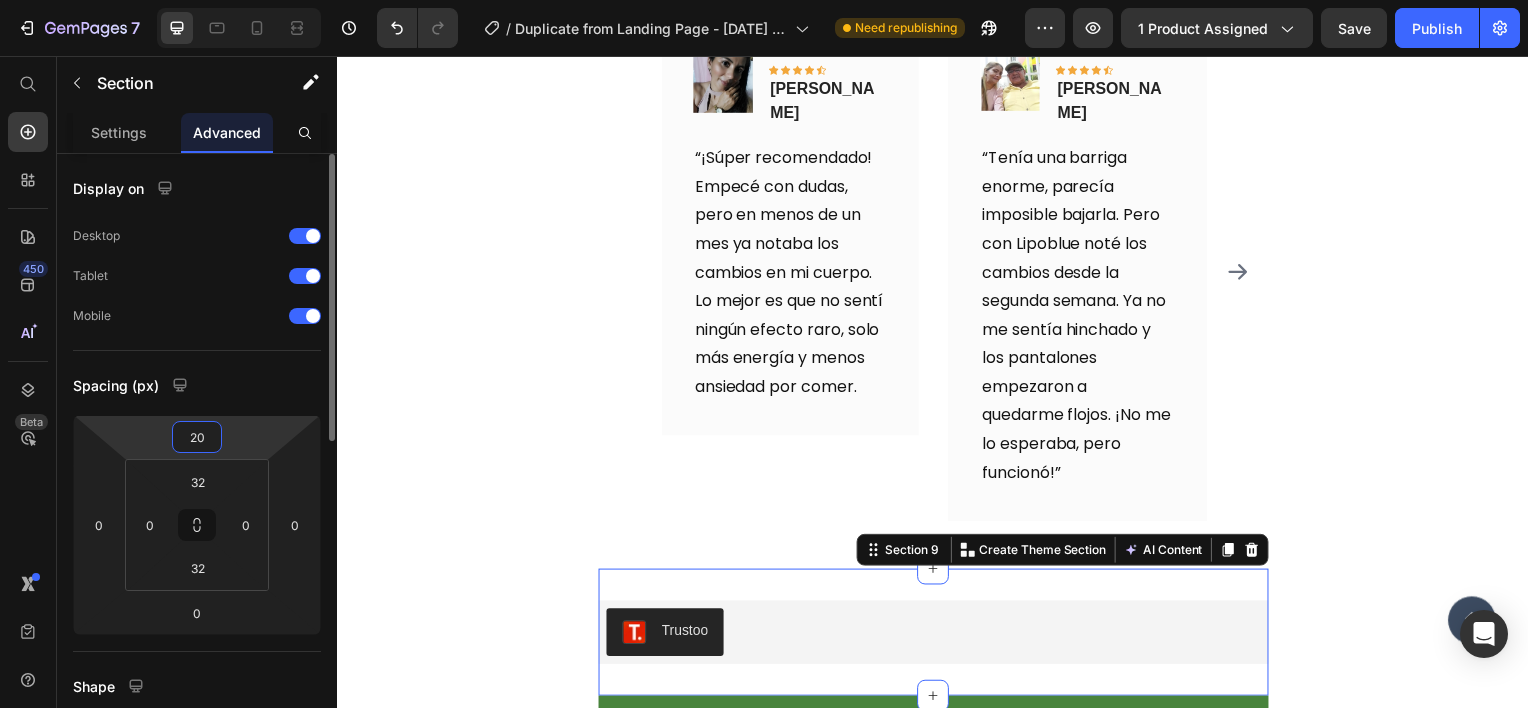click on "20" at bounding box center (197, 437) 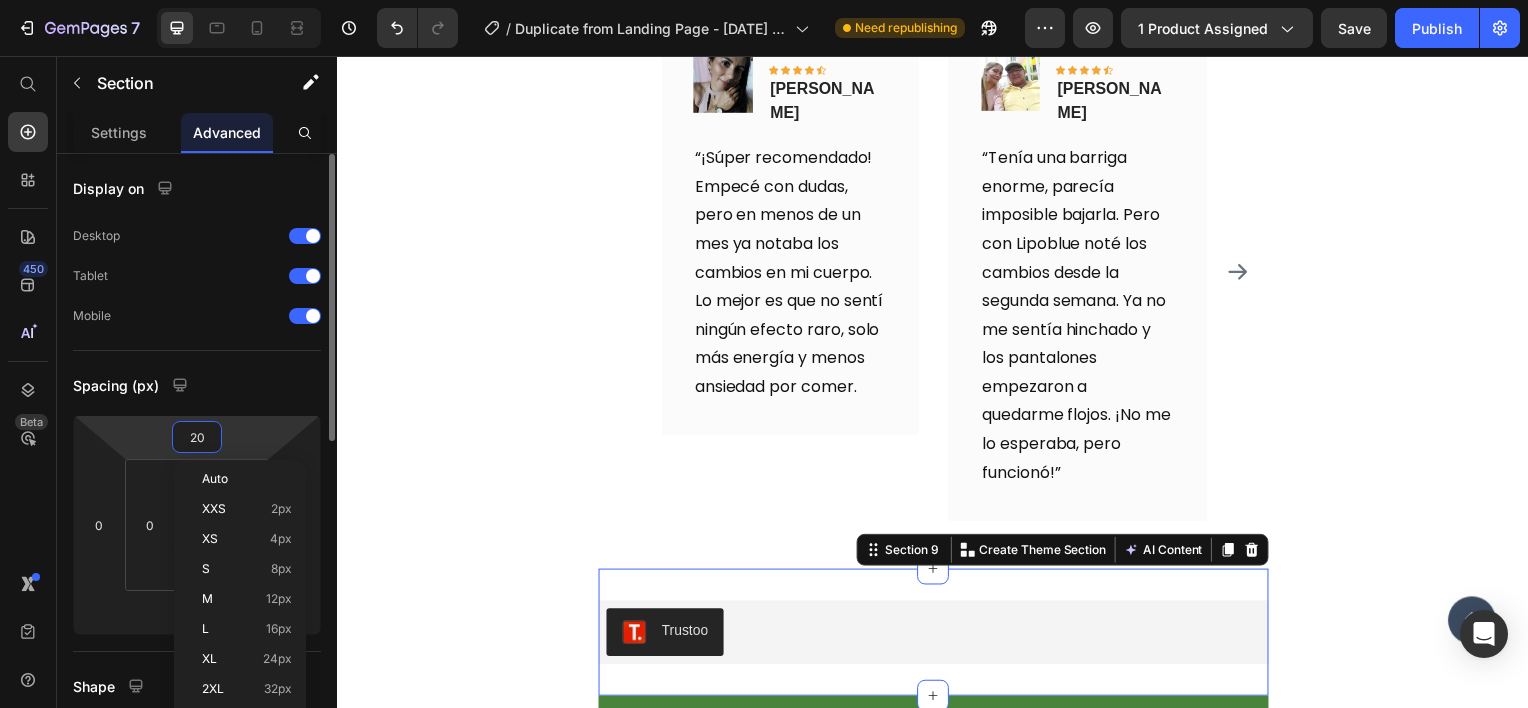 type on "0" 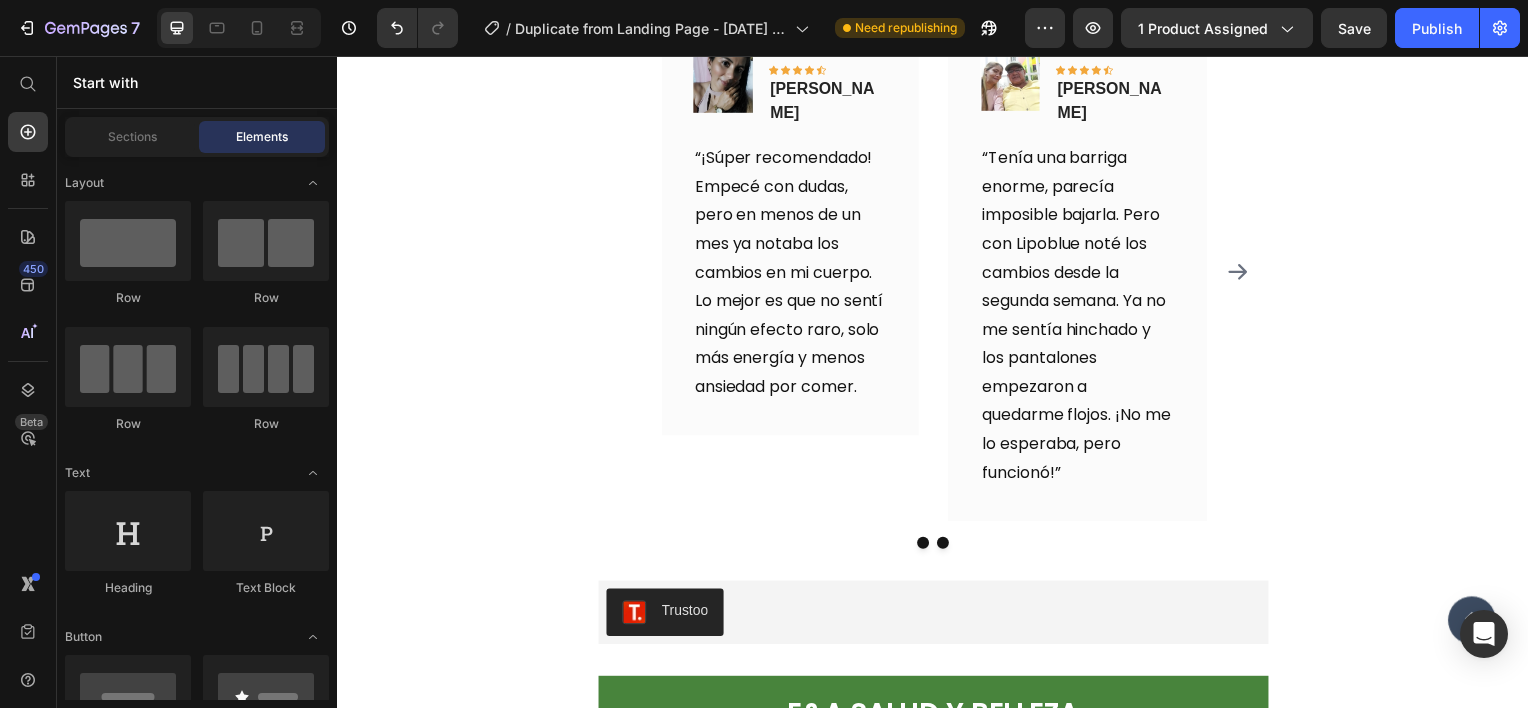 click on "PREGUNTAS FRECUENTES Heading
¿Hay efecto rebote? No hay efecto rebote debido a que lipoblue está compuesto de componentes naturales. De hecho, no hay ningún efecto secundario. Text Block
¿Cuáles son las contra indicaciones?
¿En cuántos días veo resultados?
¿Tiene registro invima?
¿Hacen entregas a todo el país?
¿Cuáles son los efectos secundarios?
¿Hay garantias?
¿Cuáles son los componentes de Lipoblue?
¿Cuantas capsulas vienen?
¿Quema grasa localizada? Accordion Row Section 7 OPINIONES DE NUESTROS CLIENTES Heading
Image
Icon
Icon
Icon
Icon
Icon Row [PERSON_NAME] Text block Row “¡Súper recomendado! Empecé con dudas, pero en menos de un mes ya notaba los cambios en mi cuerpo. Lo mejor es que no sentí ningún efecto raro, solo más energía y menos ansiedad por comer. Text block Row Image
Icon
Icon
Icon" at bounding box center [937, -1833] 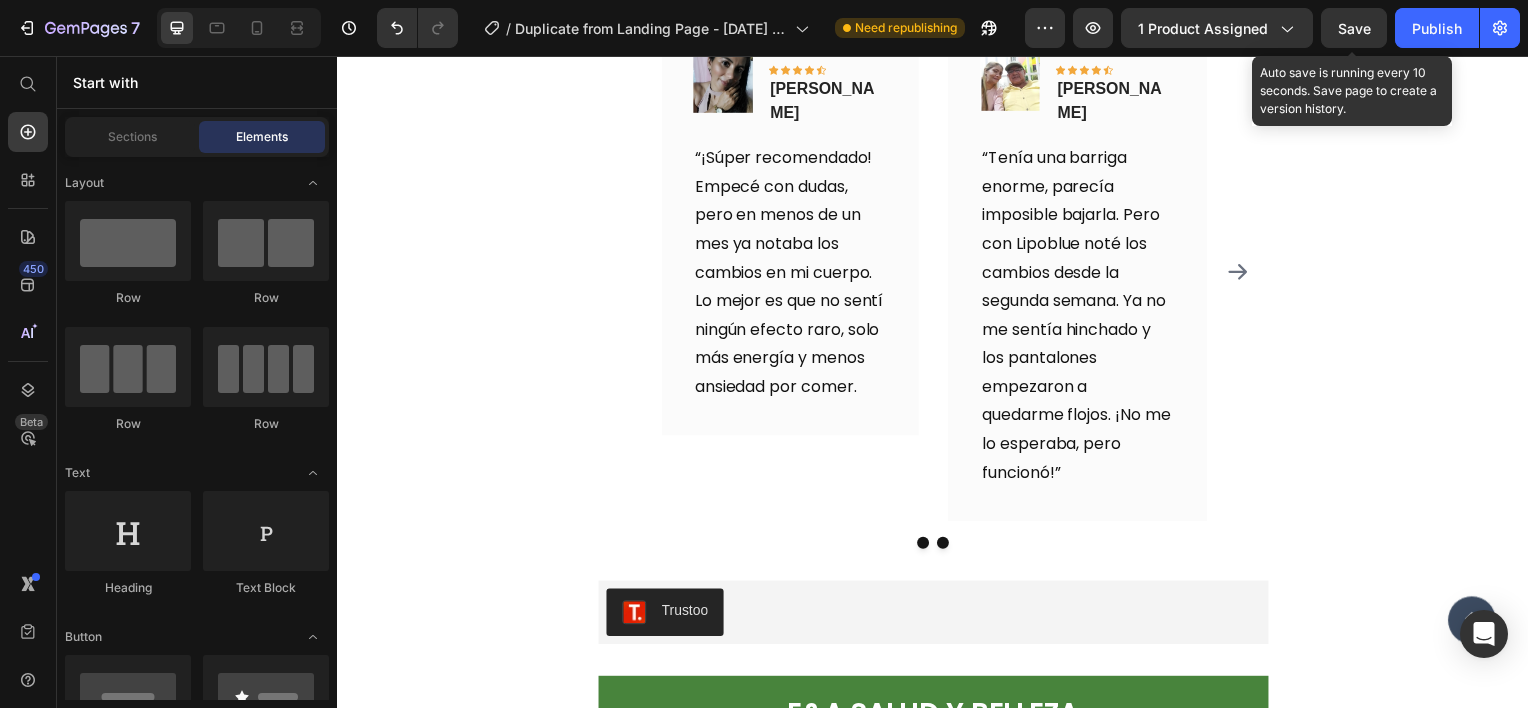 click on "Save" 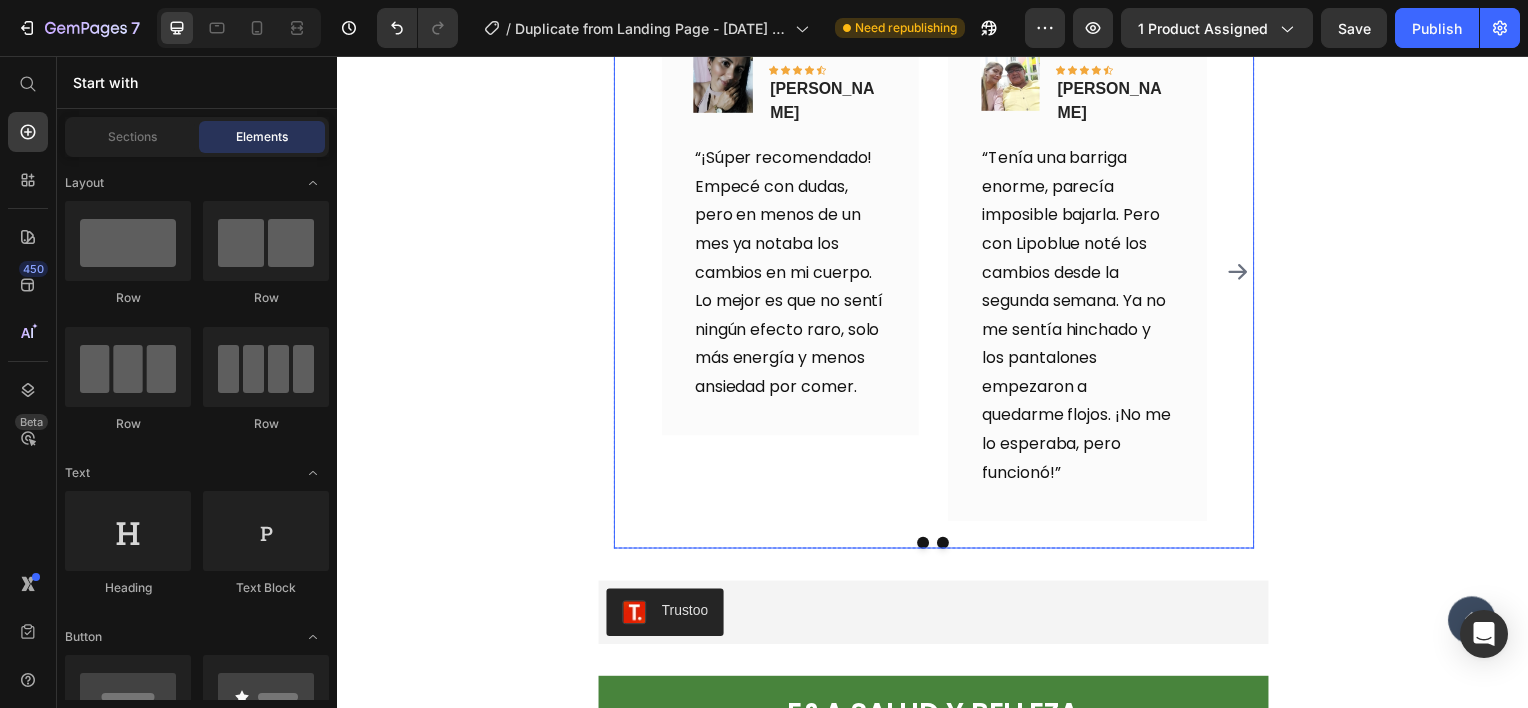 click on "Image
Icon
Icon
Icon
Icon
Icon Row [PERSON_NAME] Text block Row “¡Súper recomendado! Empecé con dudas, pero en menos de un mes ya notaba los cambios en mi cuerpo. Lo mejor es que no sentí ningún efecto raro, solo más energía y menos ansiedad por comer. Text block Row Image
Icon
Icon
Icon
Icon
Icon Row [PERSON_NAME] Text block Row “Tenía una barriga enorme, parecía imposible bajarla. Pero con Lipoblue noté los cambios desde la segunda semana. Ya no me sentía hinchado y los pantalones empezaron a quedarme flojos. ¡No me lo esperaba, pero funcionó!” Text block Row Image
Icon
Icon
Icon
Icon
Icon Row [PERSON_NAME] Text block Row Text block Row Image
Icon
Icon
Icon
Icon Icon Row Row" at bounding box center [937, 273] 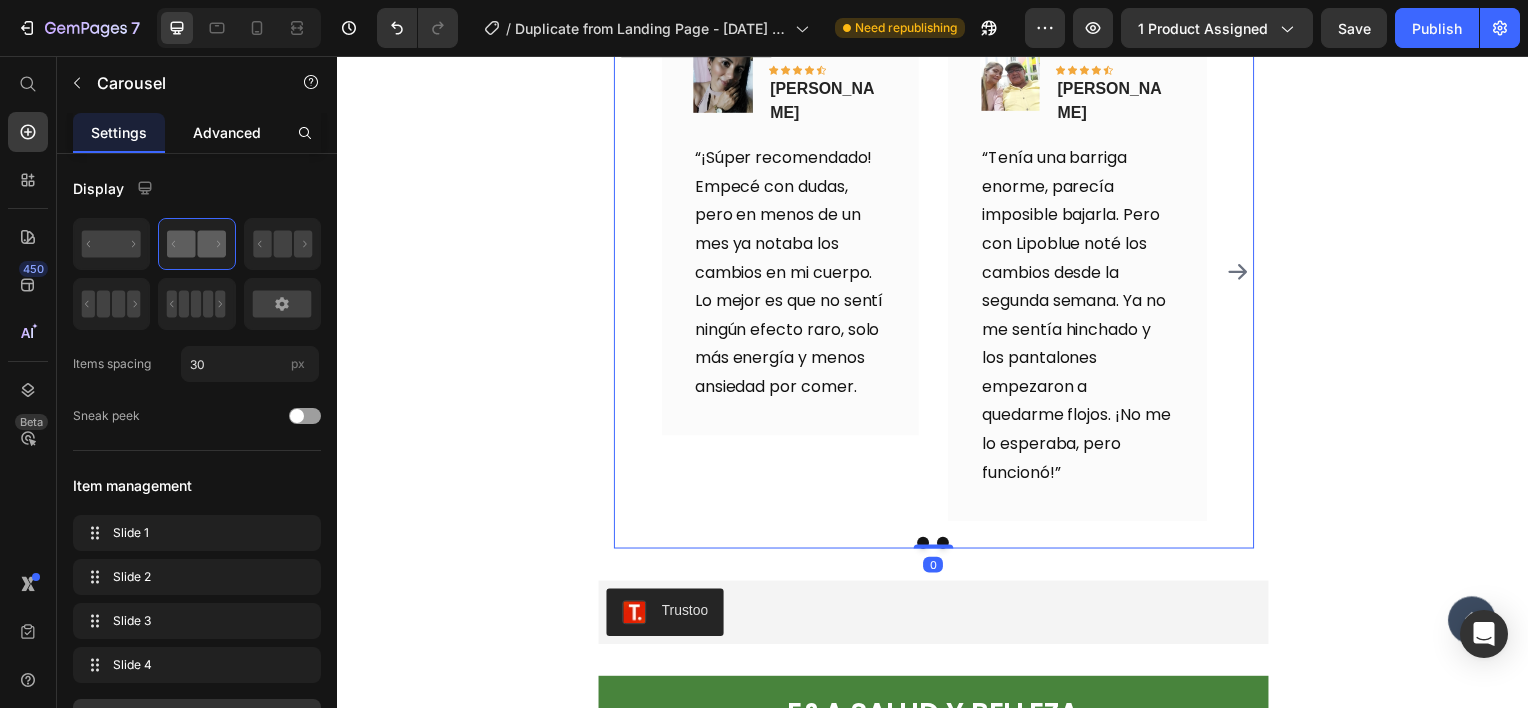 click on "Advanced" at bounding box center [227, 132] 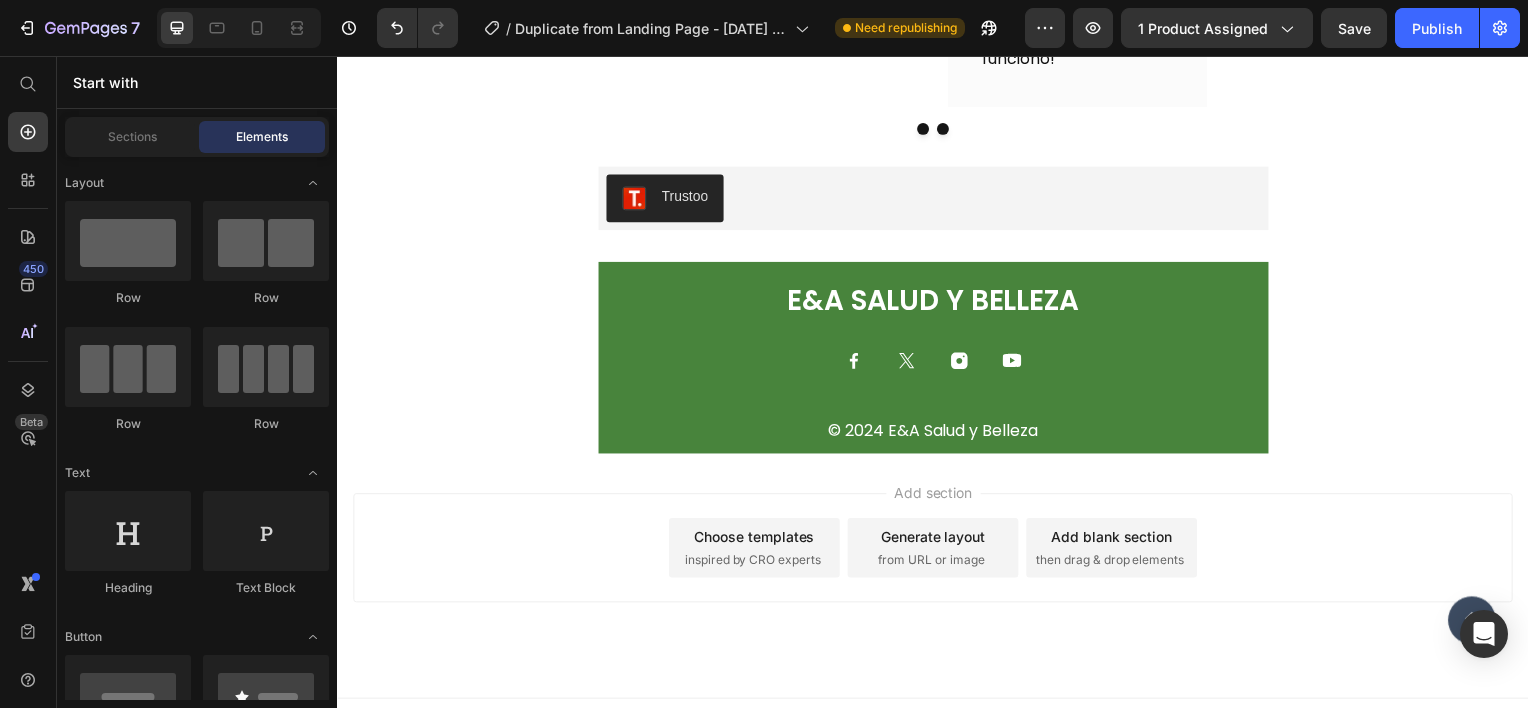 scroll, scrollTop: 5061, scrollLeft: 0, axis: vertical 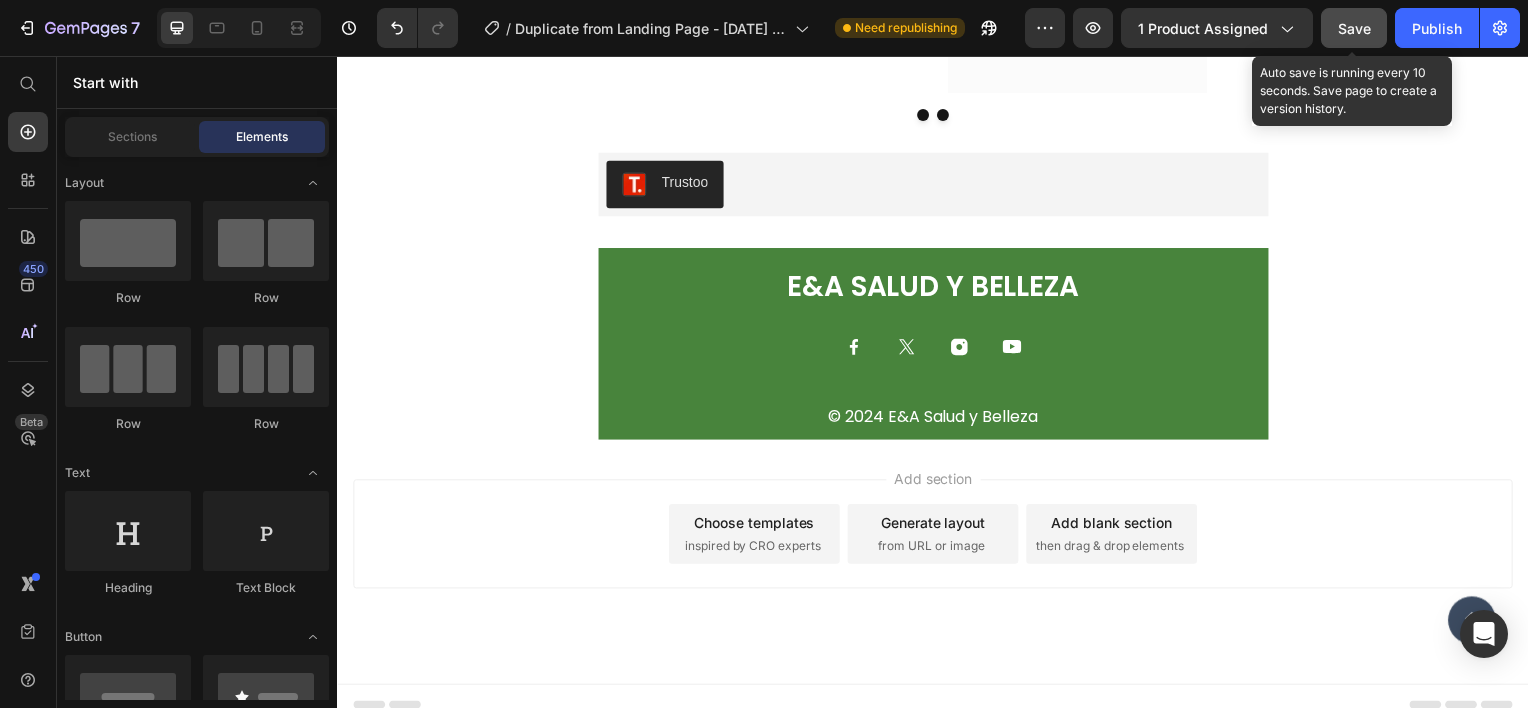 click on "Save" 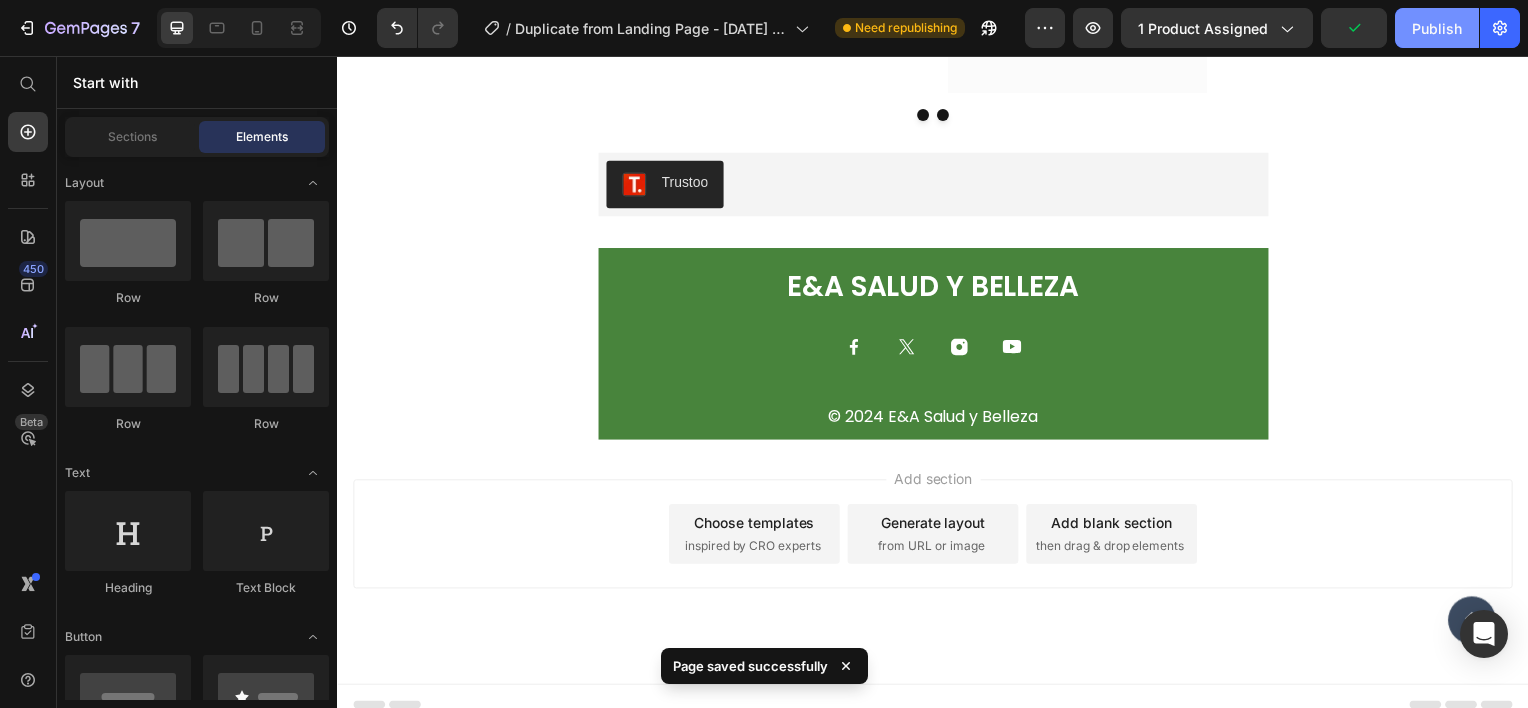 click on "Publish" at bounding box center [1437, 28] 